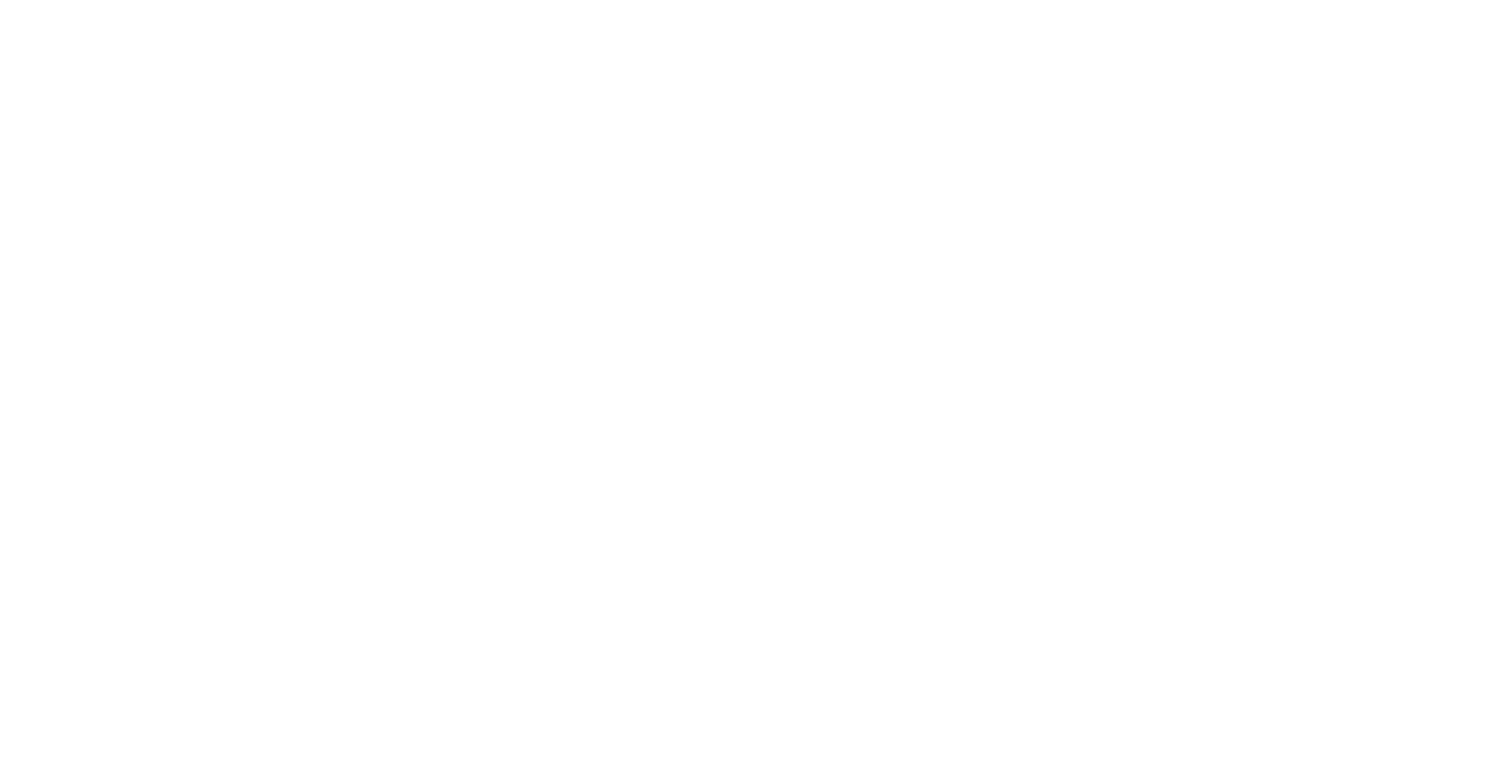 scroll, scrollTop: 0, scrollLeft: 0, axis: both 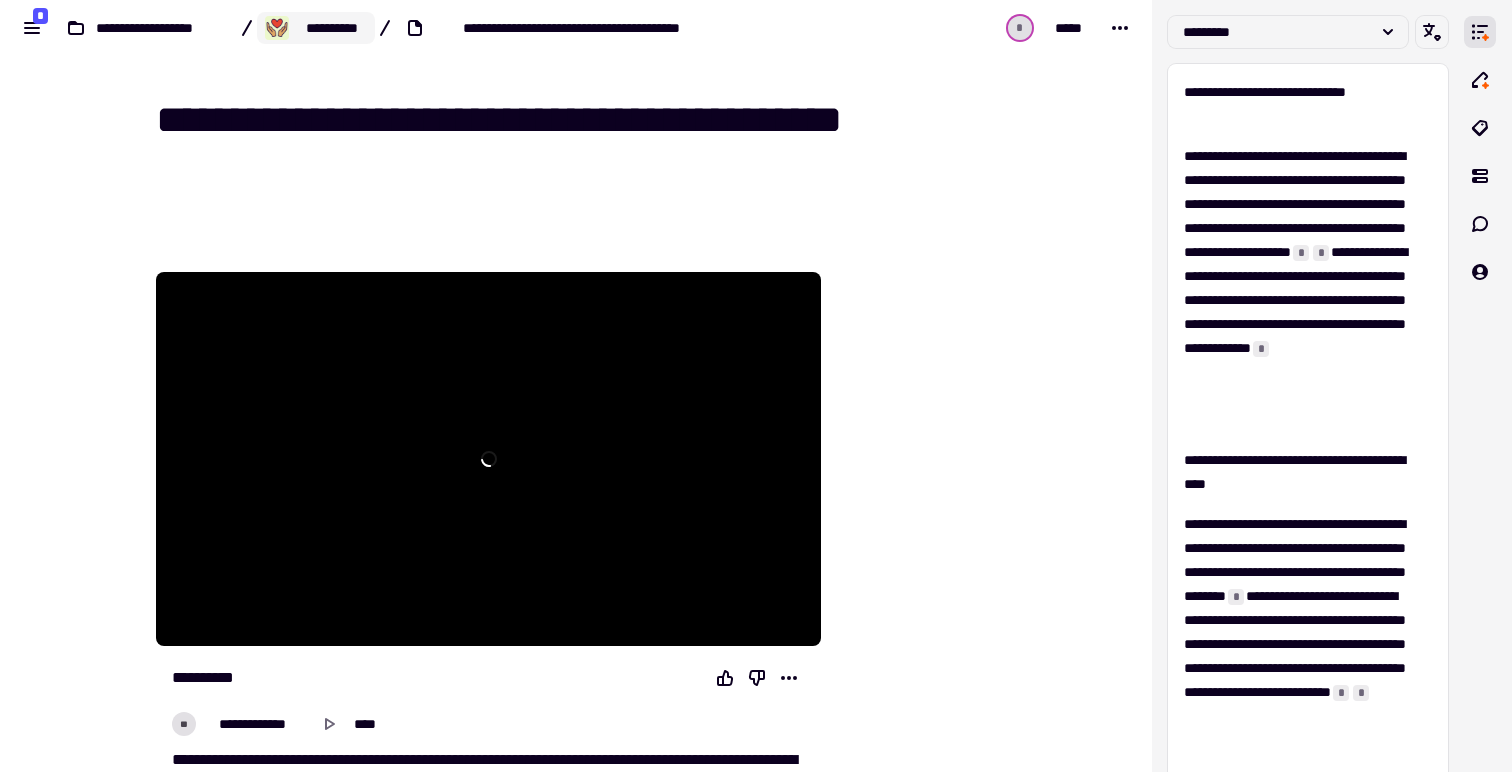 click on "**********" 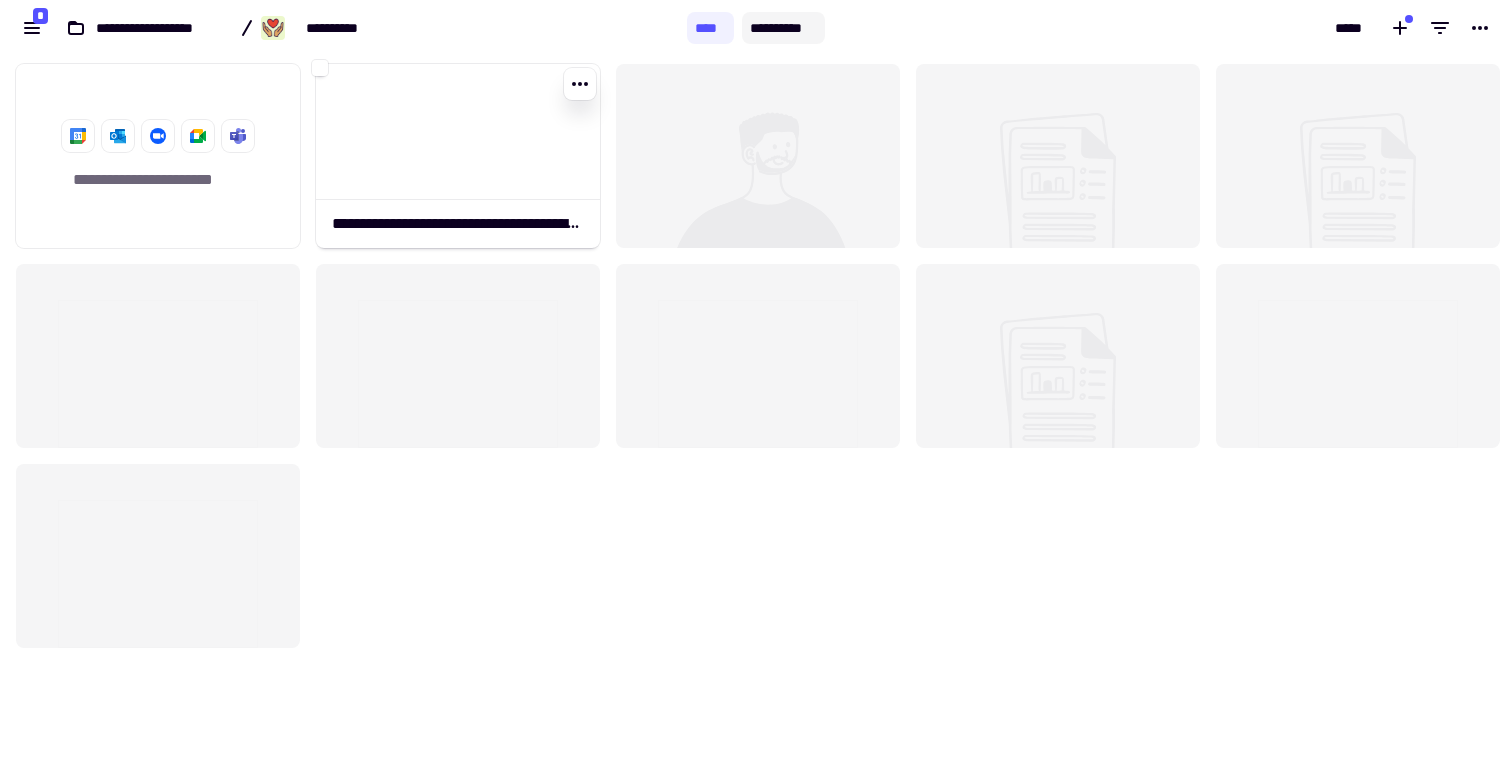 scroll, scrollTop: 16, scrollLeft: 16, axis: both 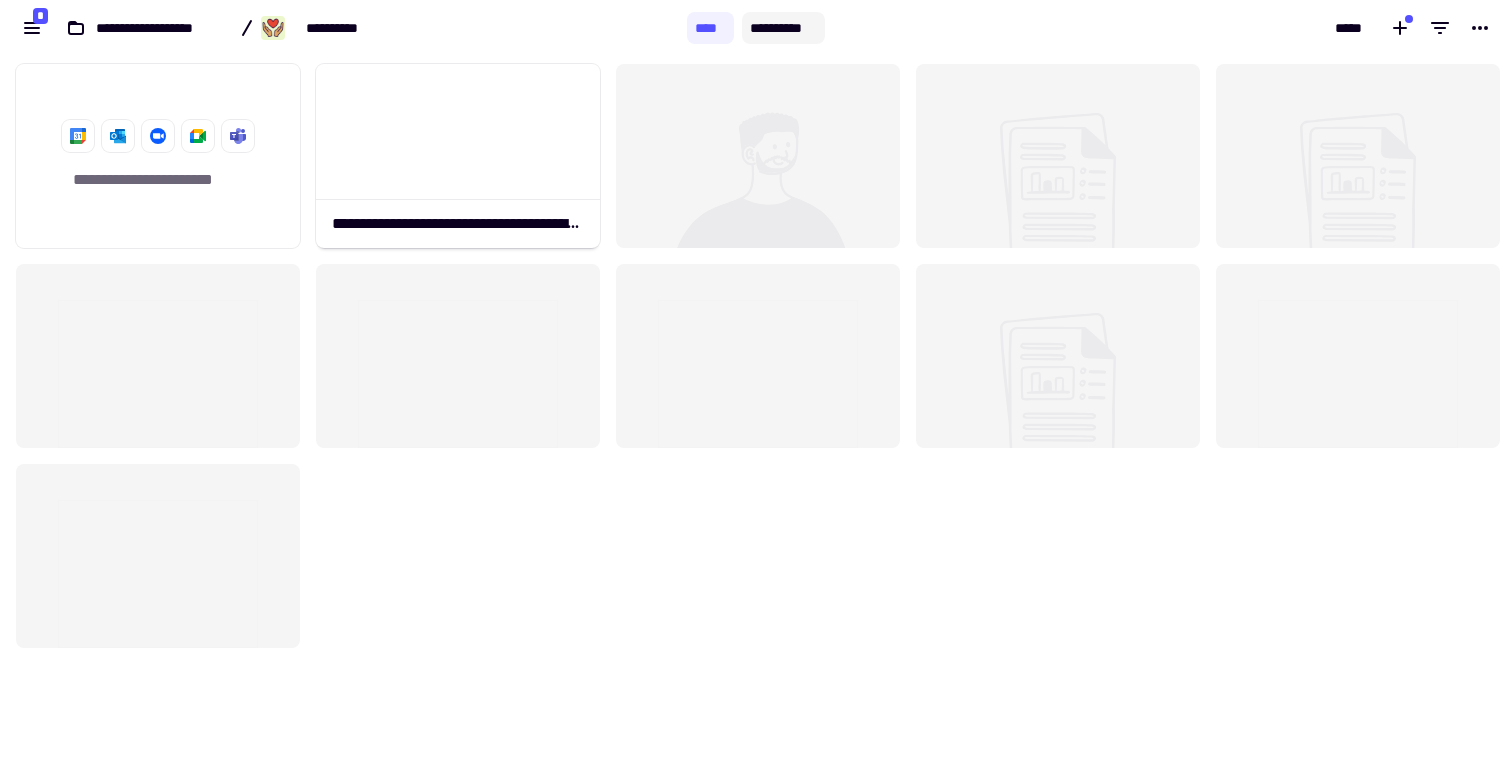 click on "**********" 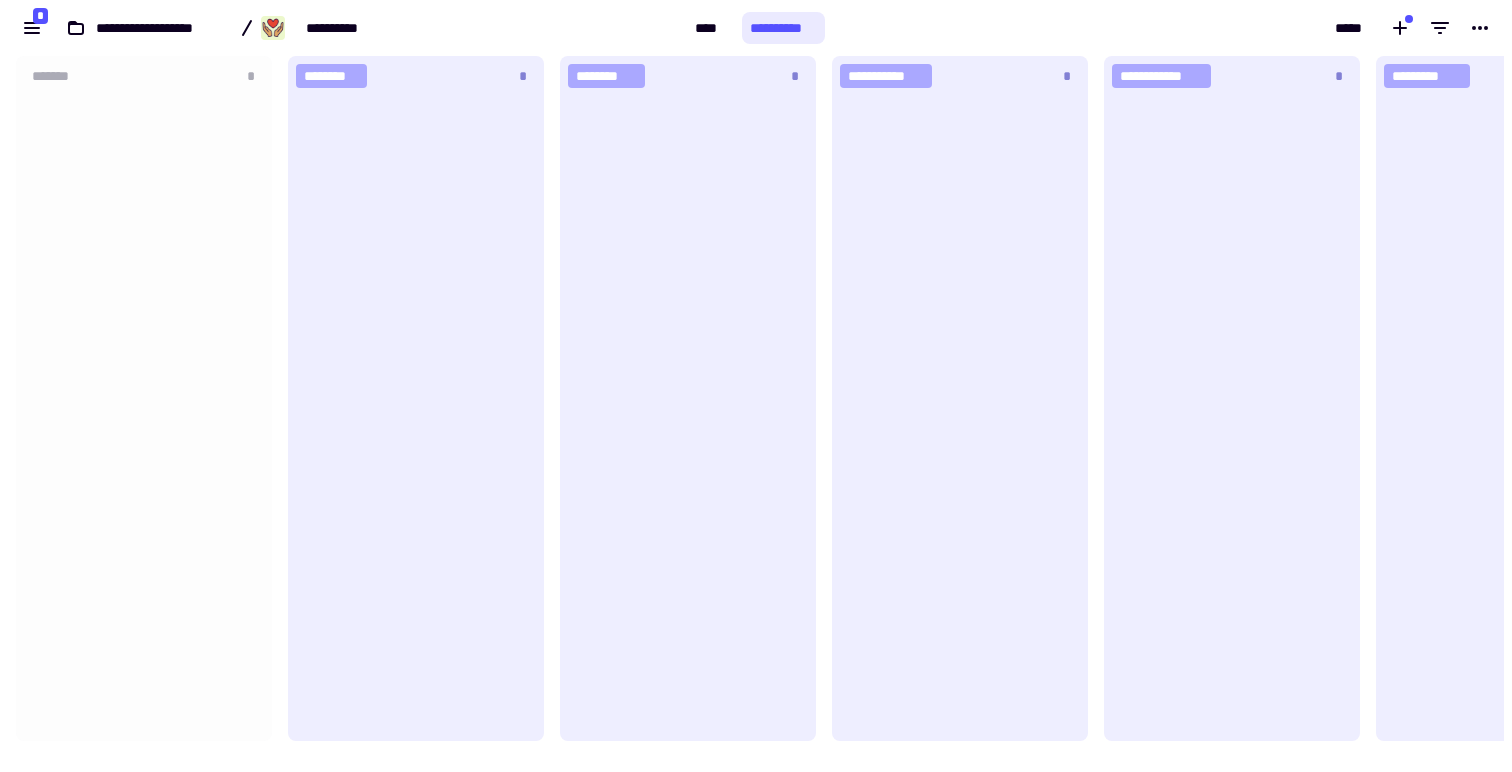 scroll, scrollTop: 16, scrollLeft: 16, axis: both 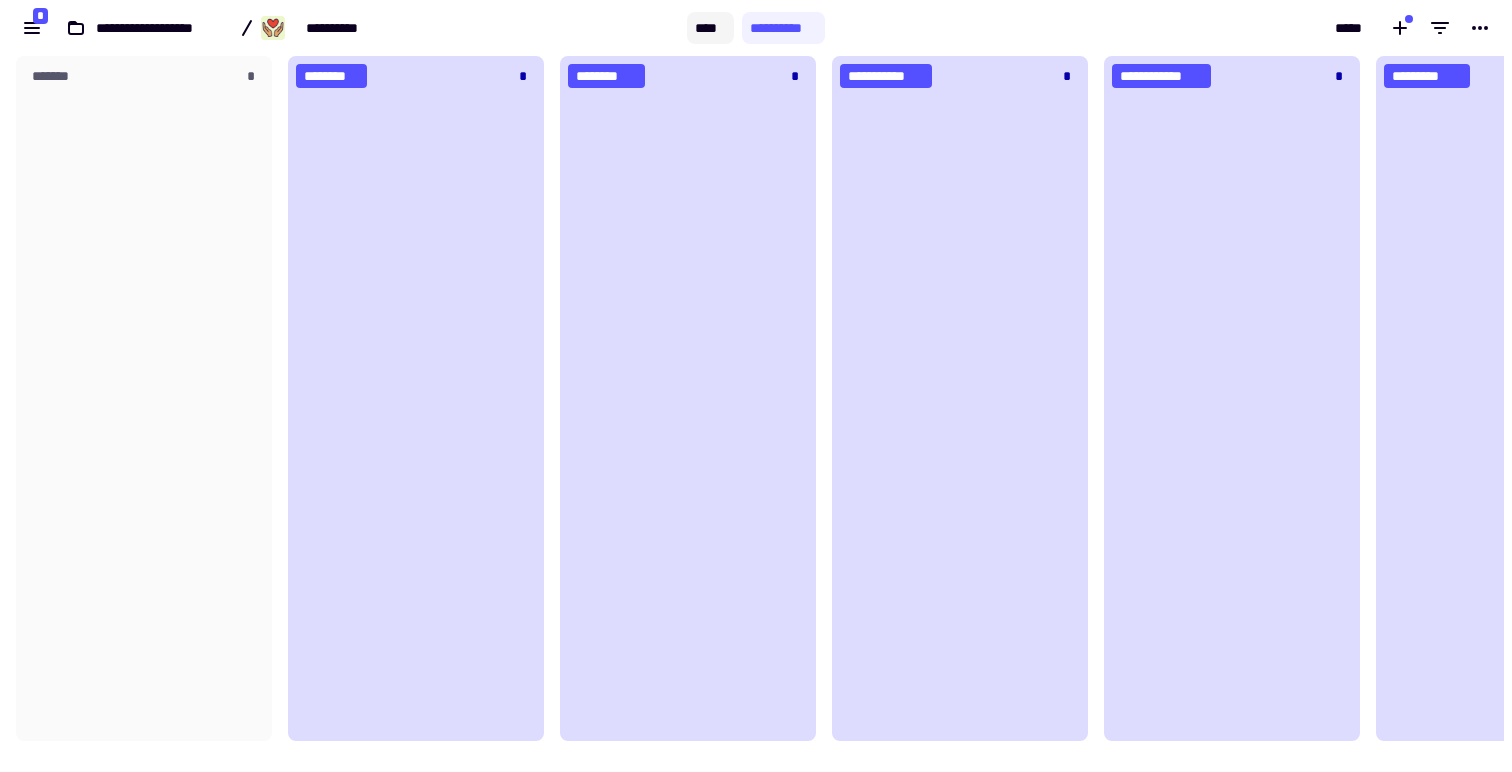 click on "****" 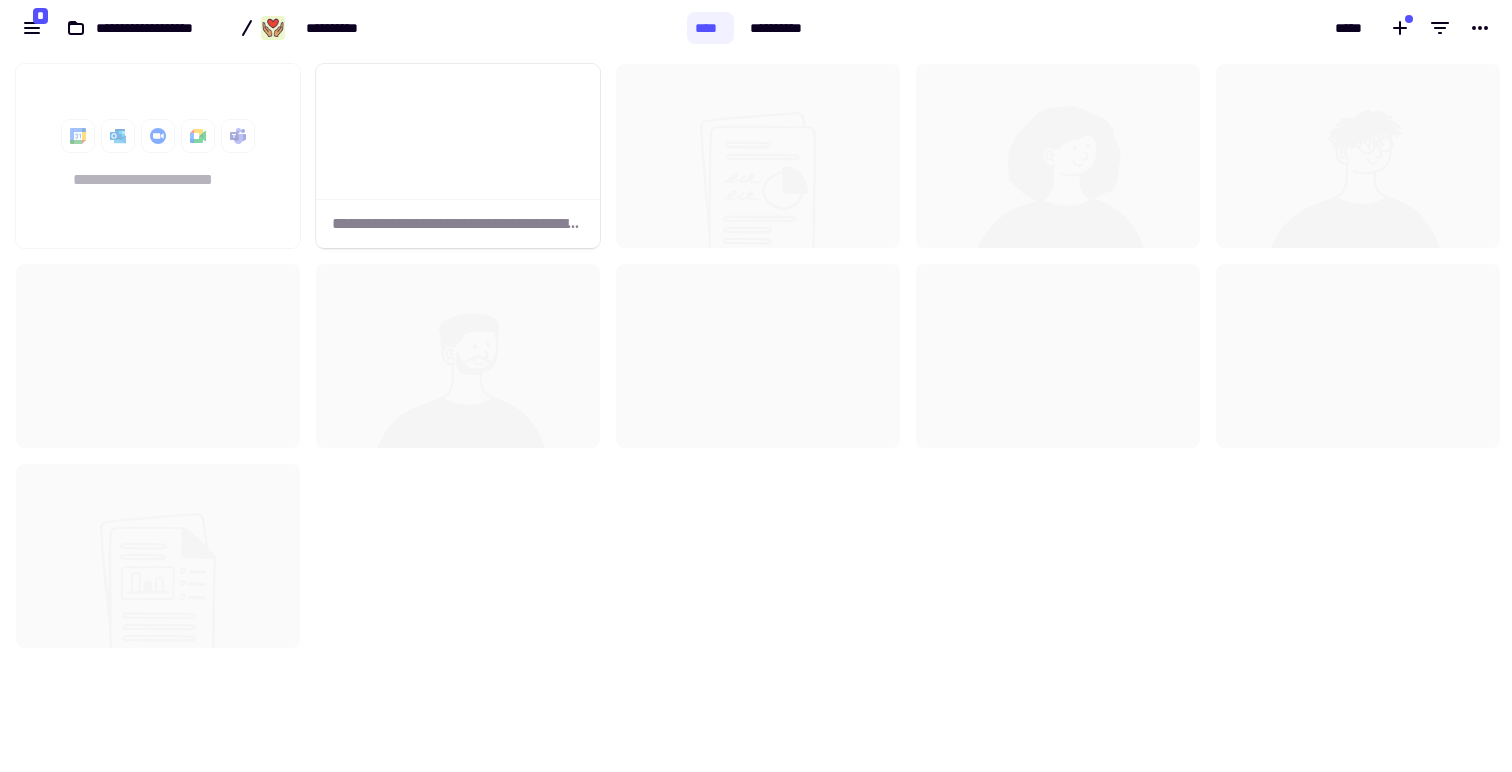 scroll, scrollTop: 16, scrollLeft: 16, axis: both 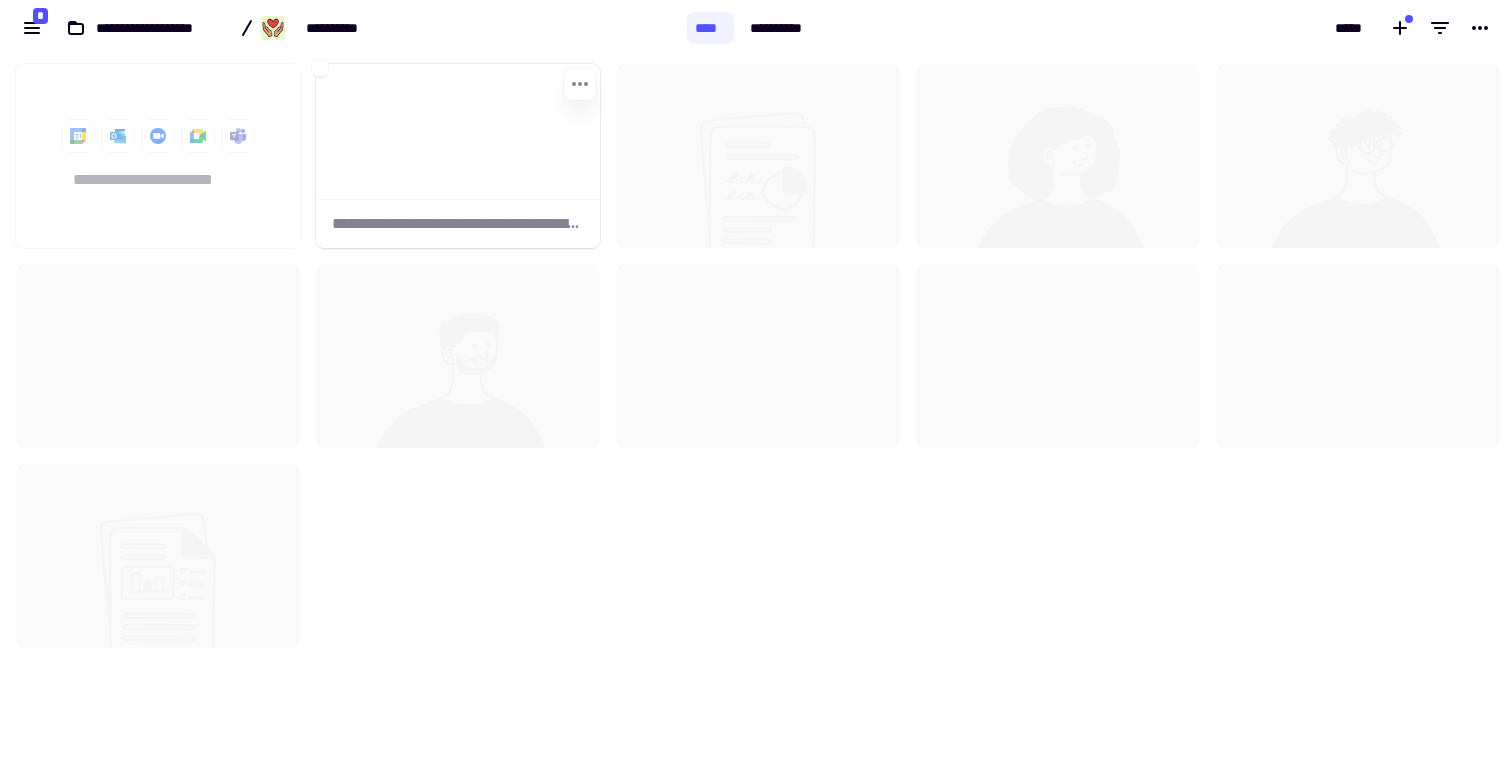 click 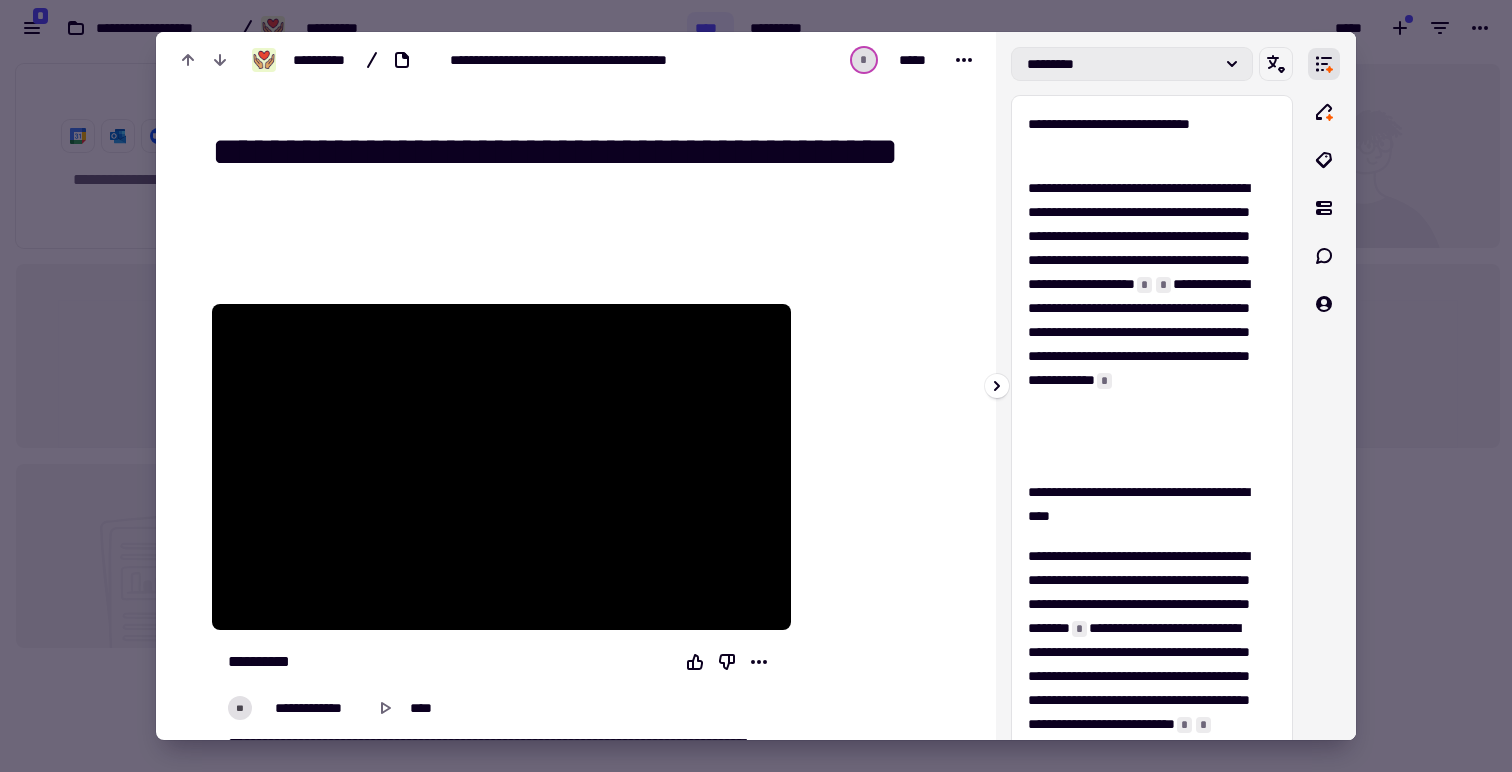 click on "*********" 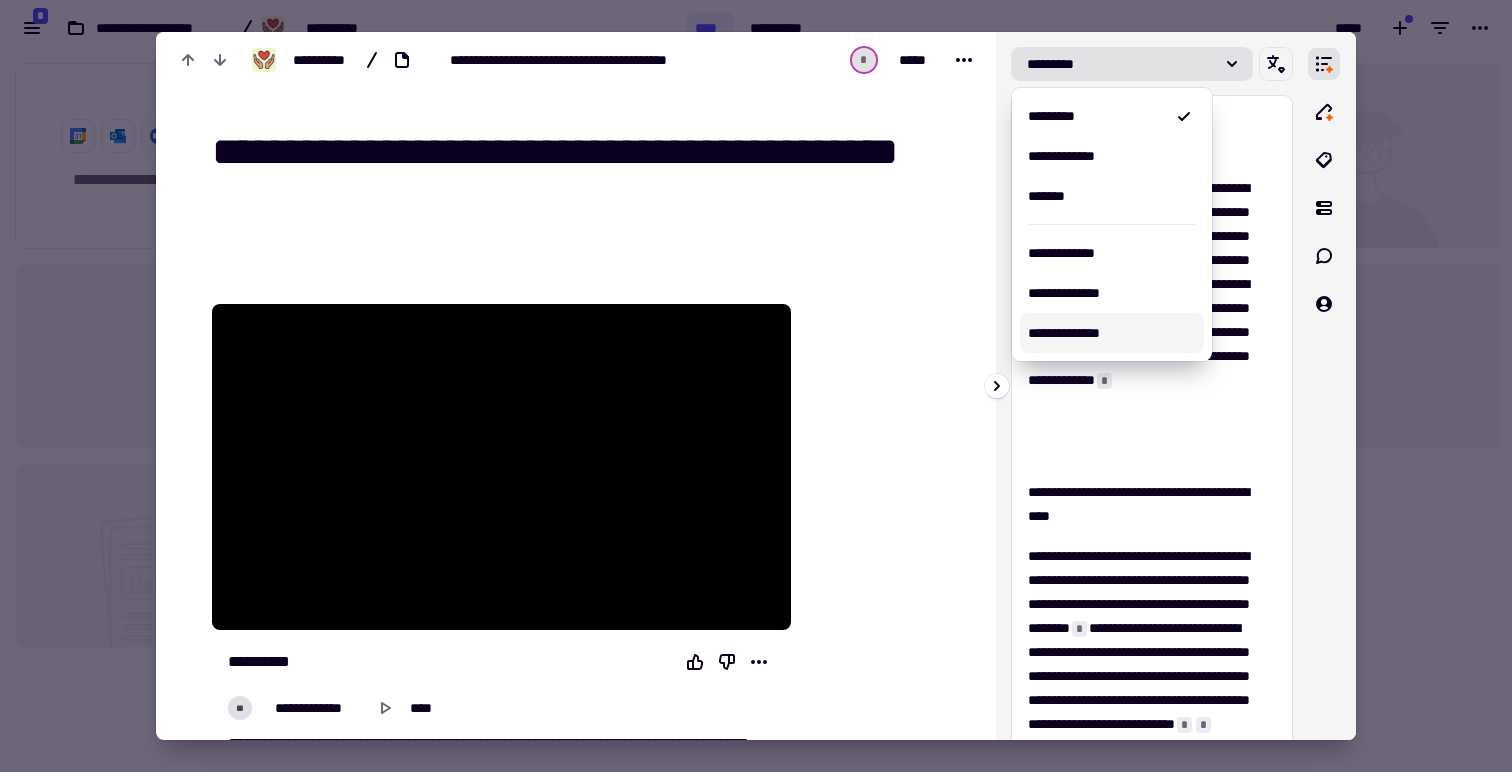 click on "**********" at bounding box center [1112, 333] 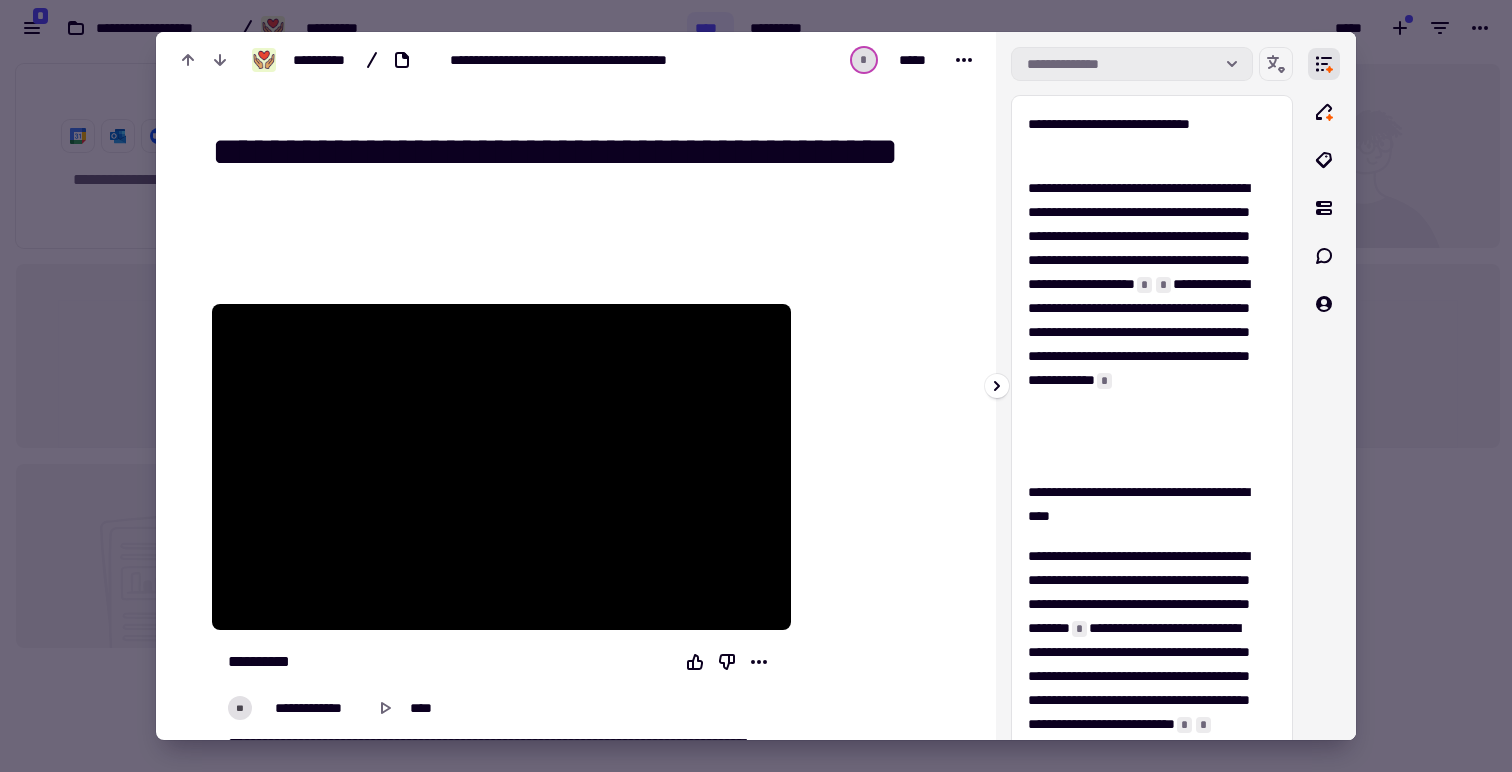 click on "**********" 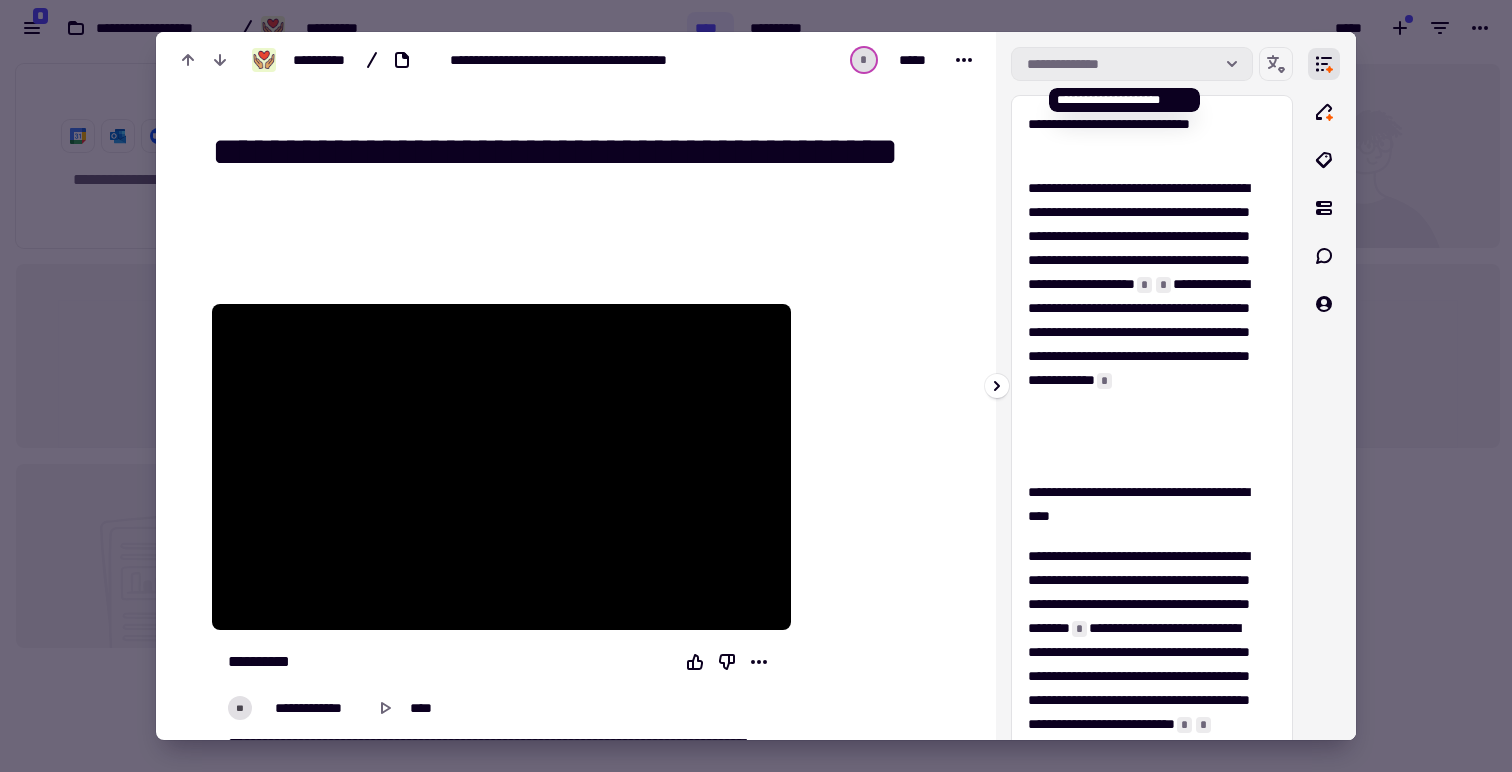click 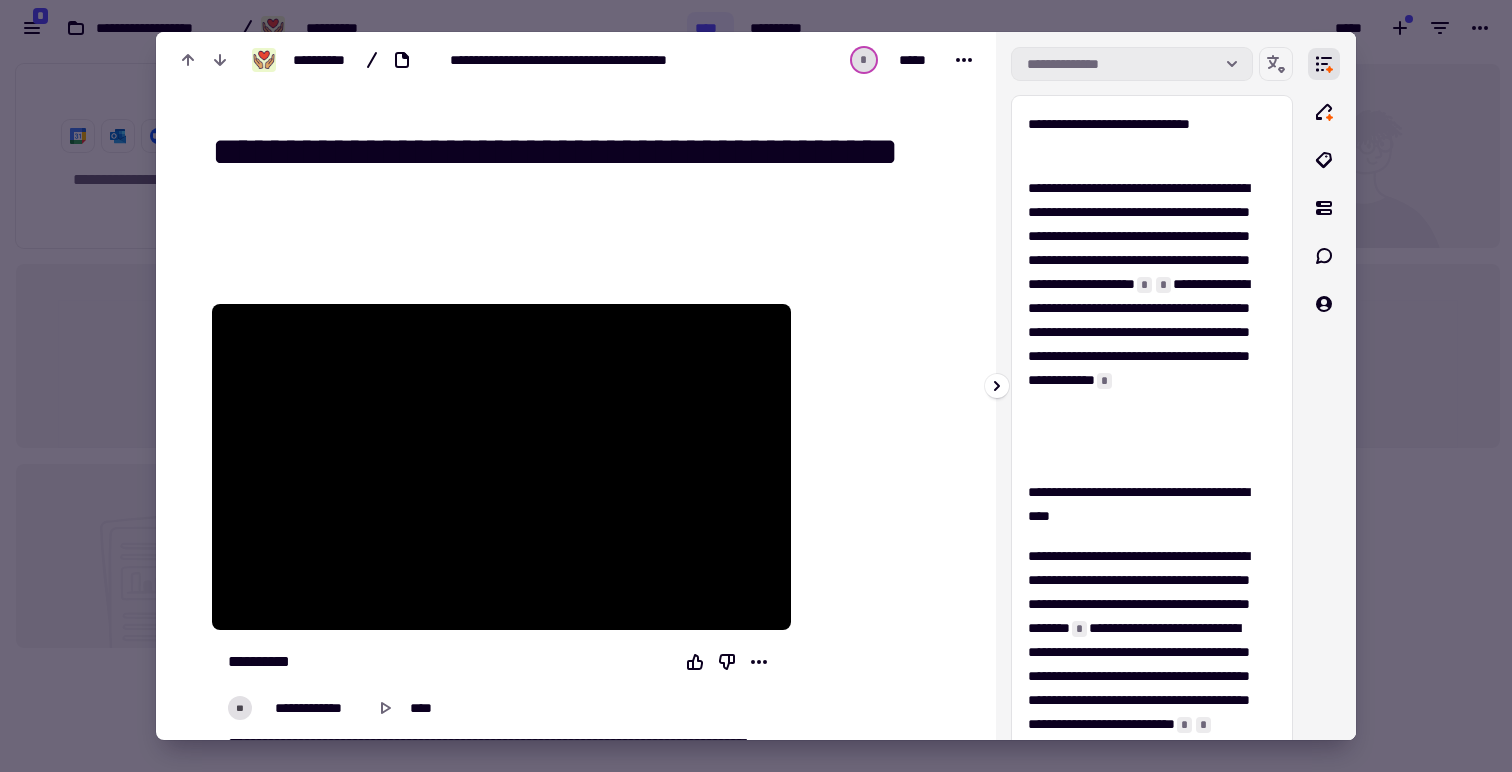 click 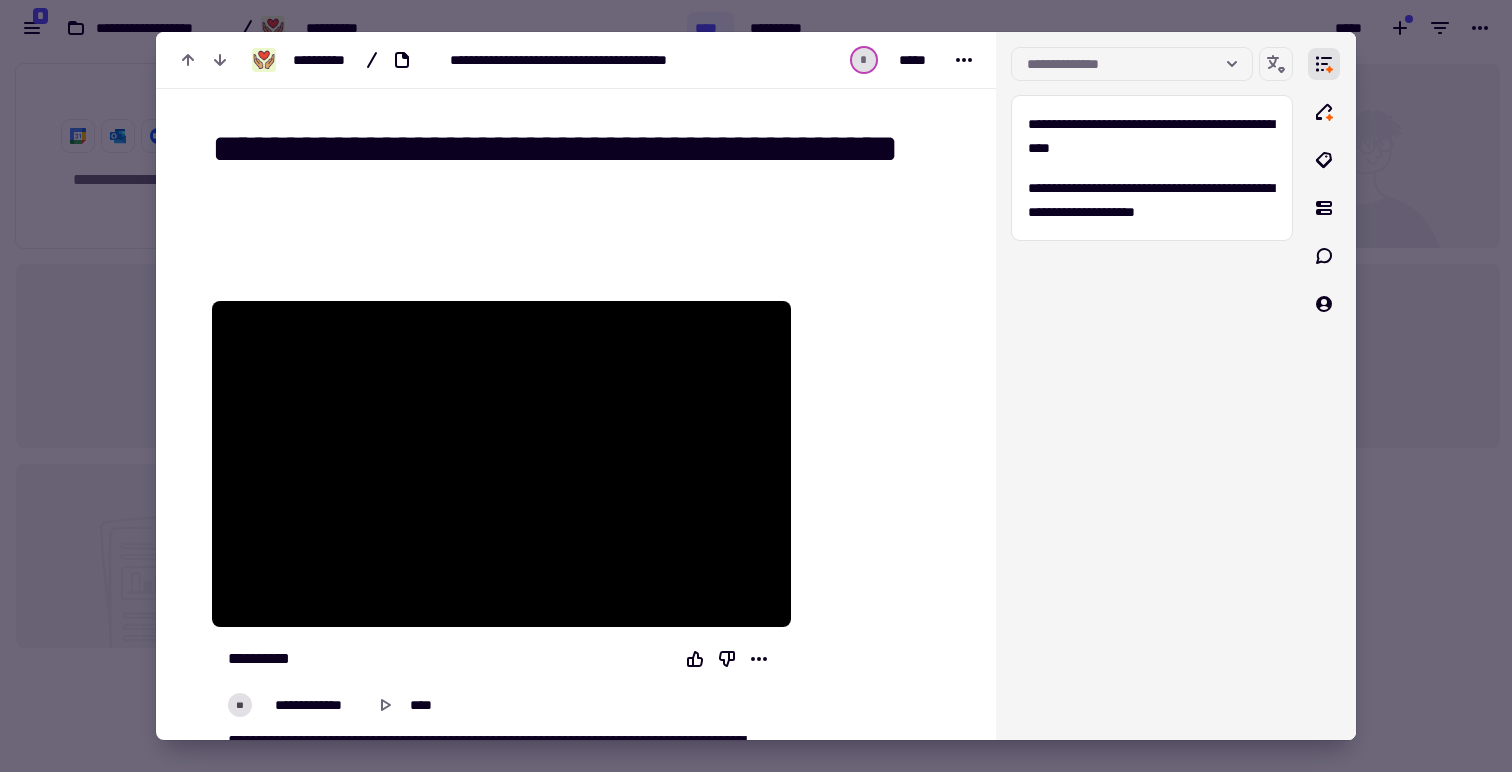 scroll, scrollTop: 4, scrollLeft: 0, axis: vertical 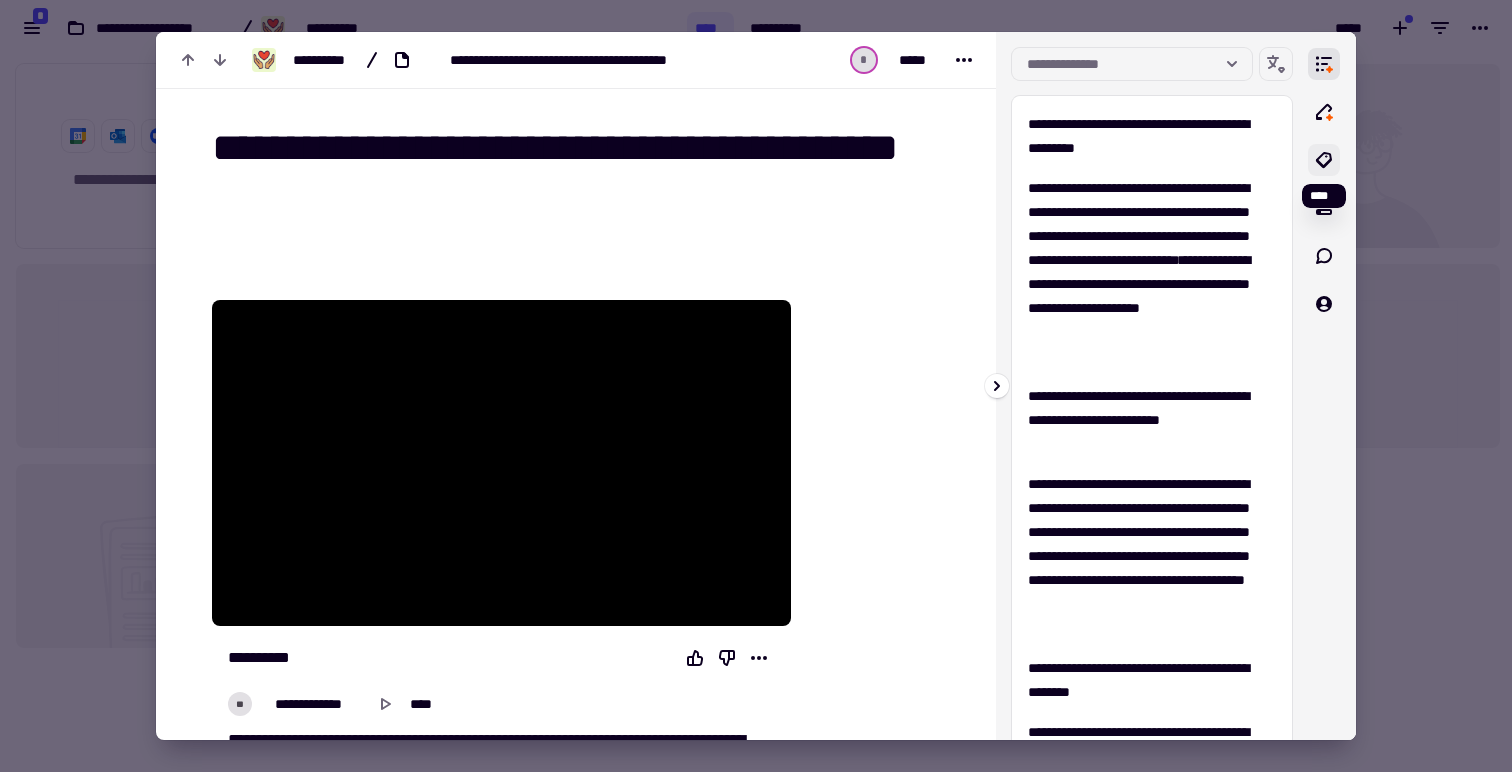 click 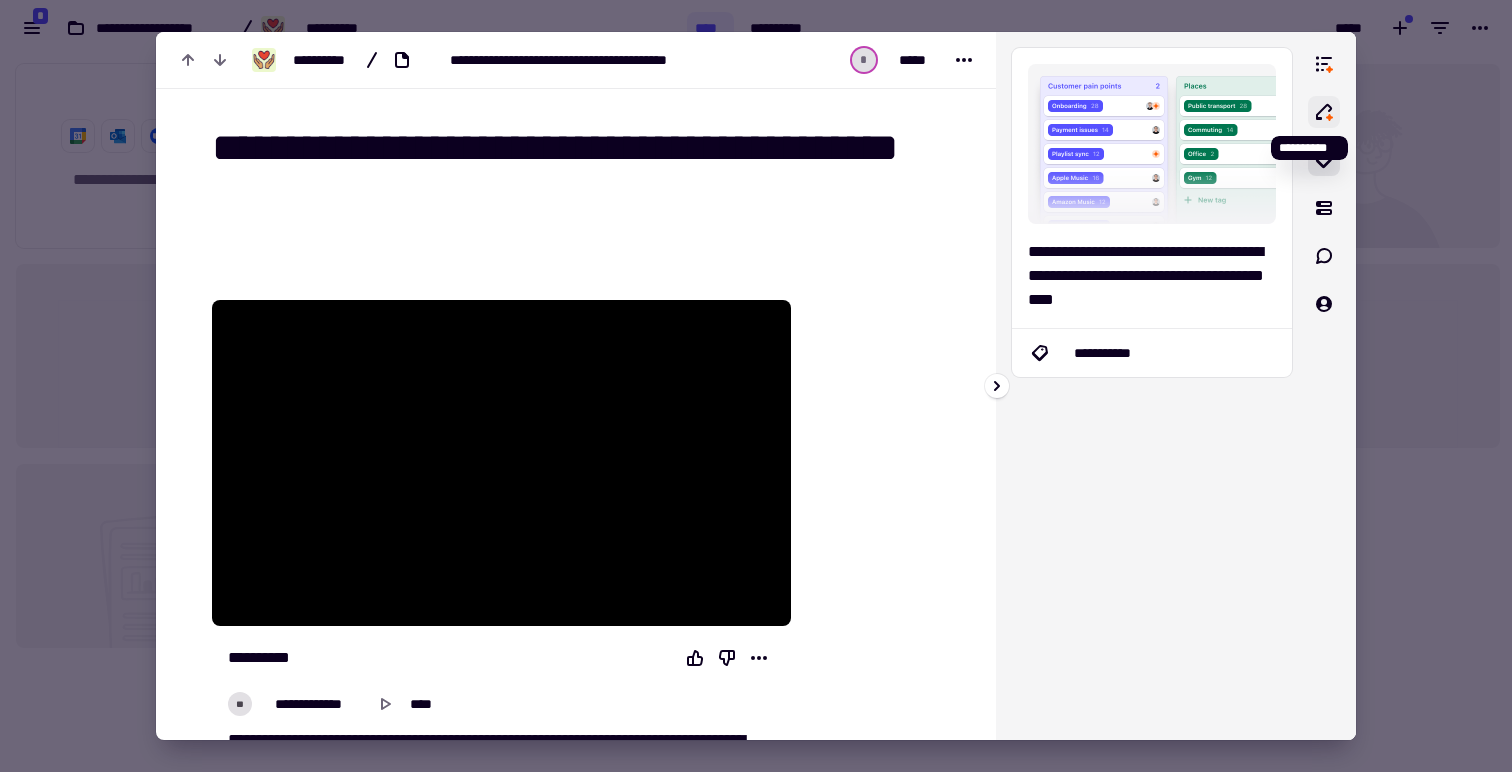 click 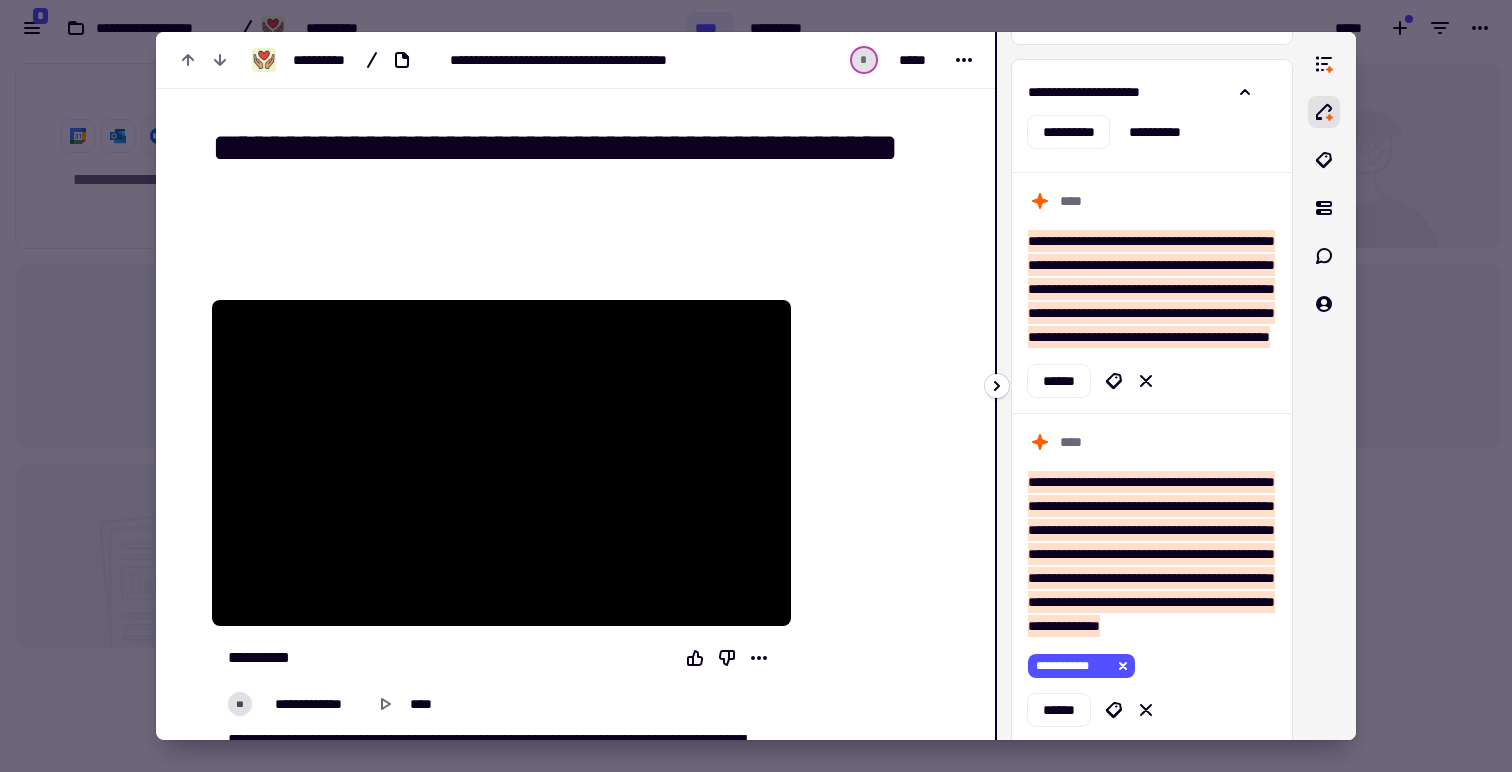 click 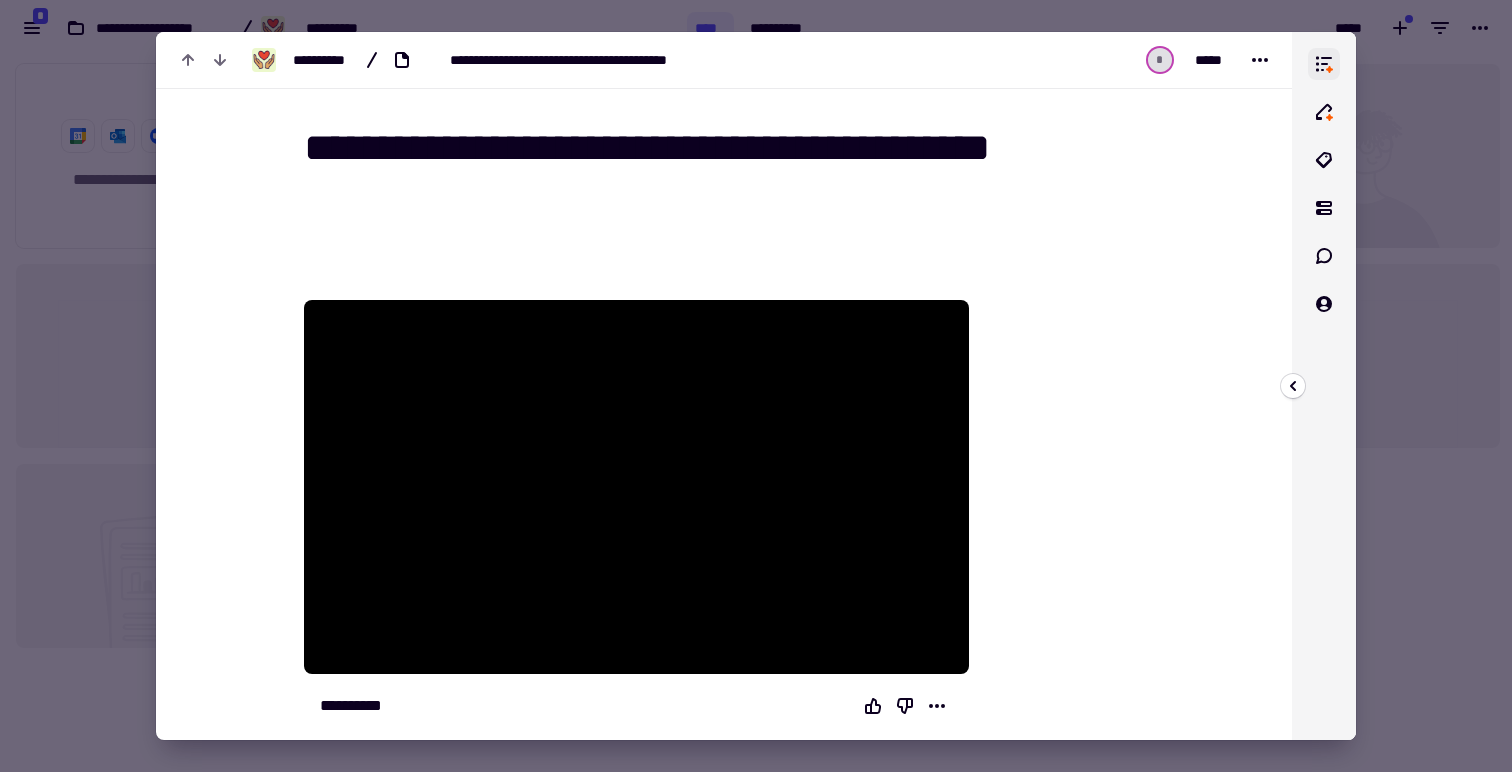 click 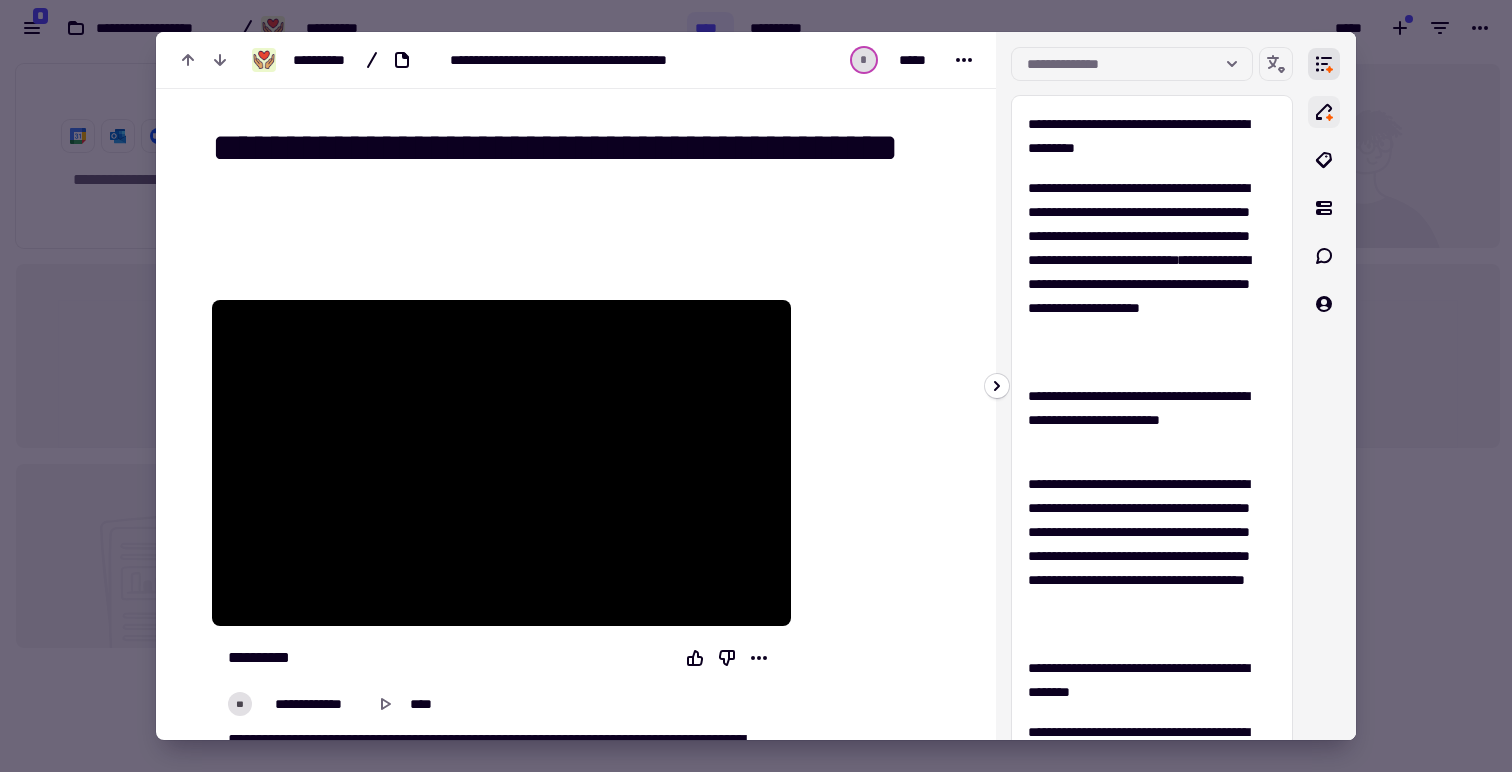 click 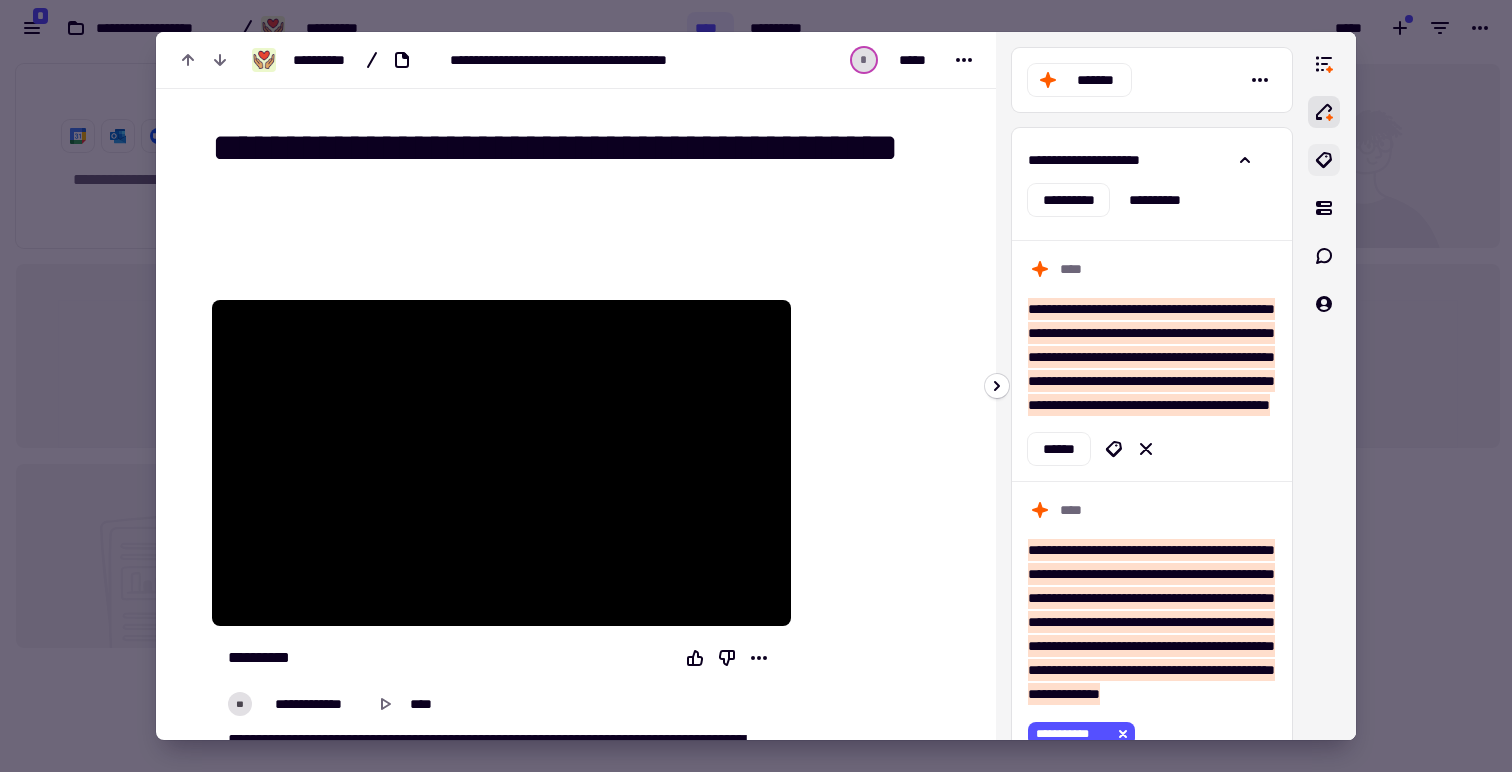 click 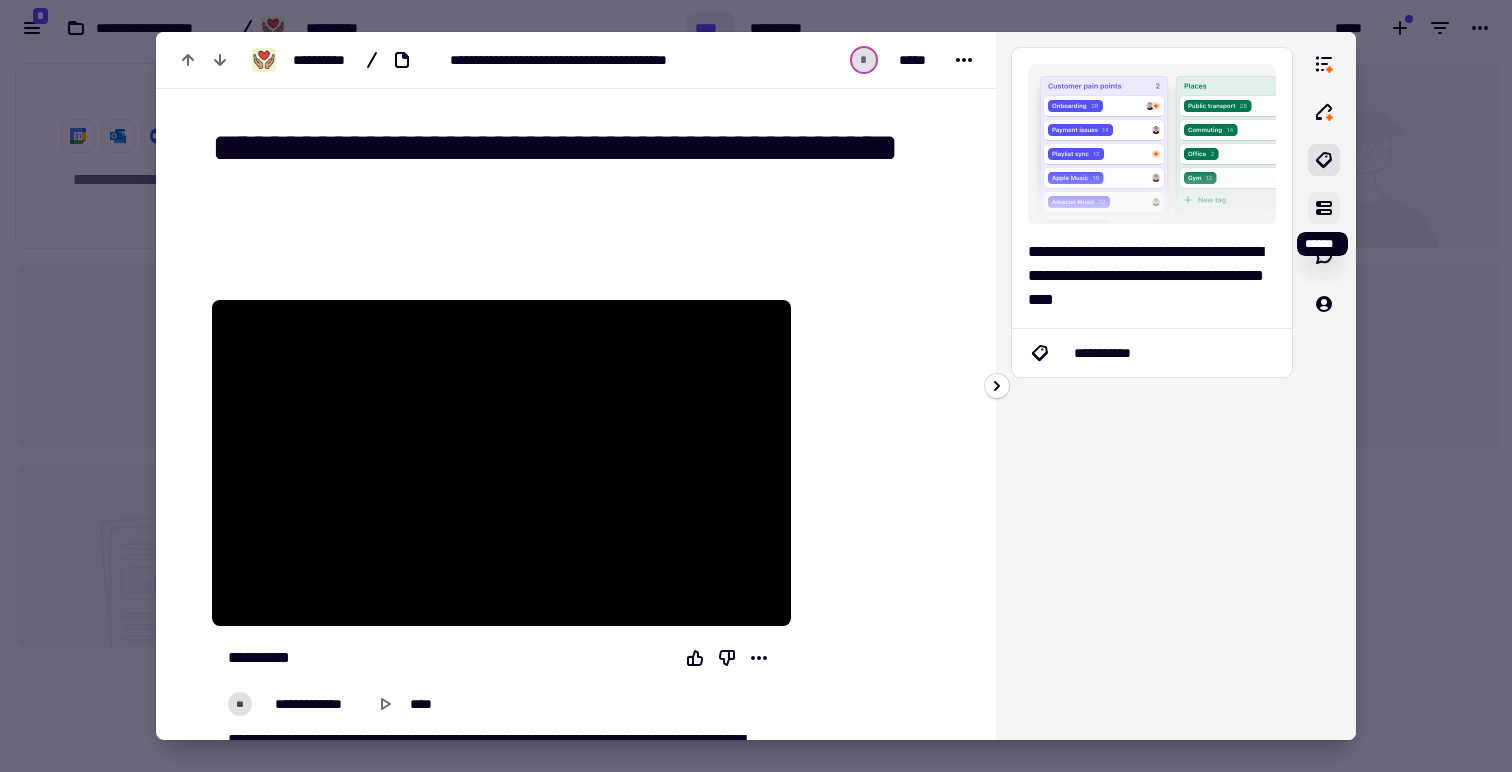 click 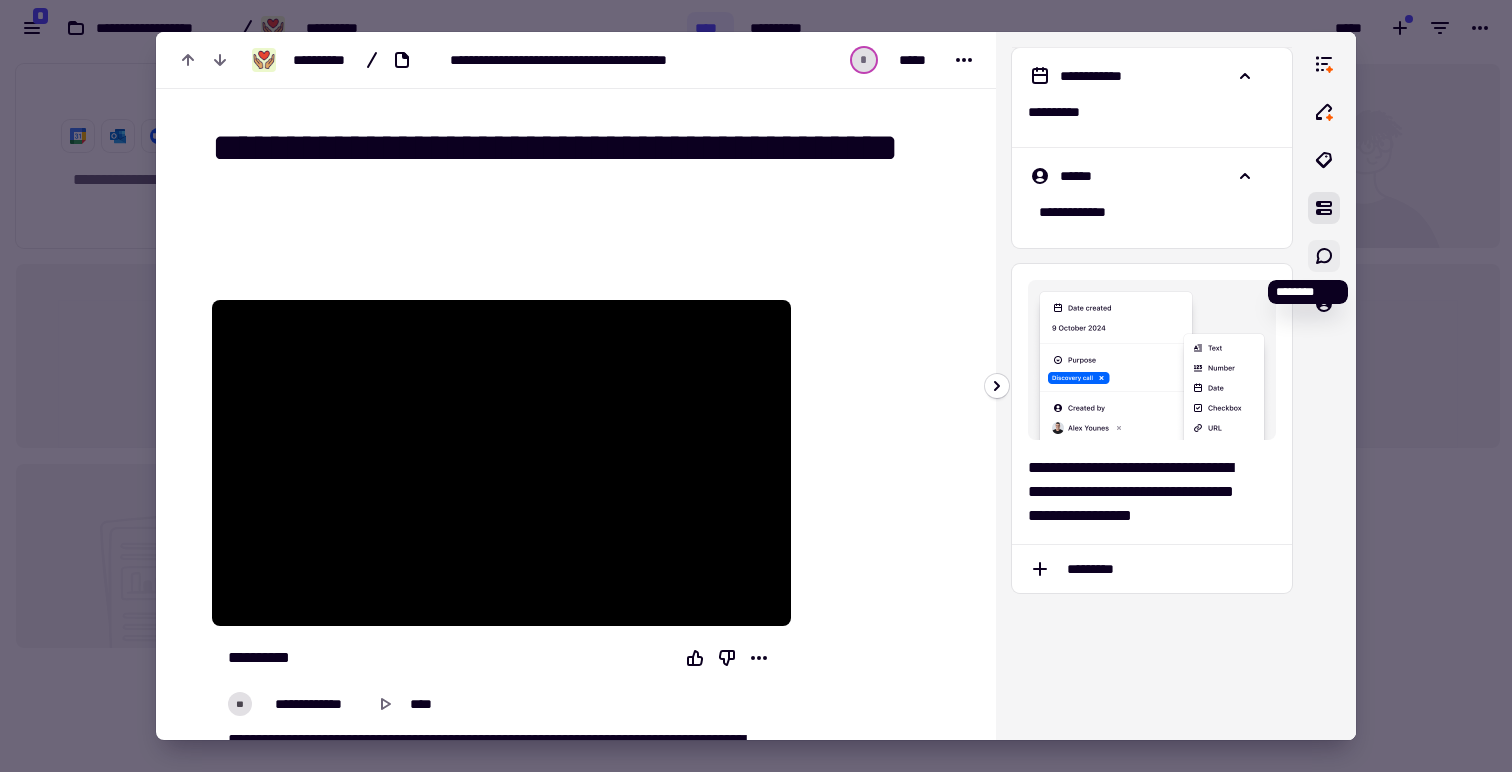 click 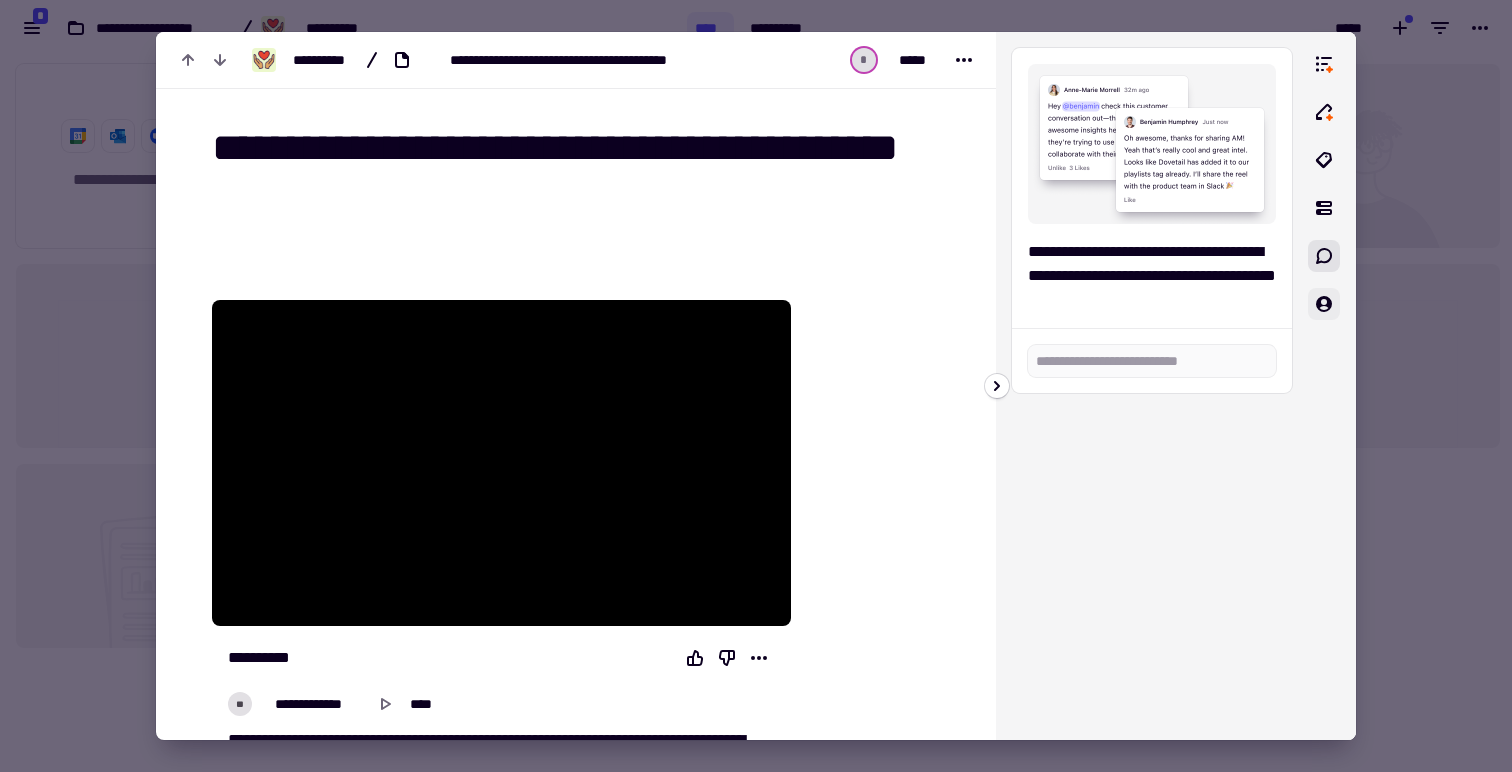 click 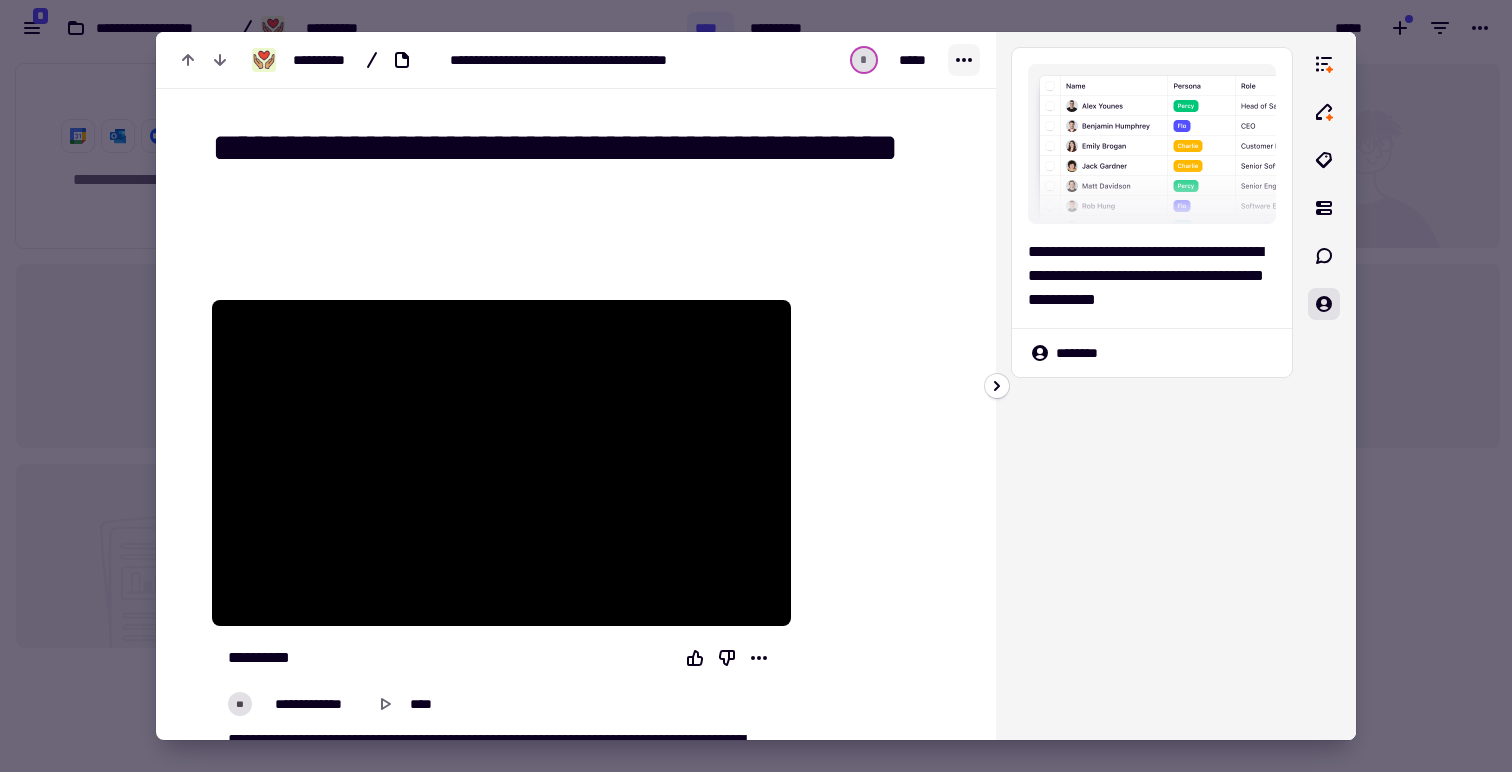 click 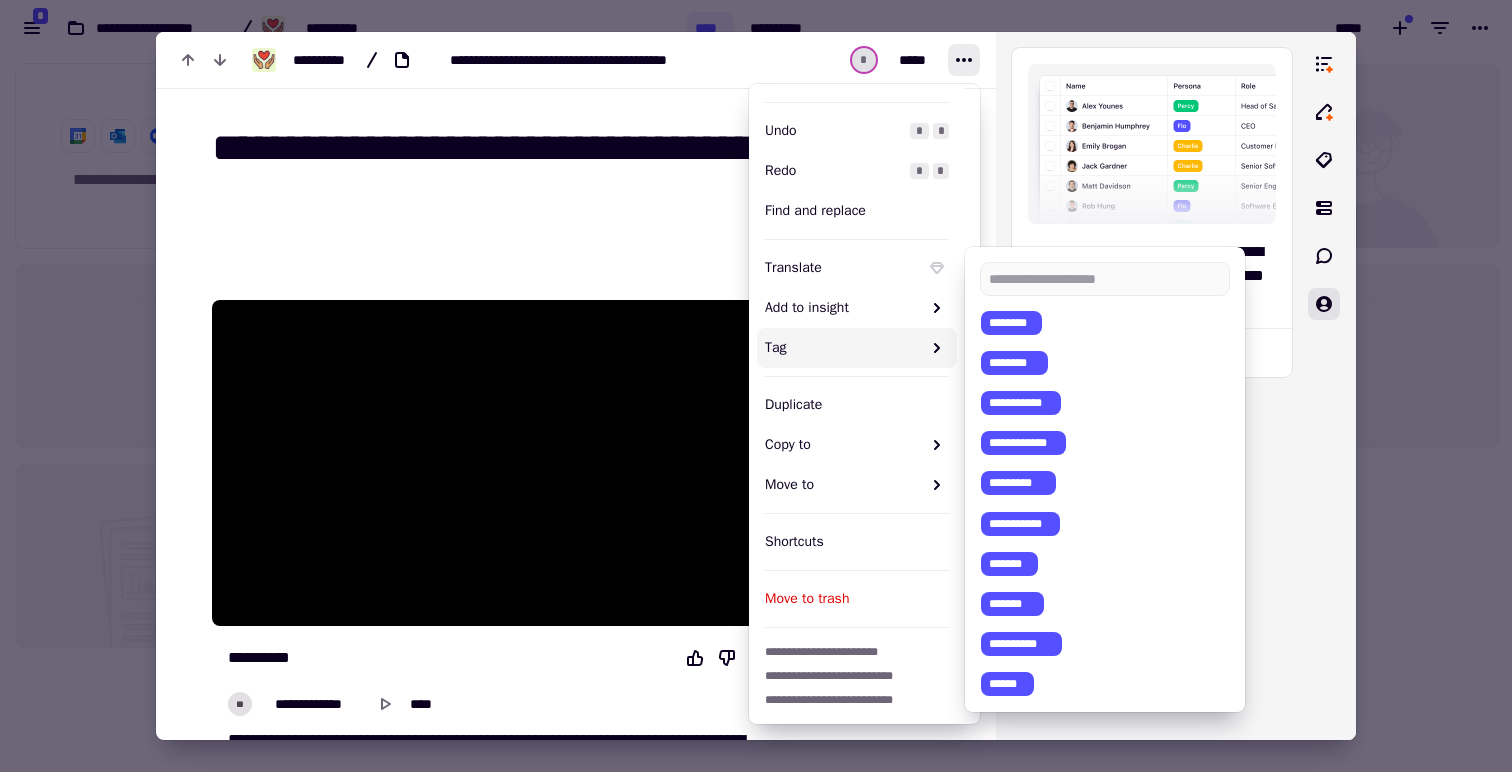 click on "**********" at bounding box center [470, 60] 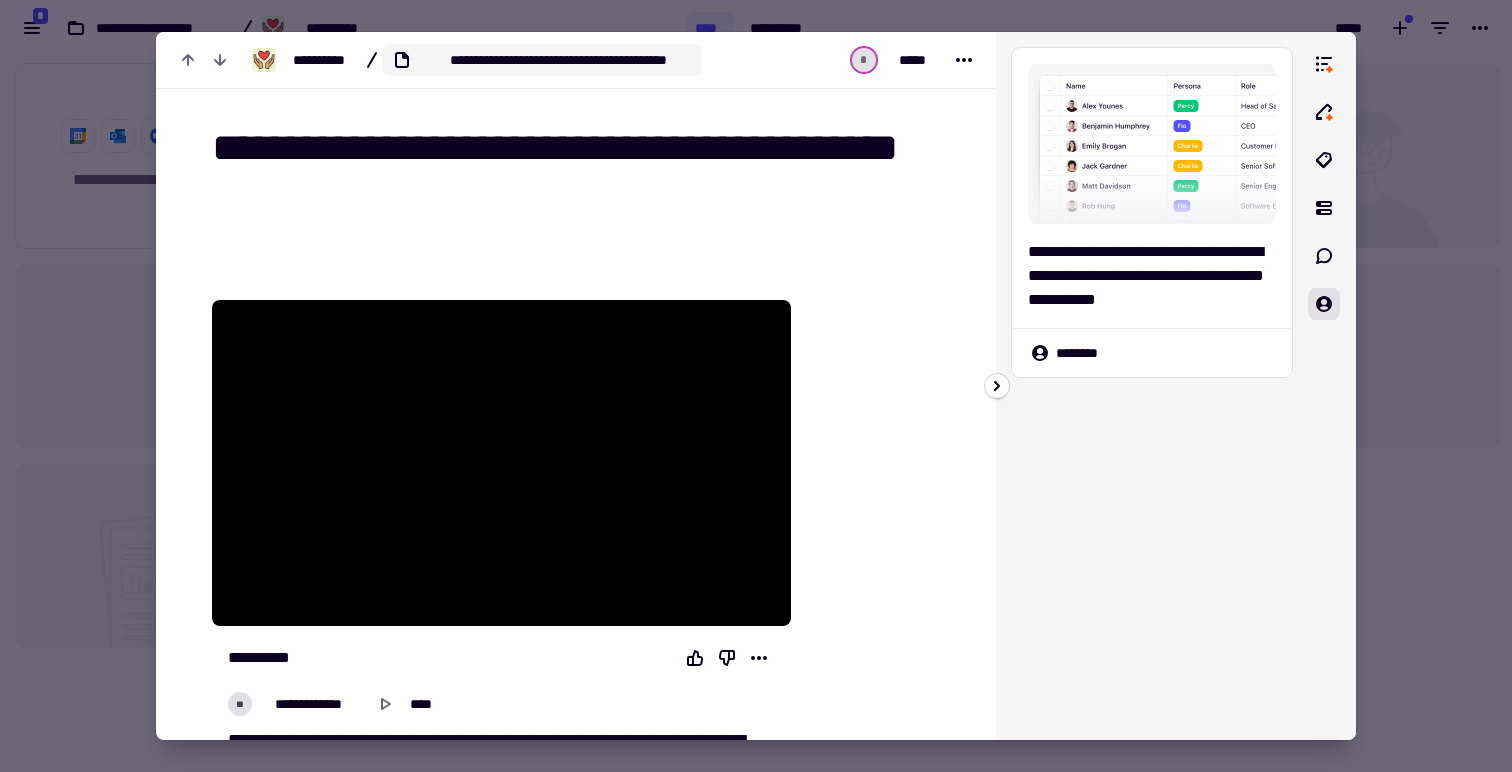 click on "**********" 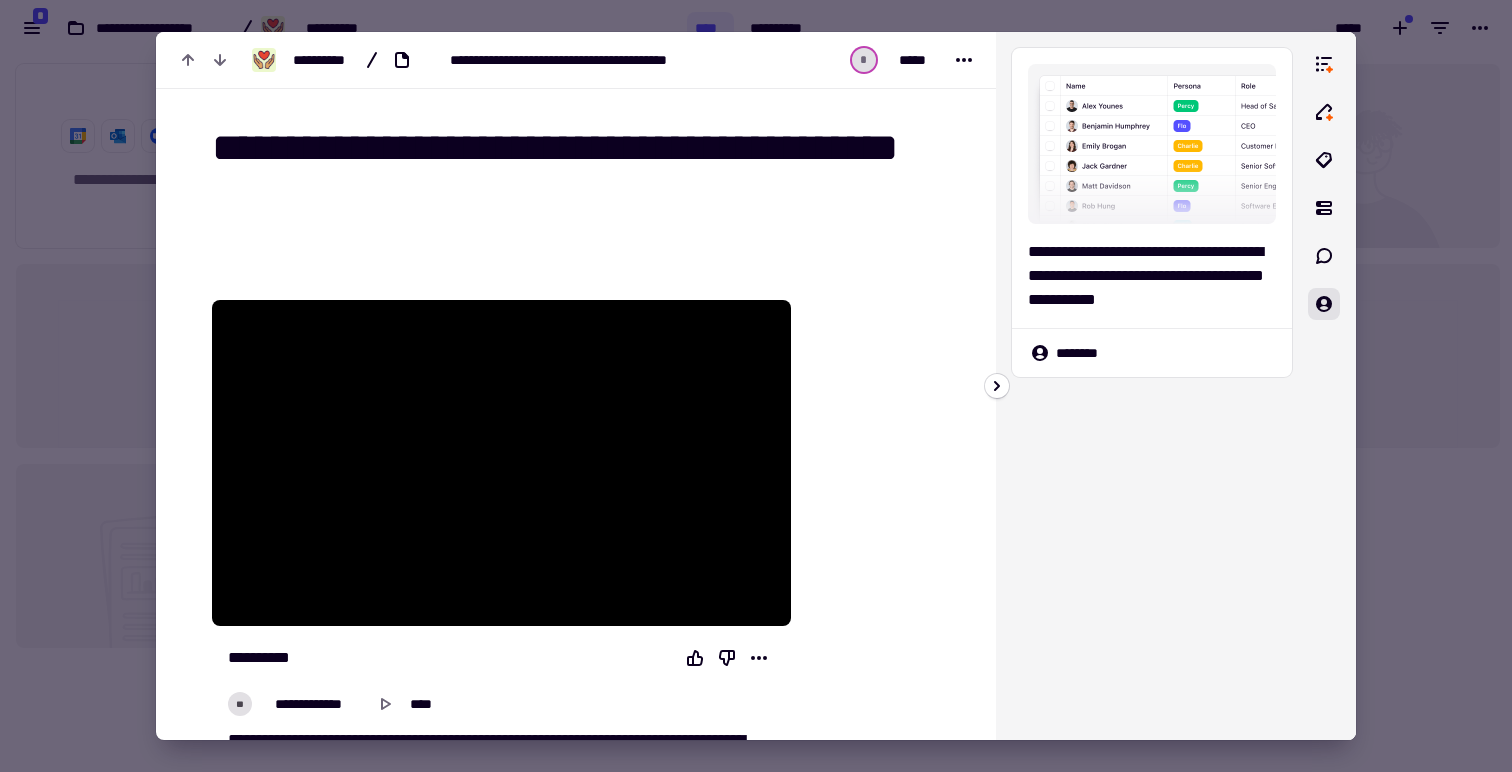 click on "**********" at bounding box center [470, 60] 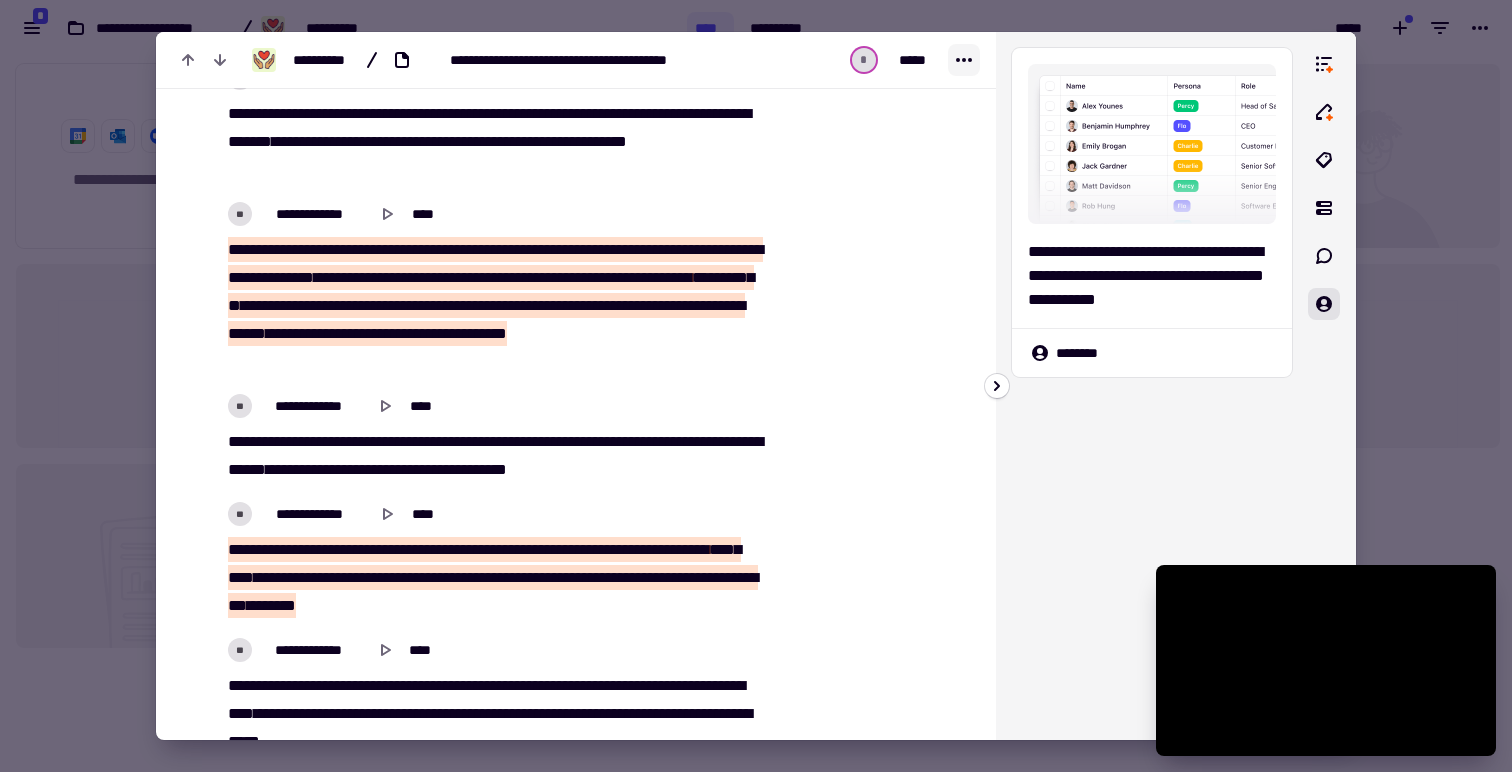 click 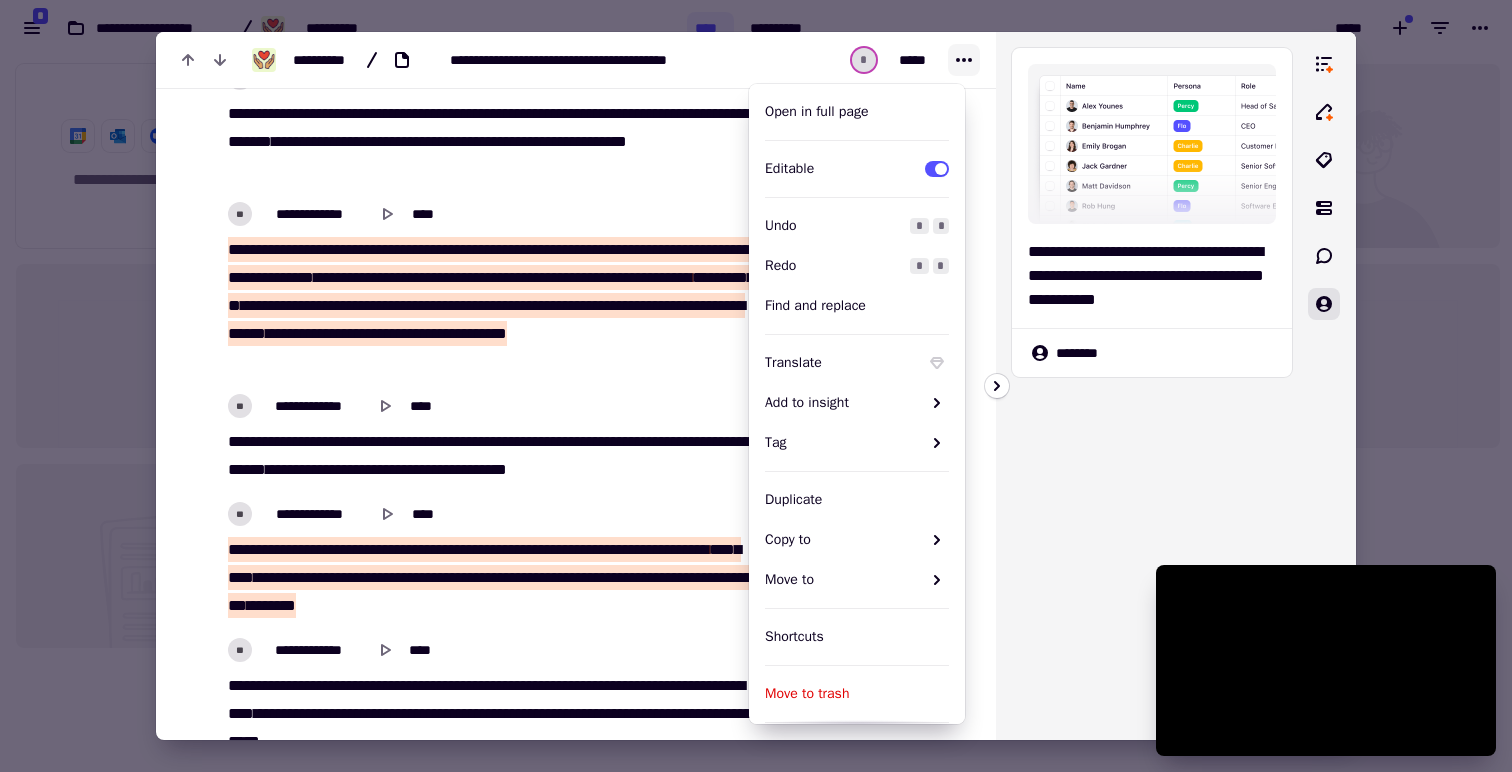 click 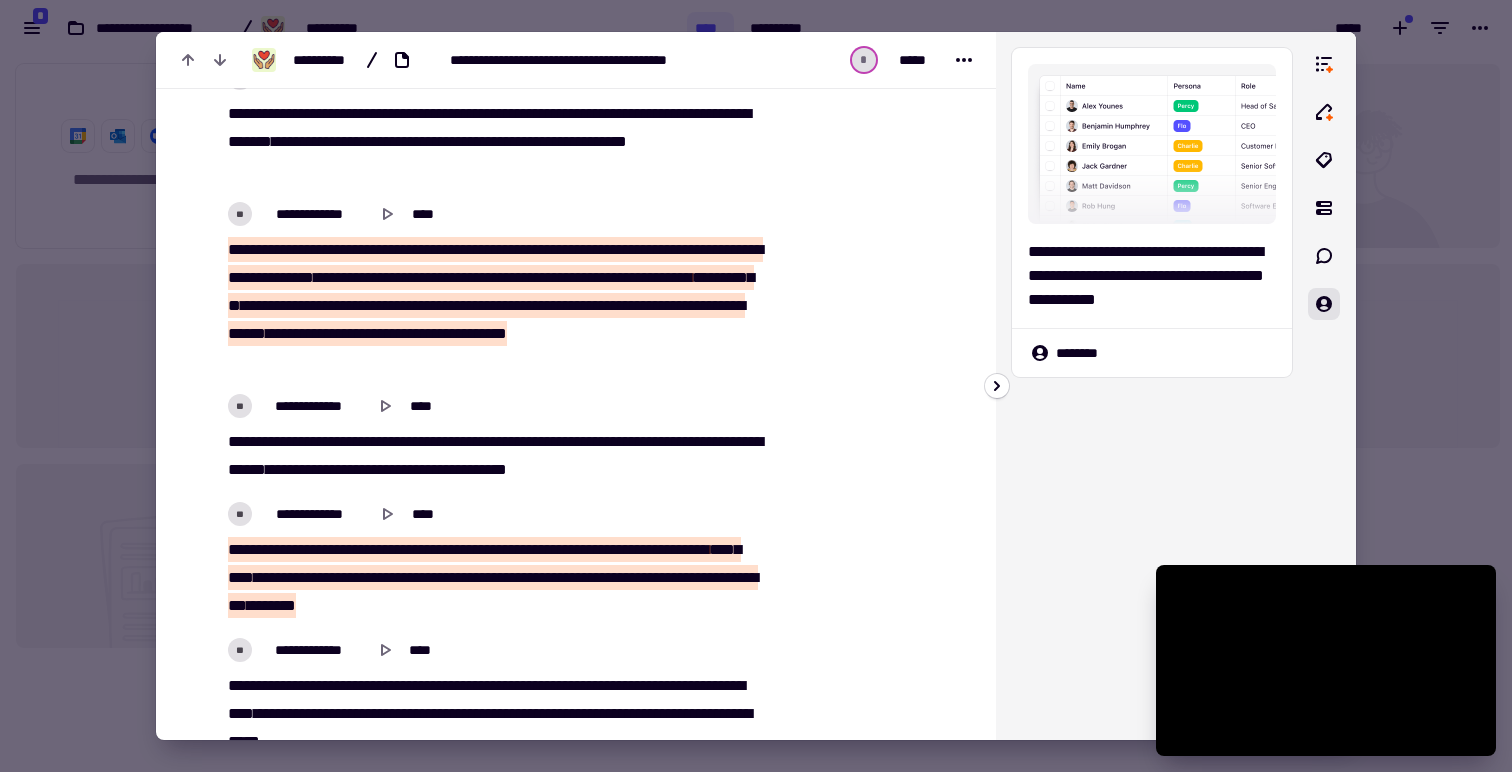 click at bounding box center [756, 386] 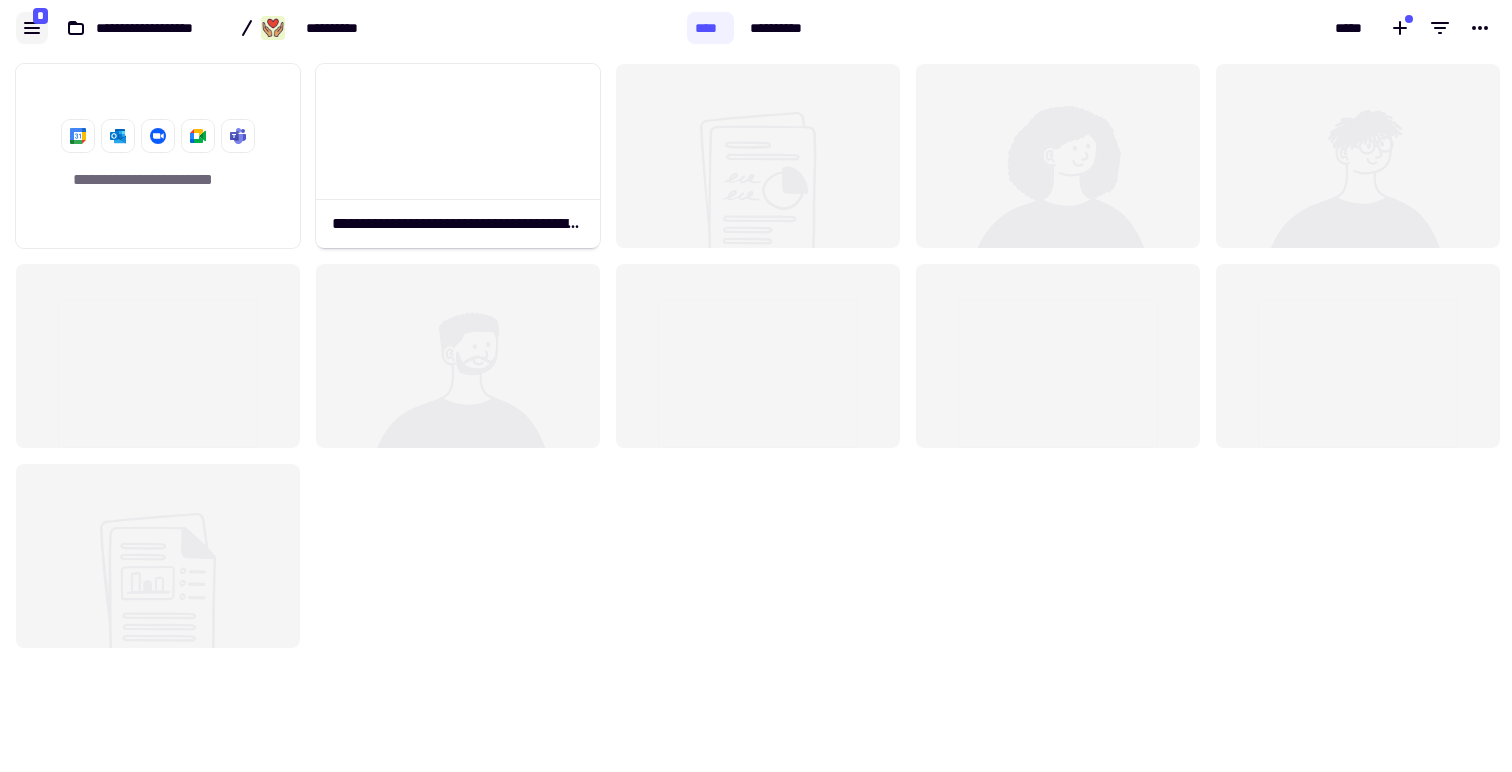 click 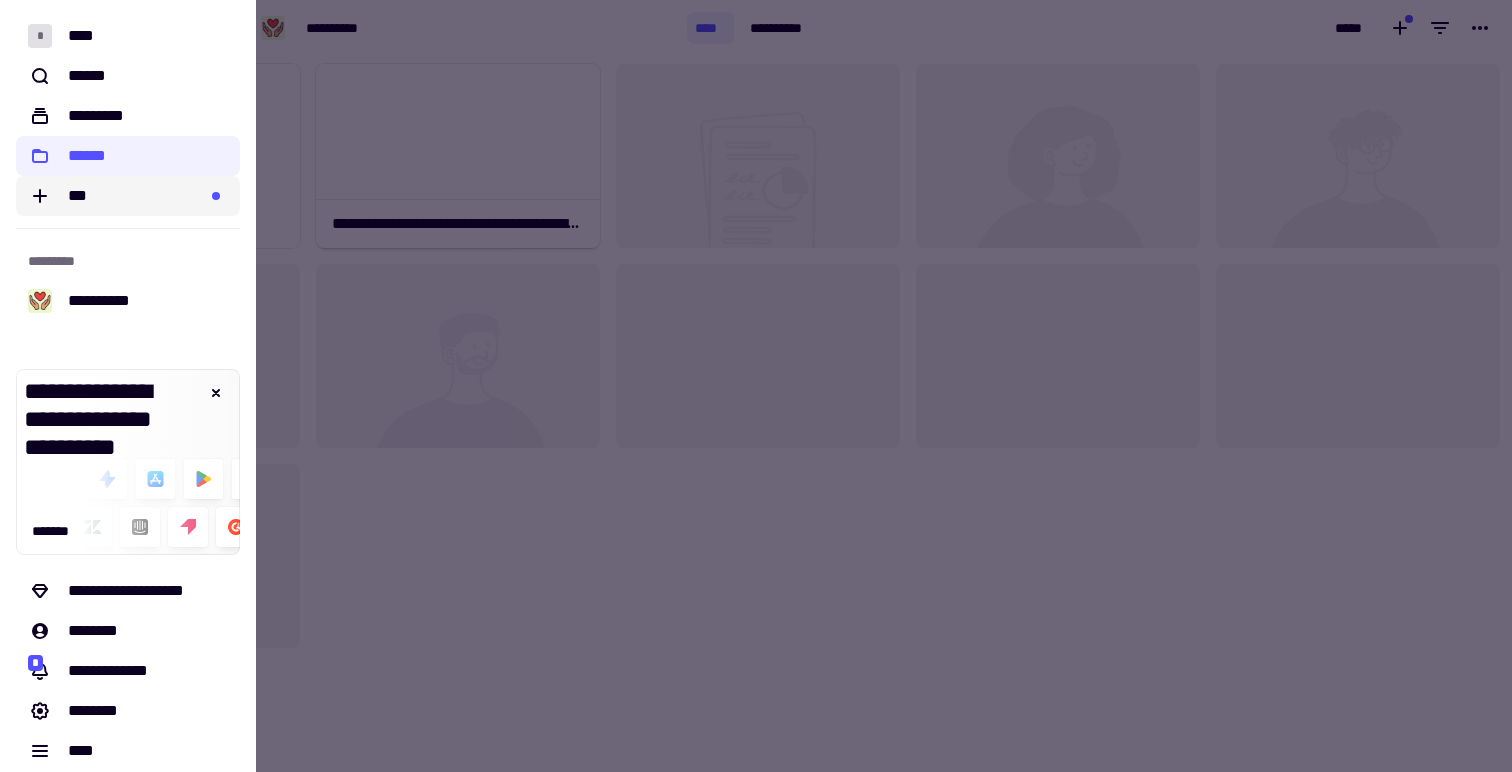 click on "***" 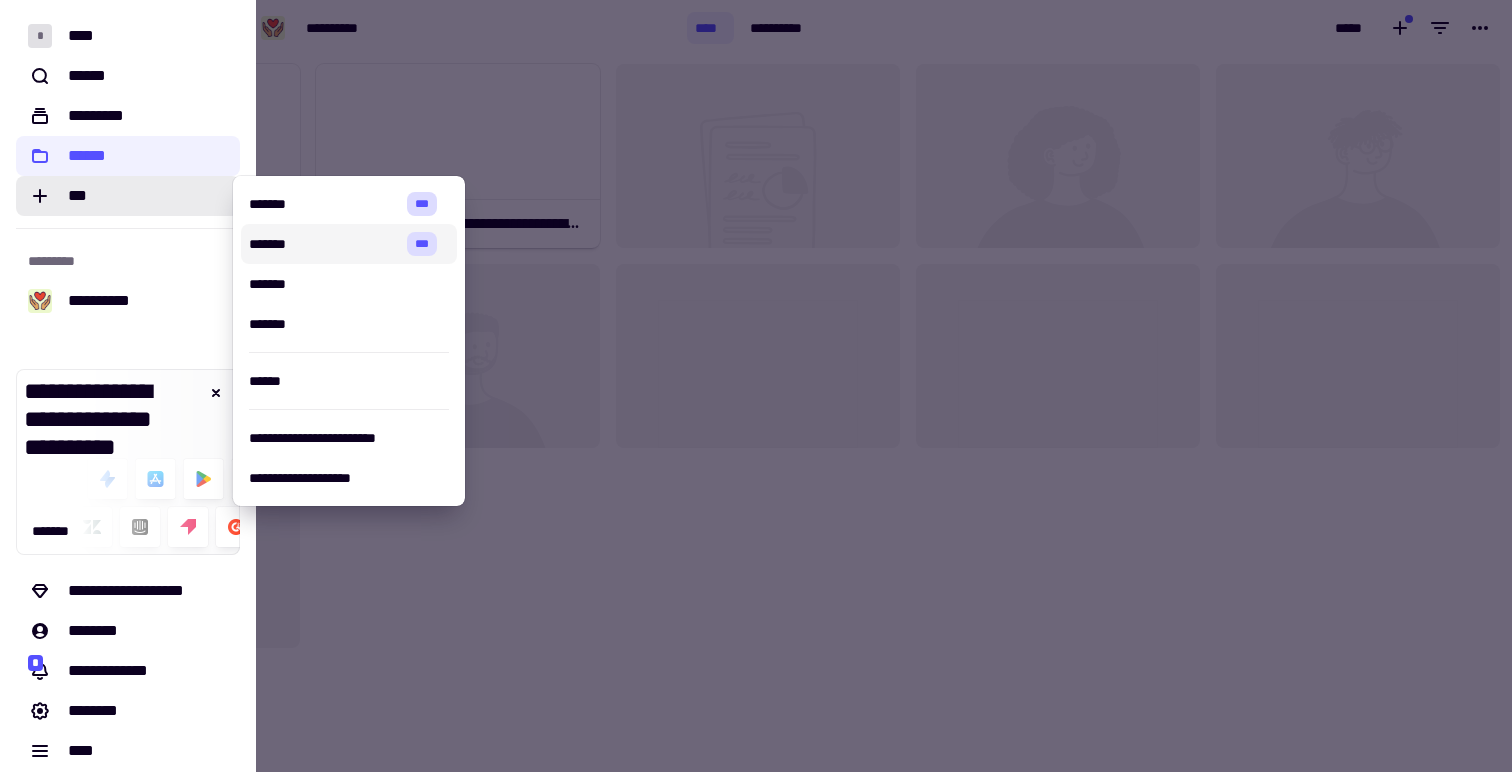 click at bounding box center [756, 386] 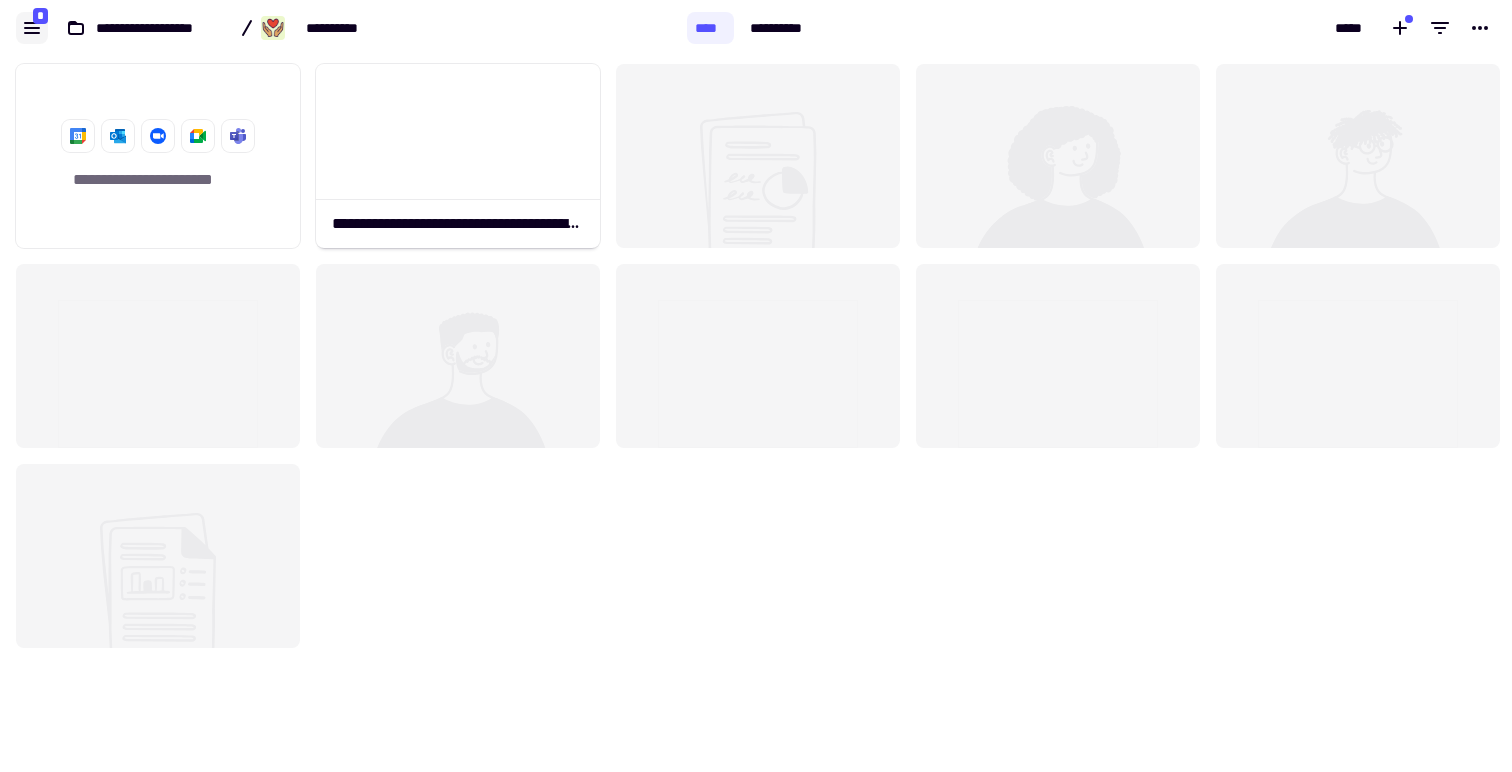 click 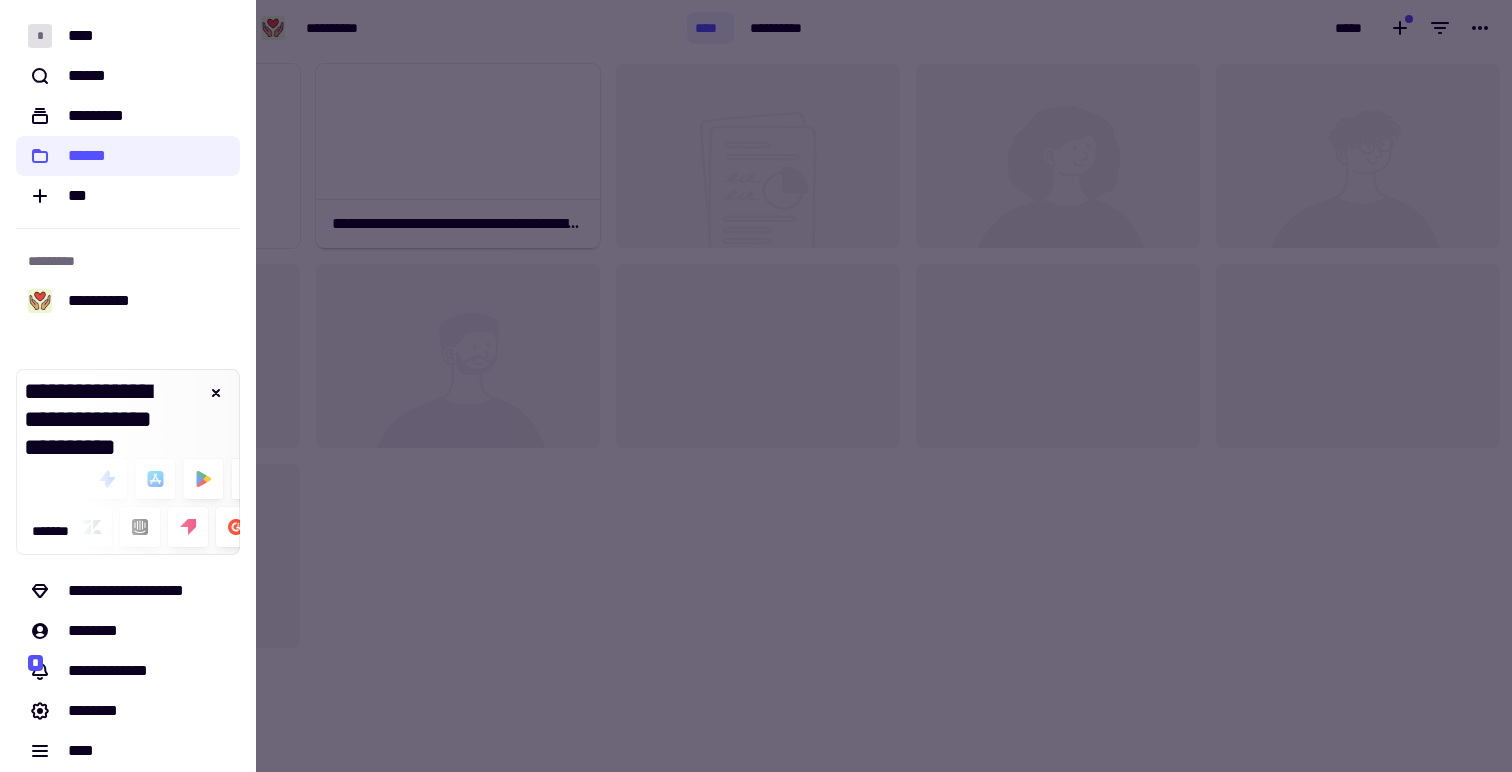 click at bounding box center [756, 386] 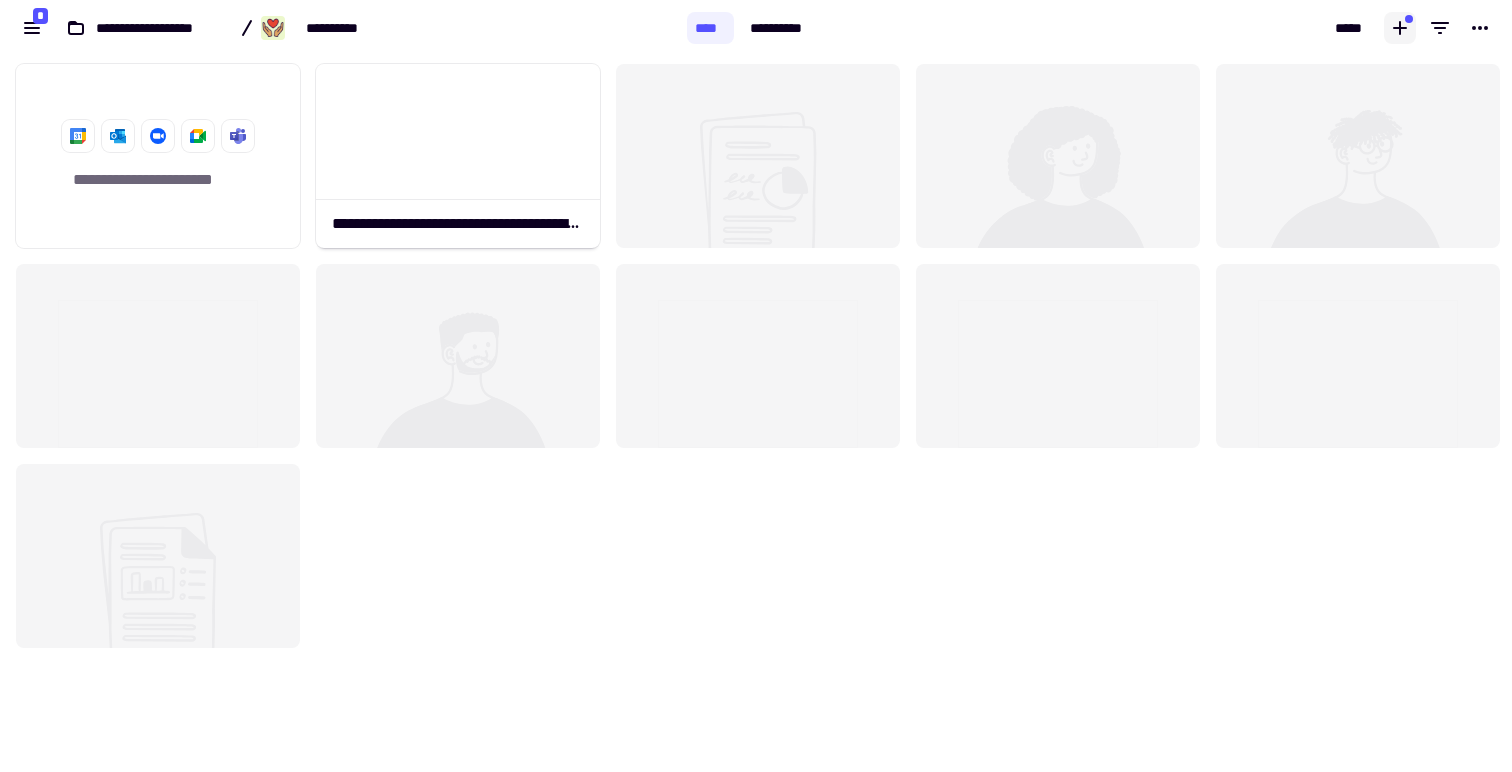 click 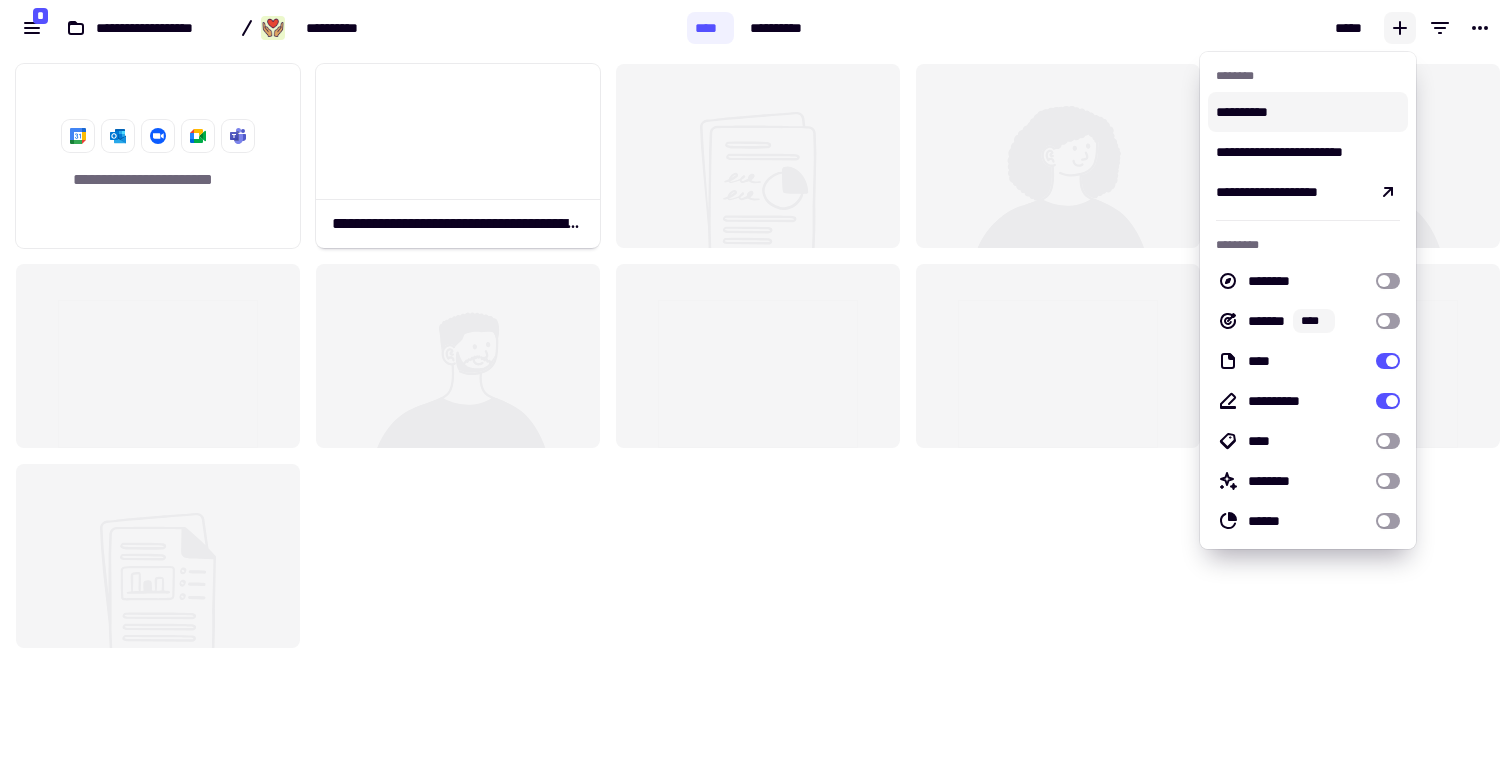 click 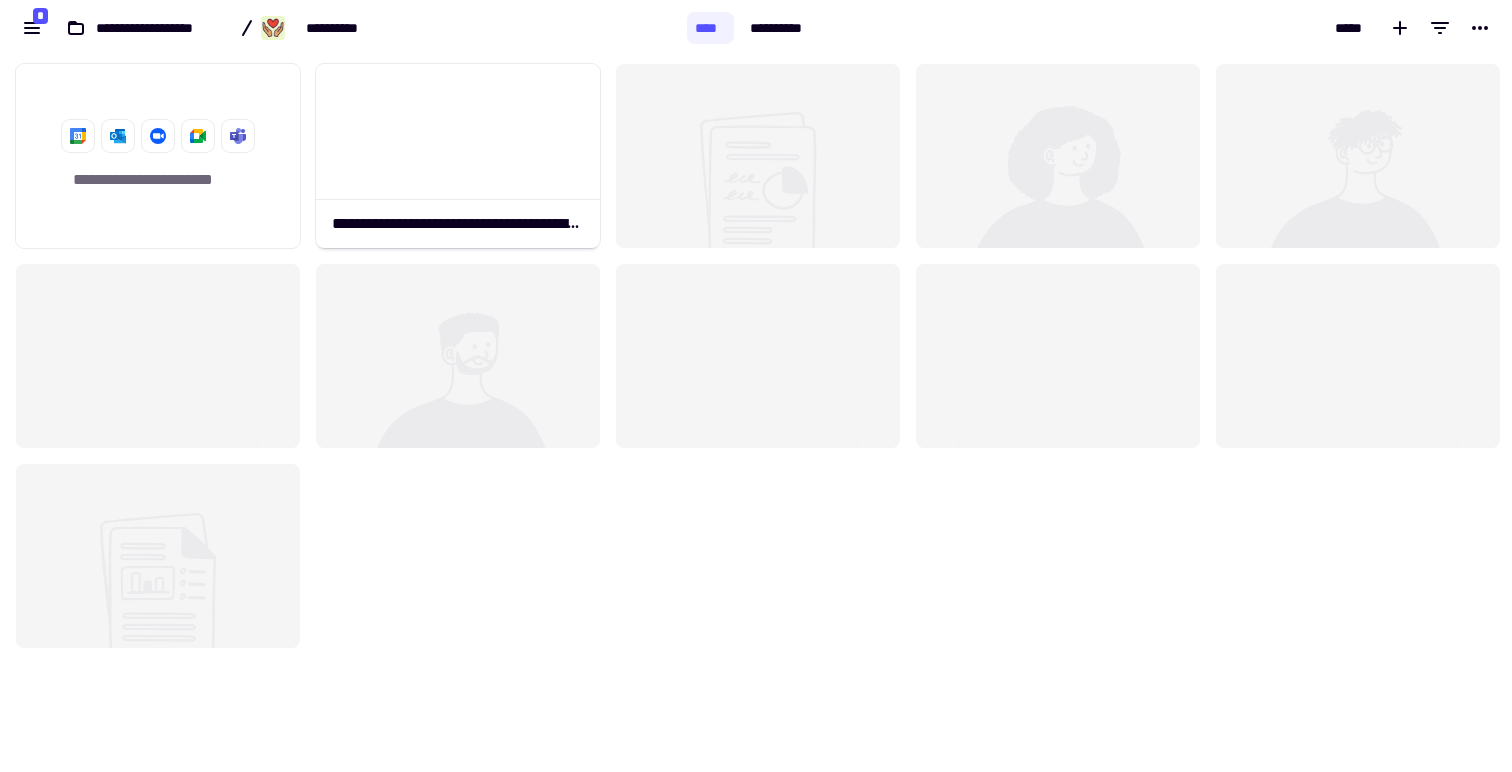 click on "*****" at bounding box center [1168, 28] 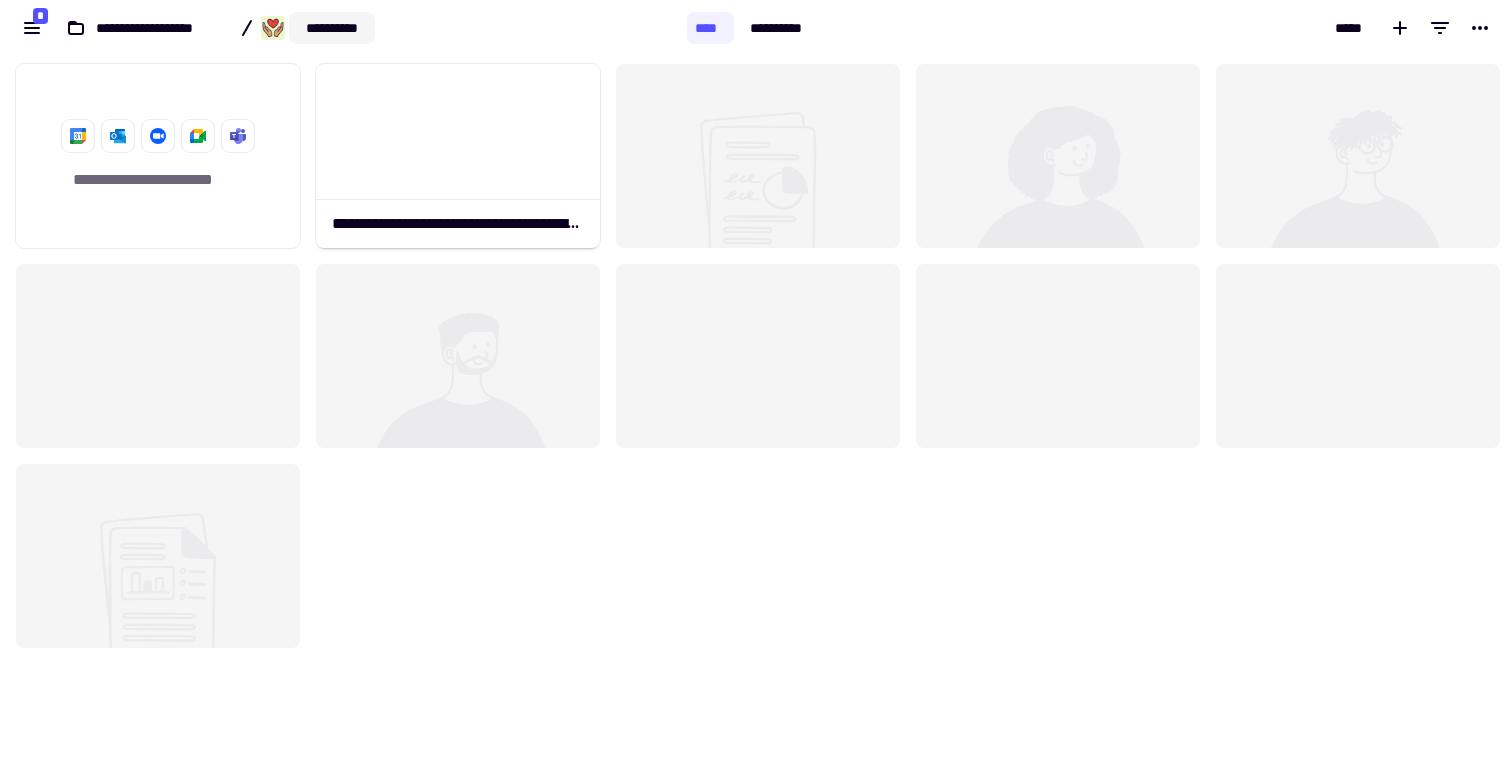 click on "**********" 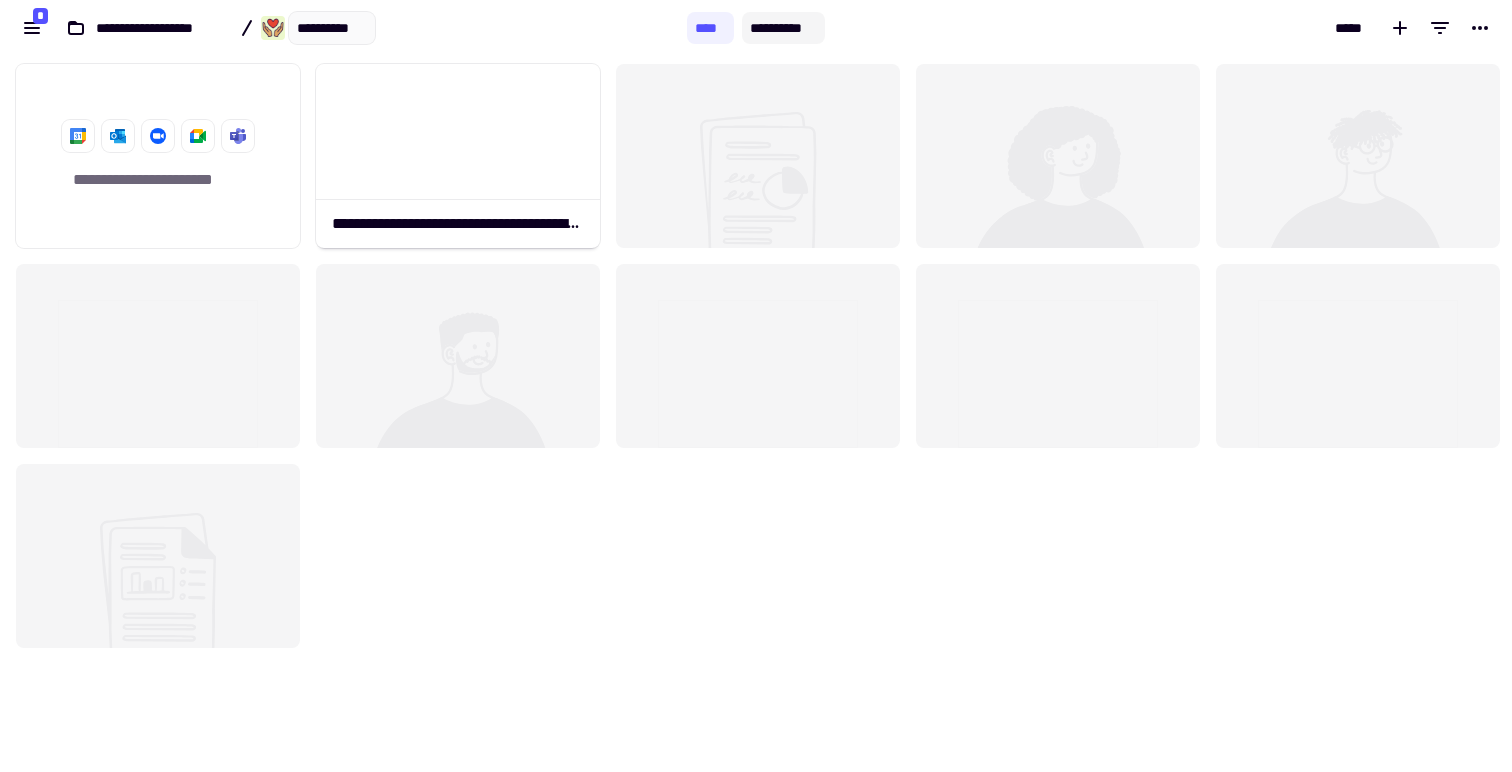 click on "**********" 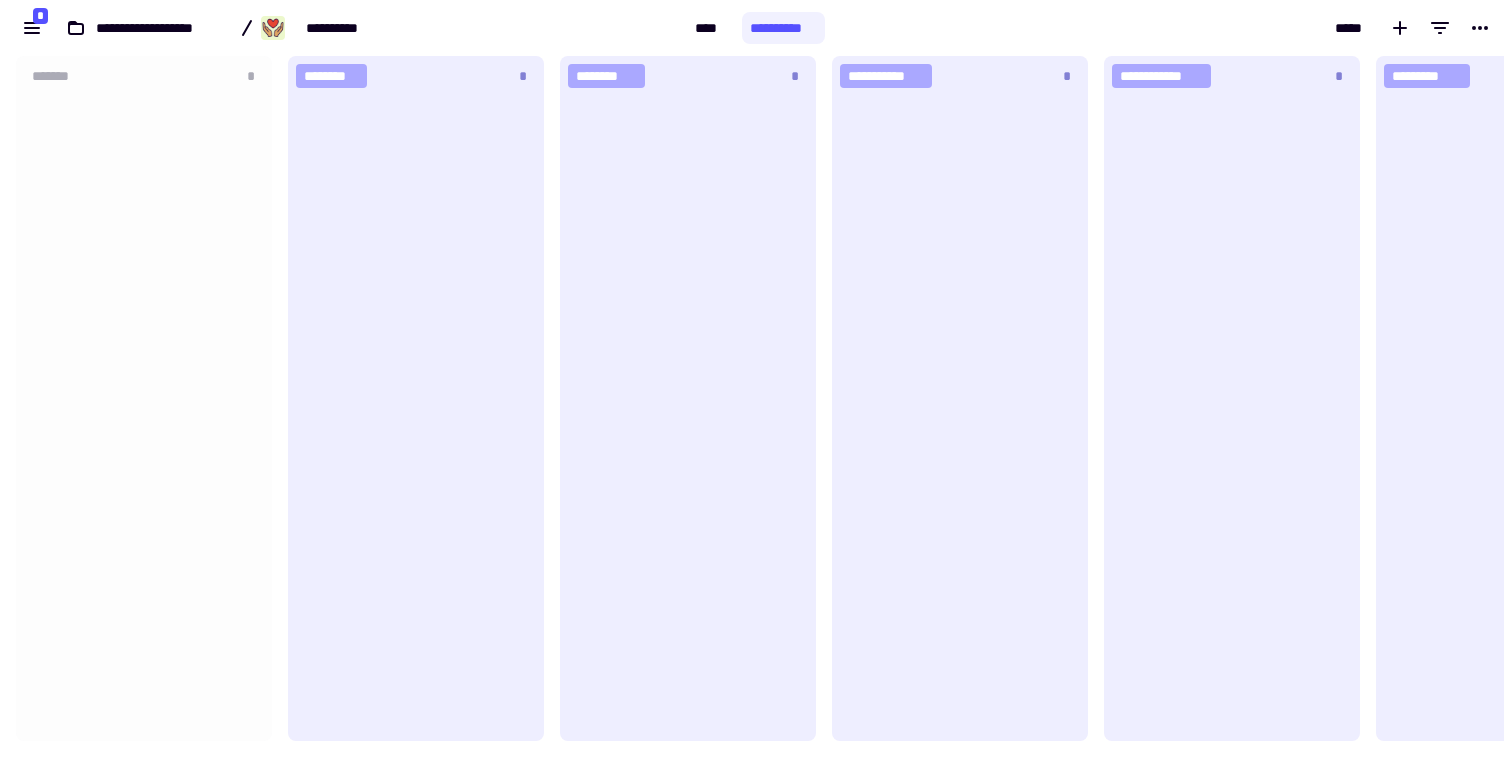 scroll, scrollTop: 16, scrollLeft: 16, axis: both 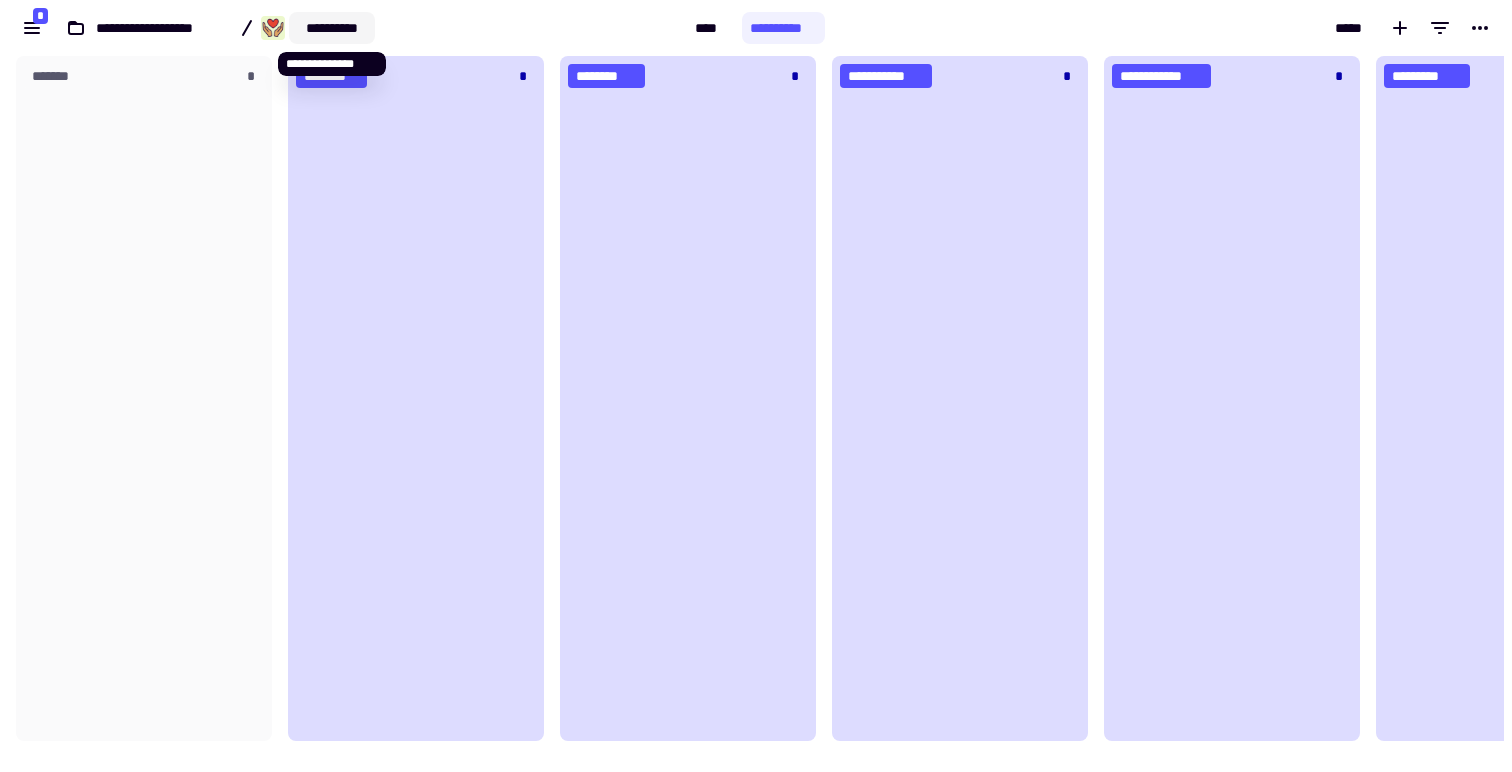click on "**********" 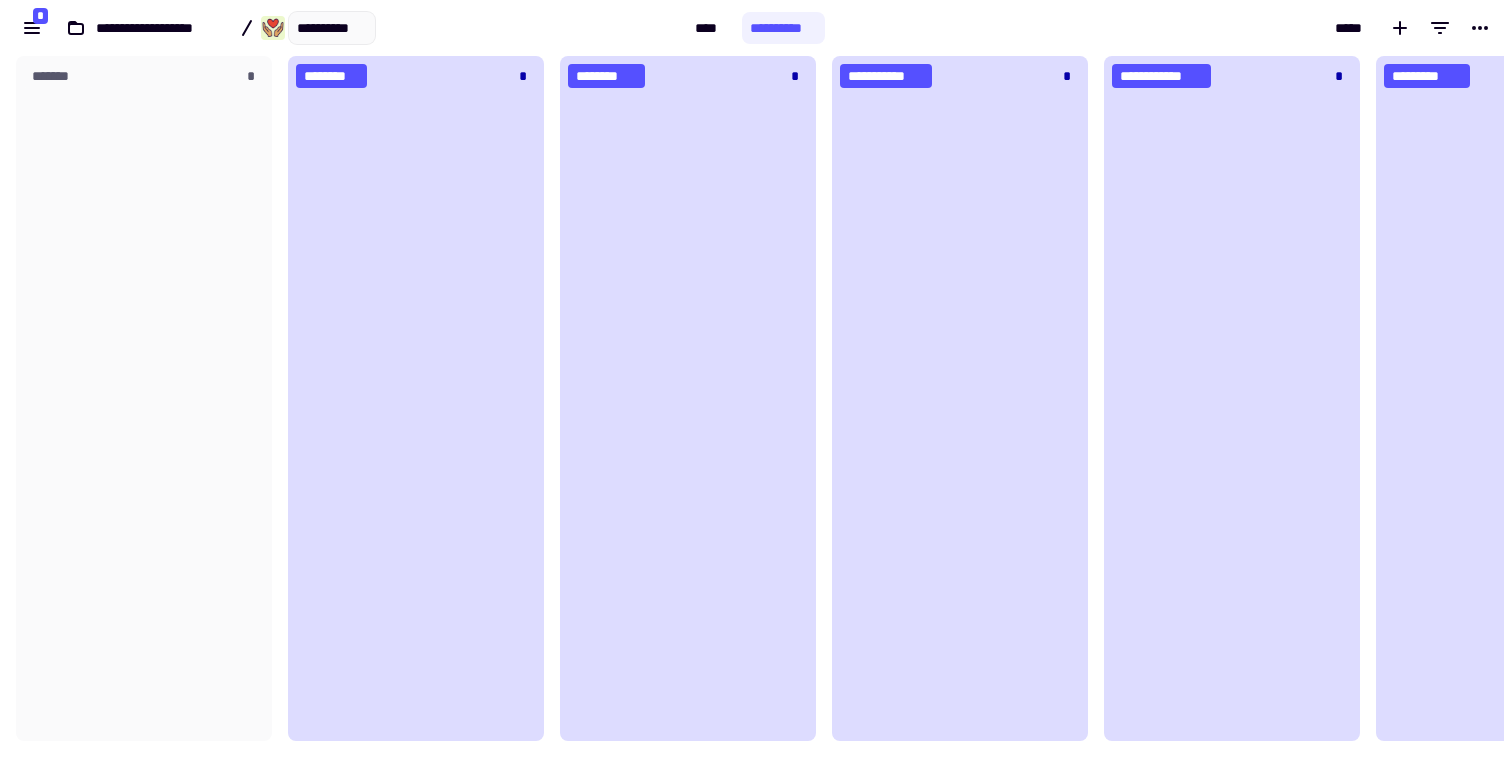 click on "**********" at bounding box center (343, 28) 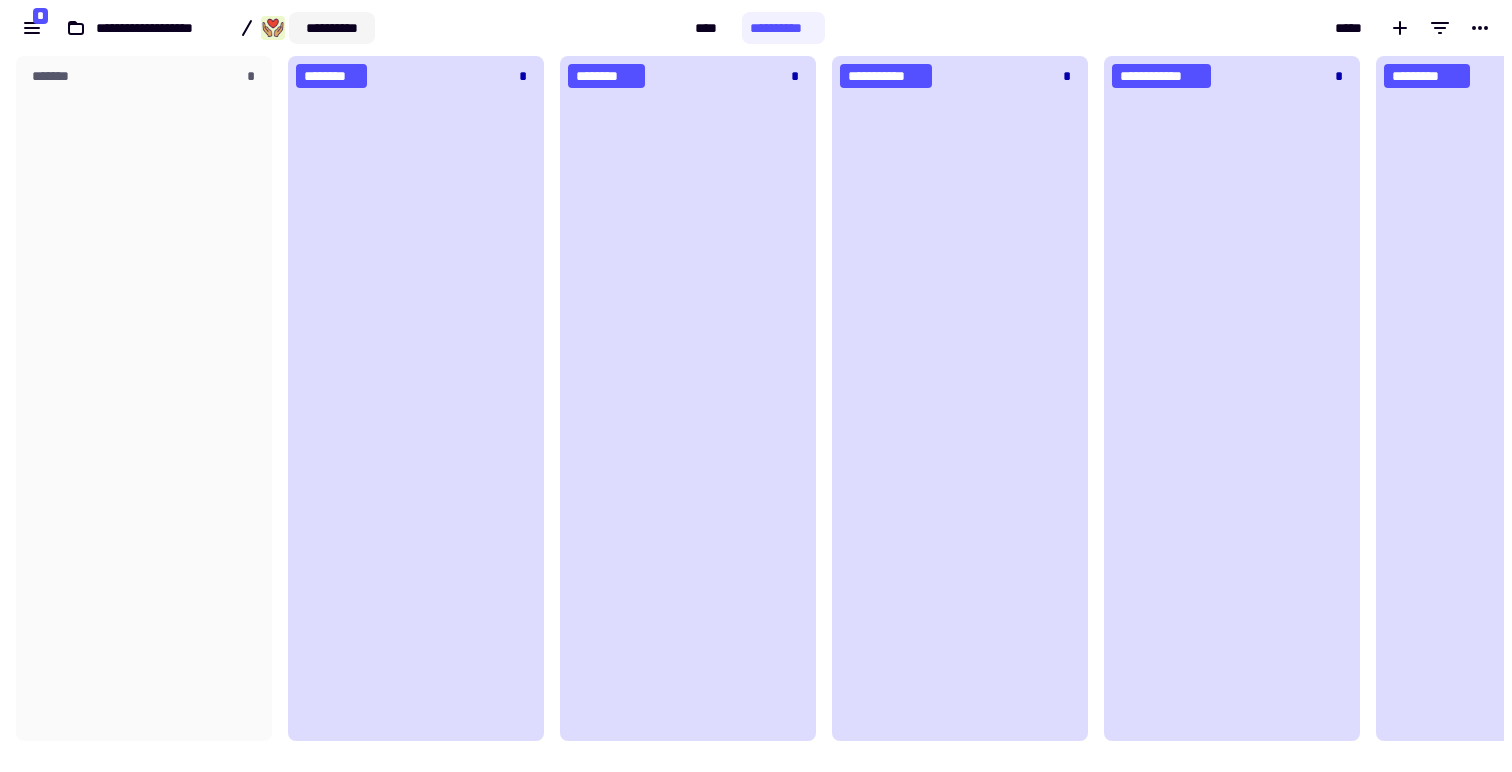 click on "**********" 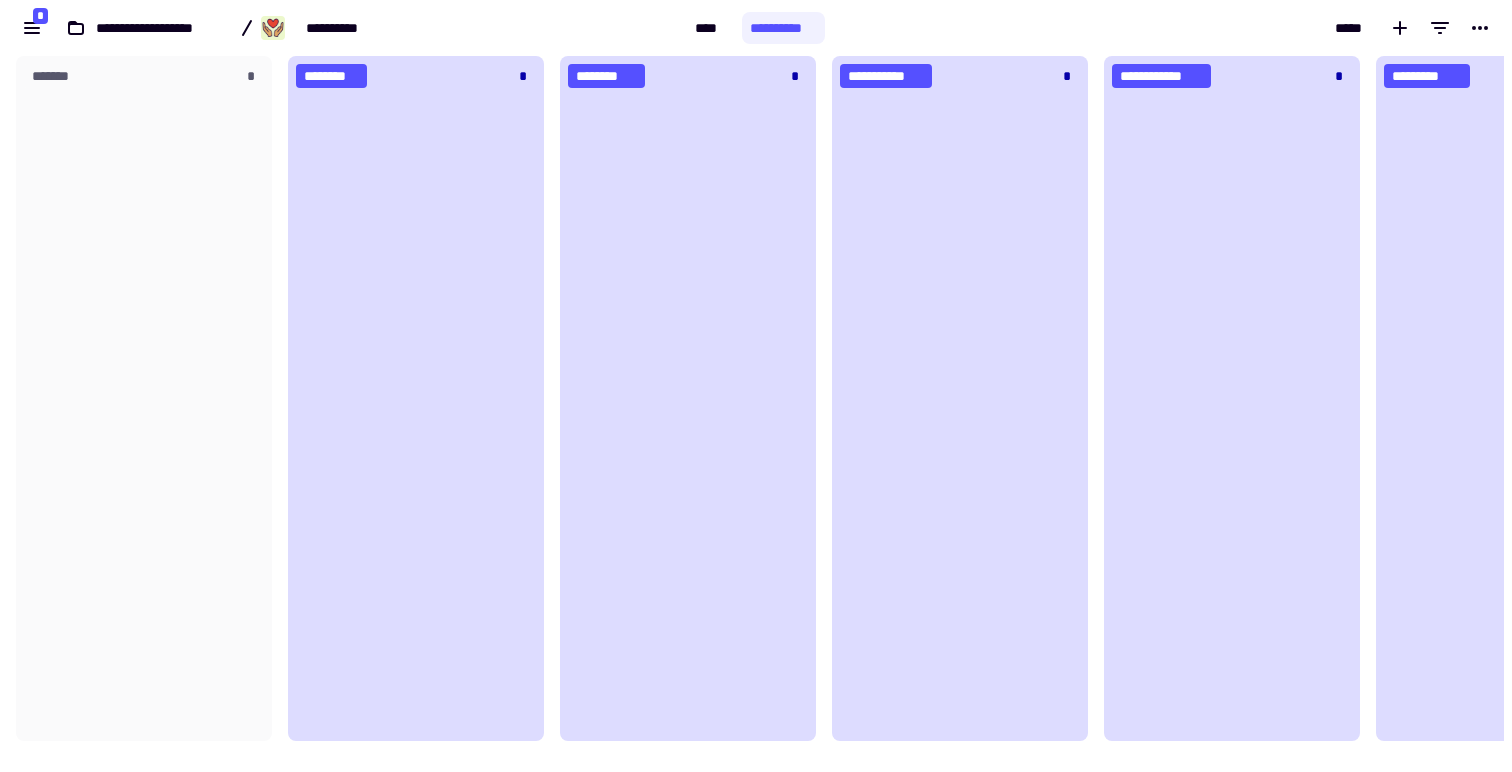 click on "**********" at bounding box center [343, 28] 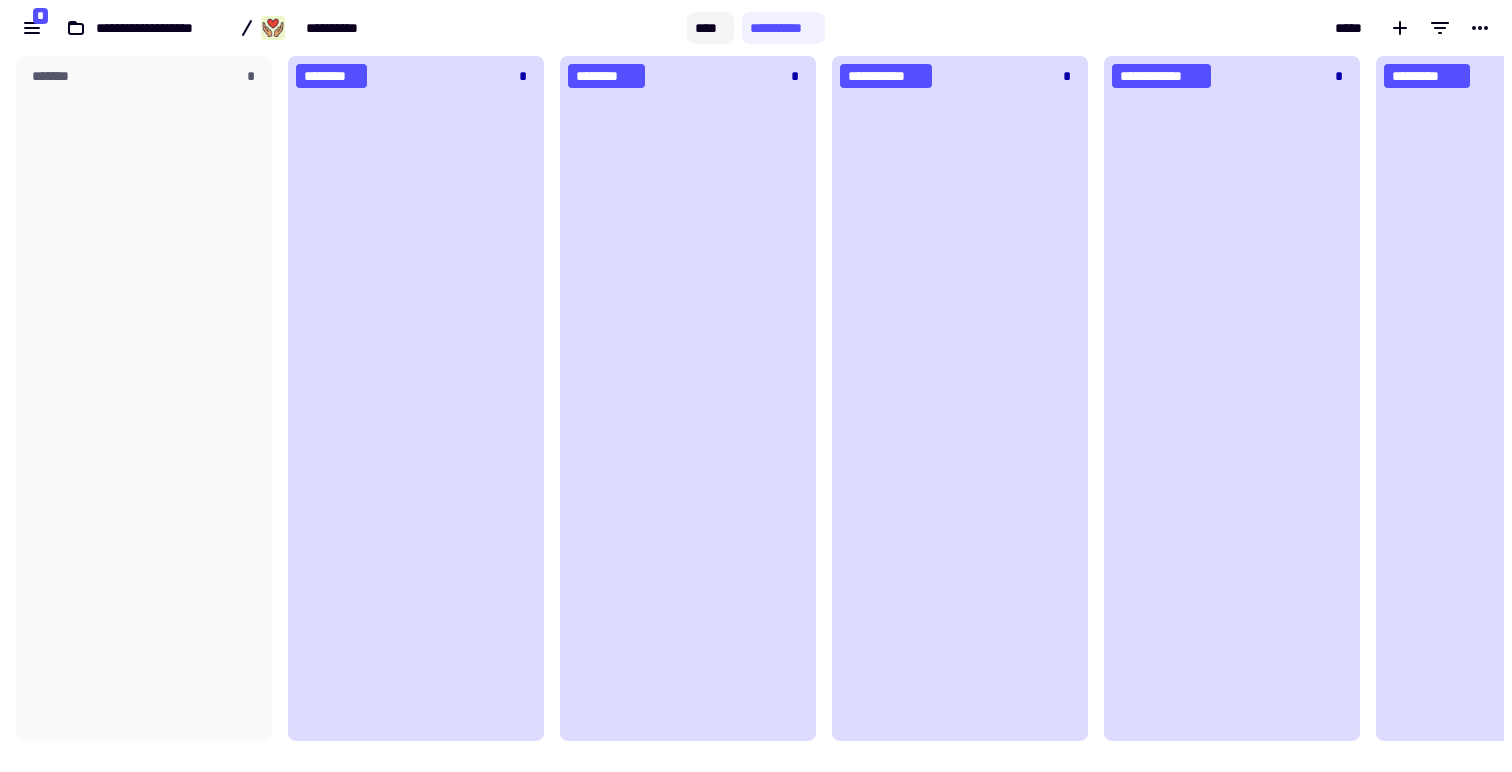 click on "****" 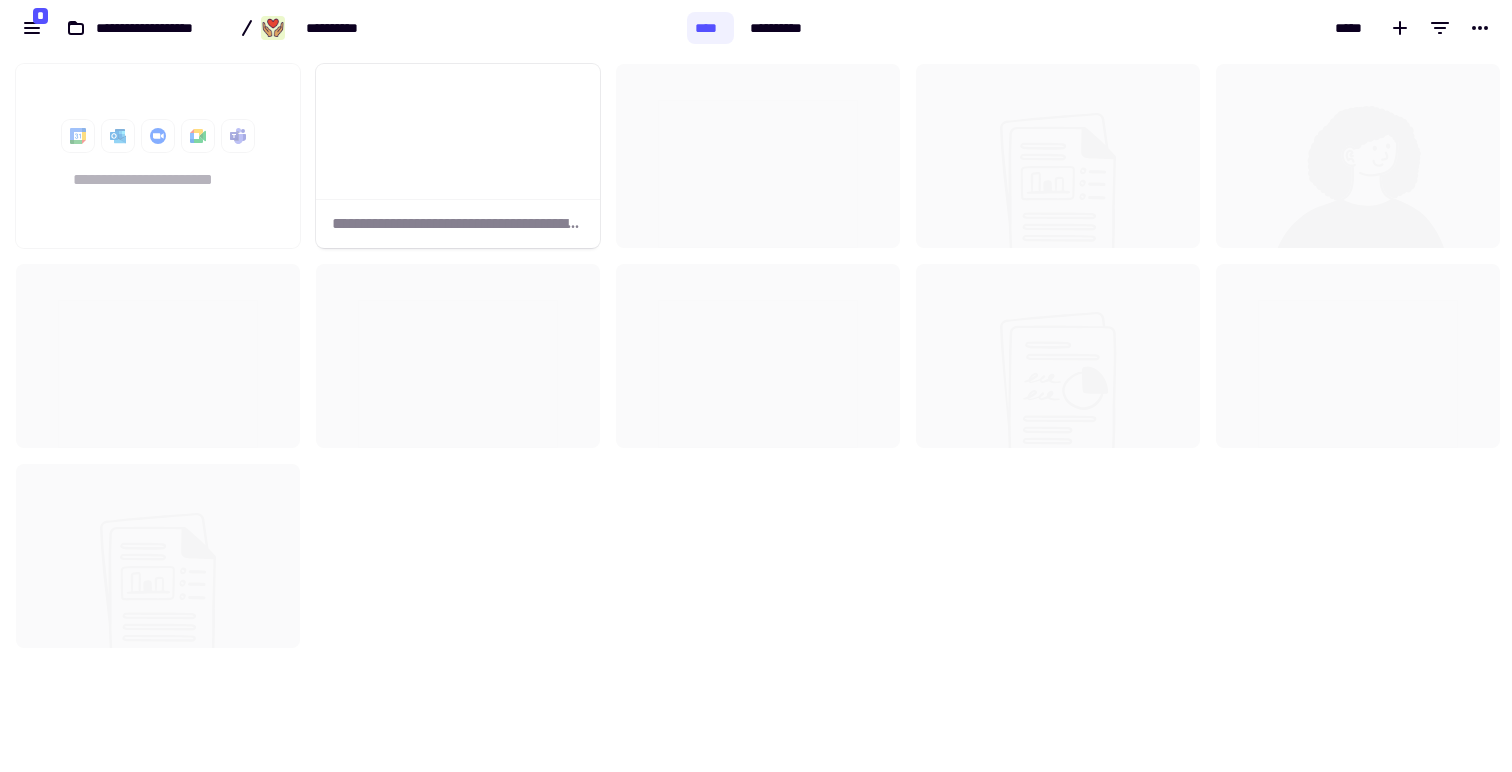 scroll, scrollTop: 16, scrollLeft: 16, axis: both 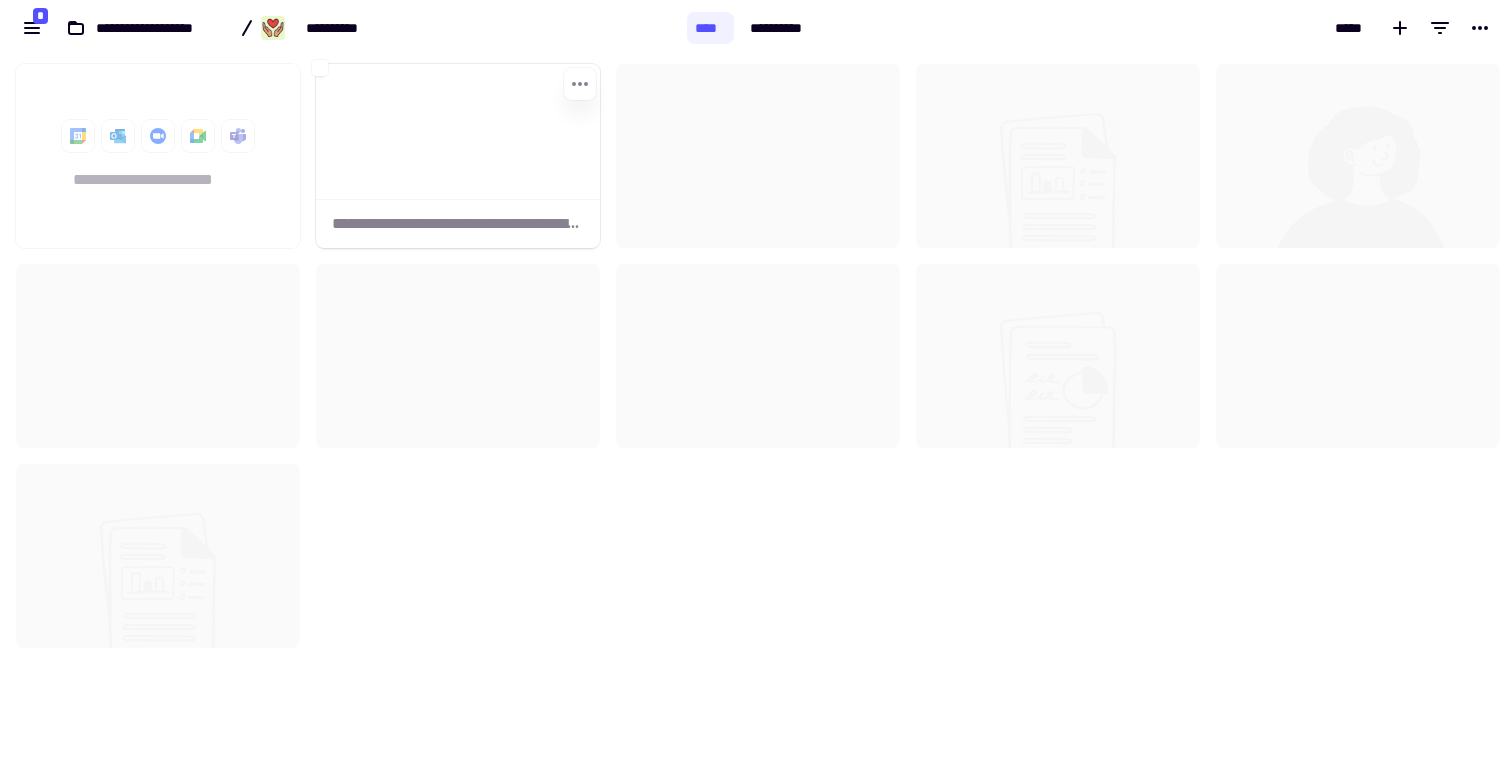 click 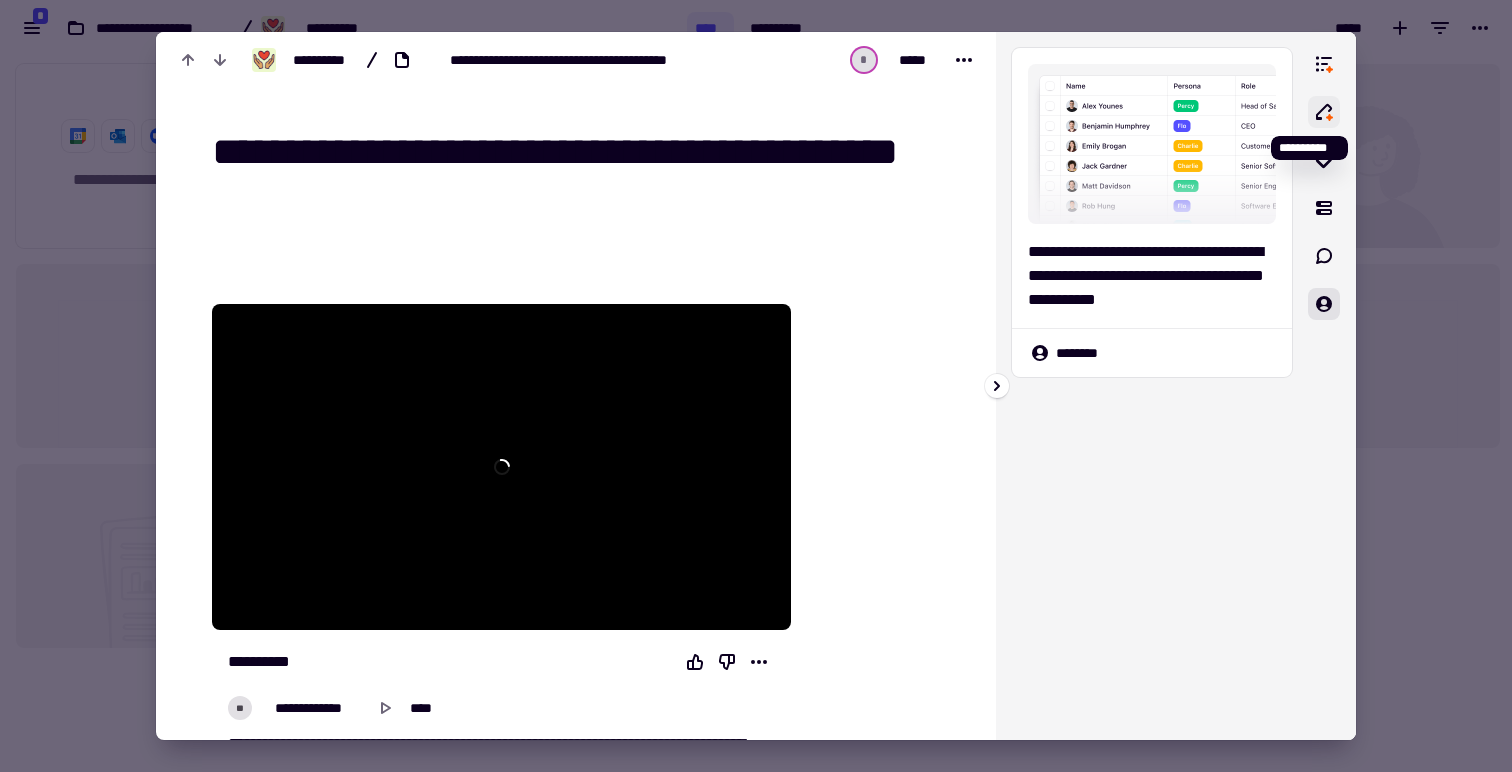 click 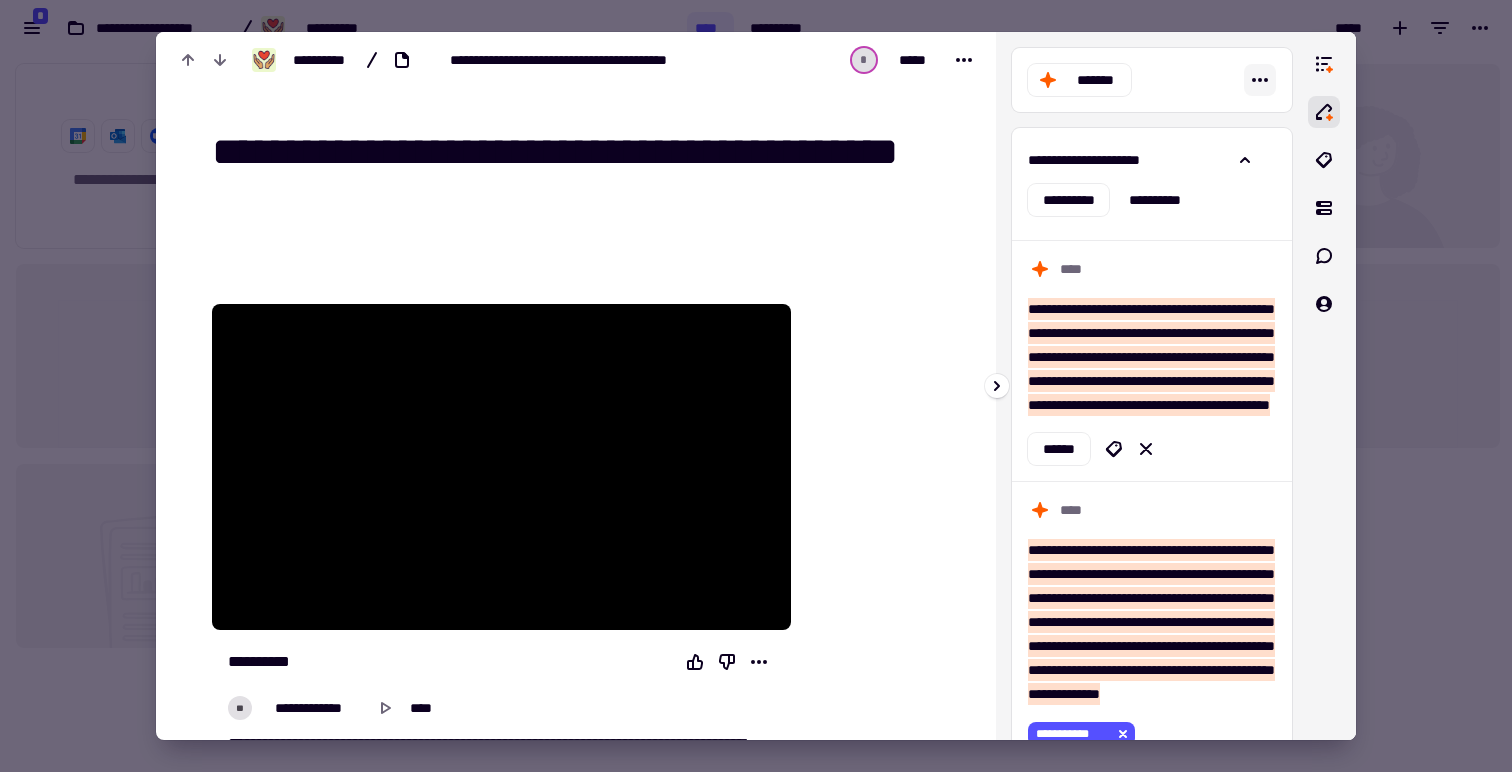 click 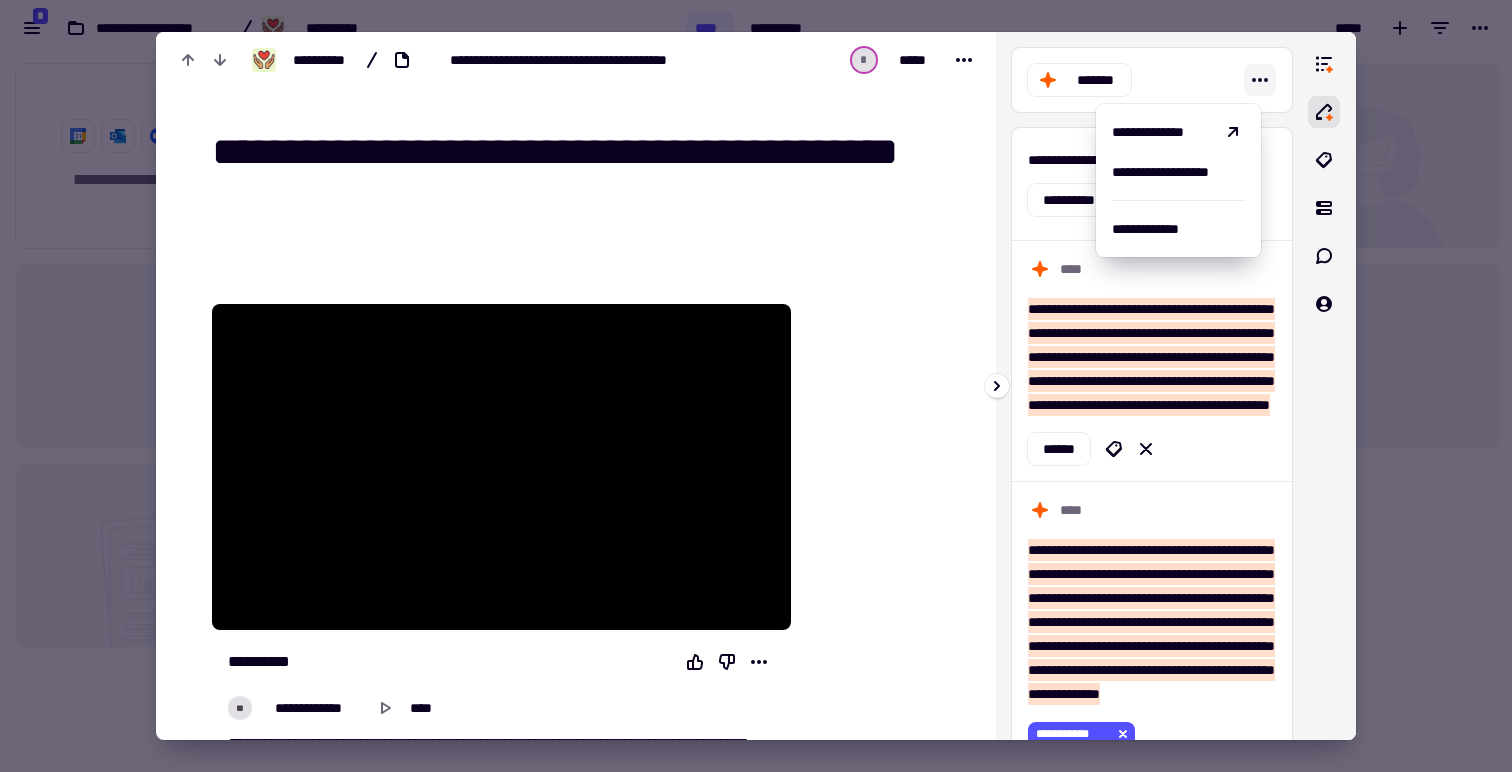 click 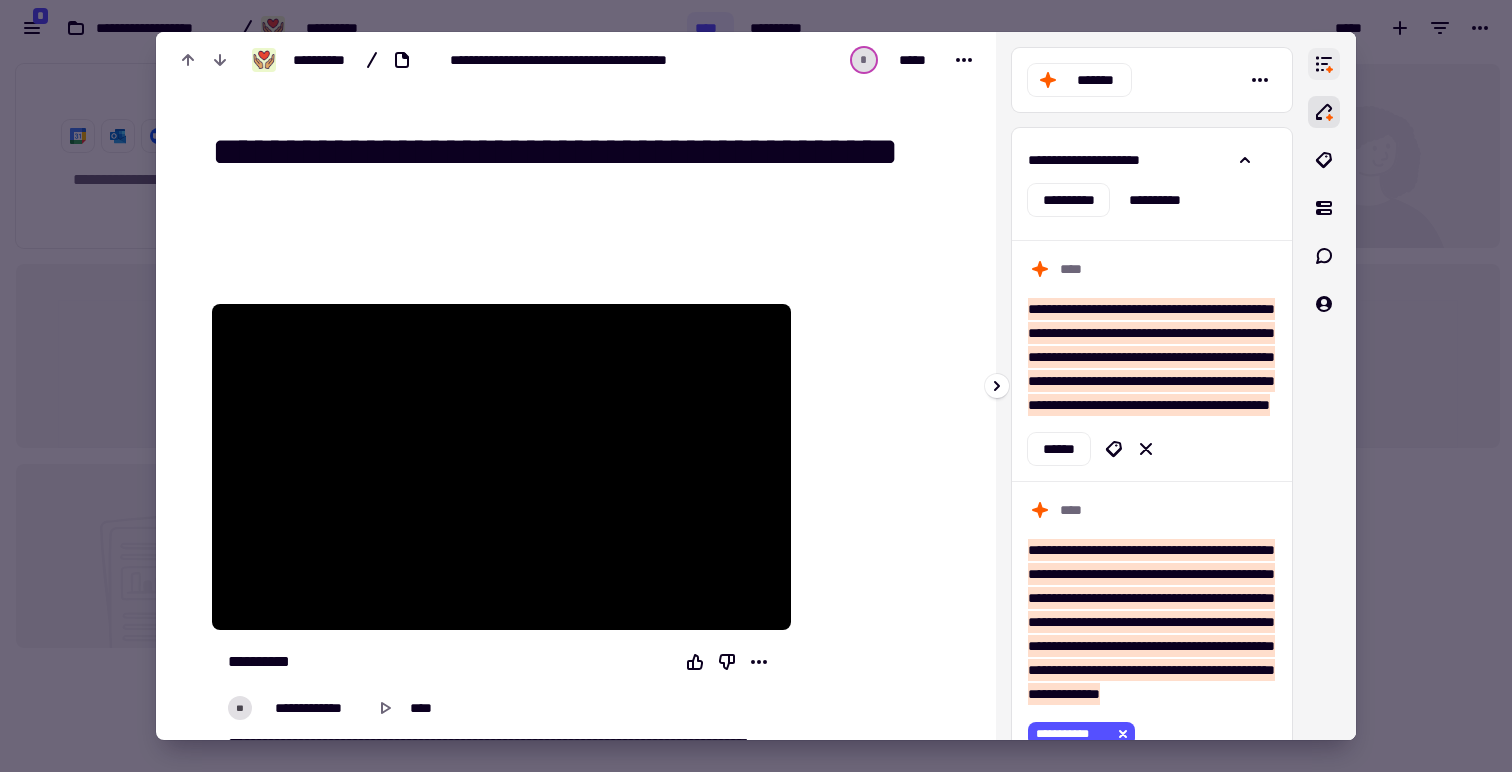 click 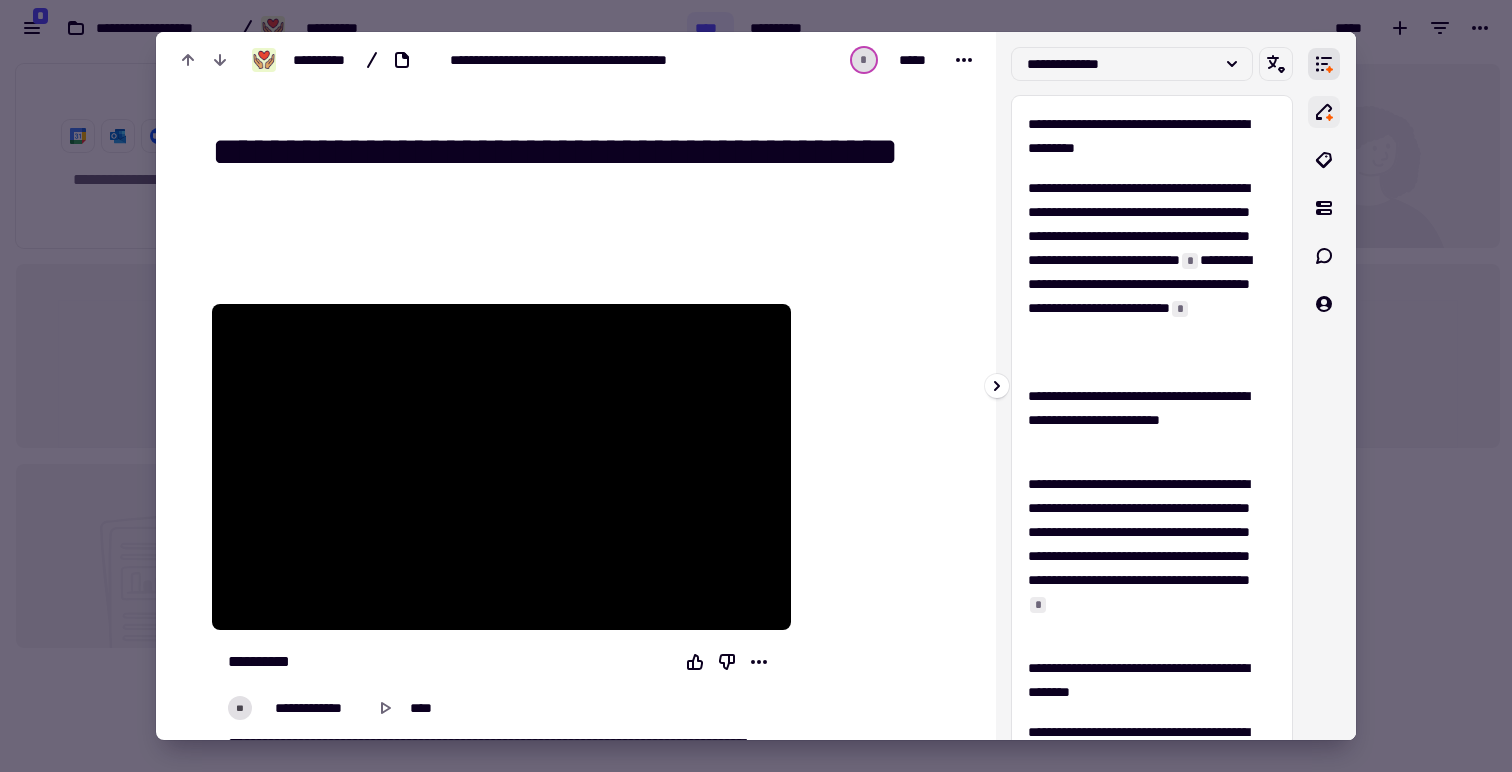 click 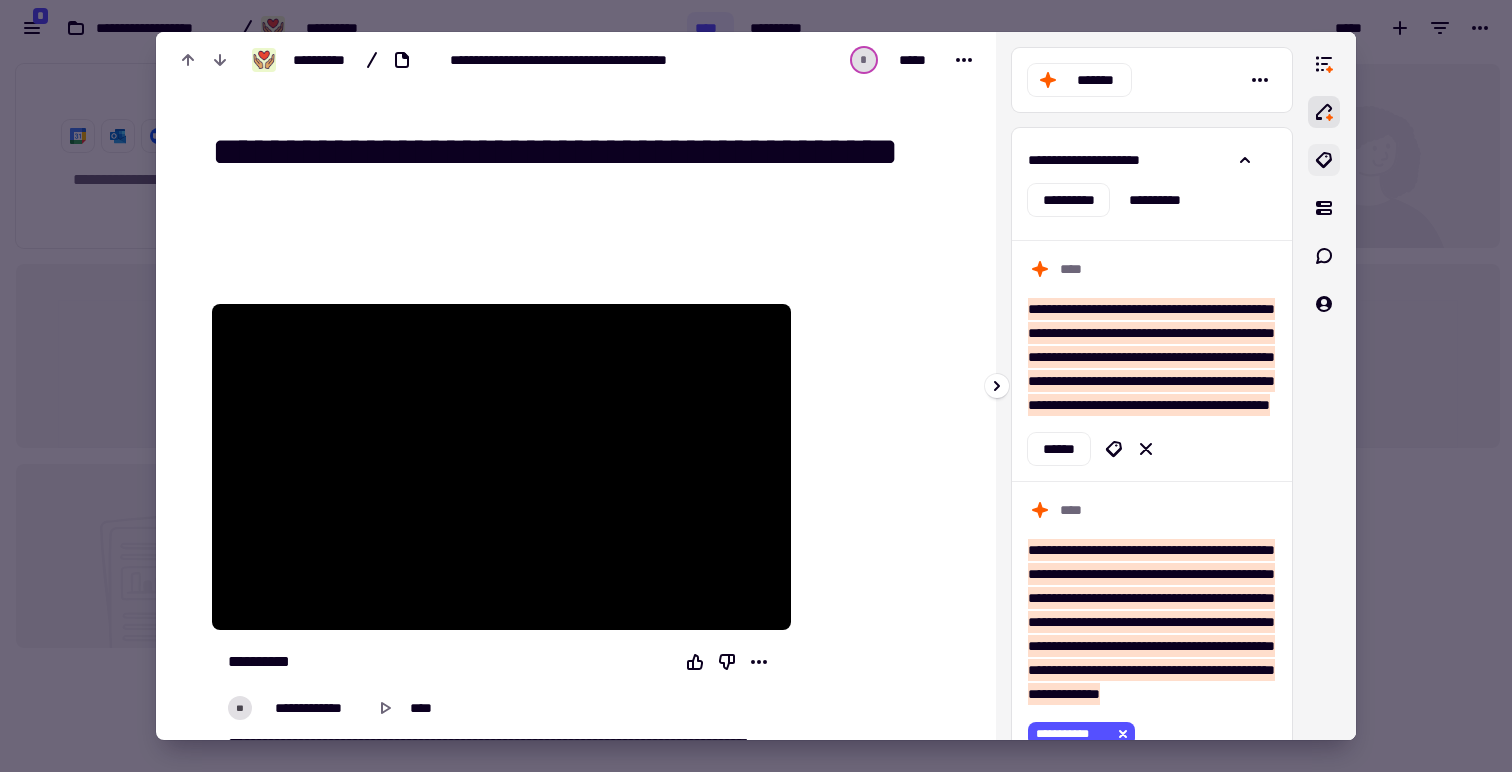 click 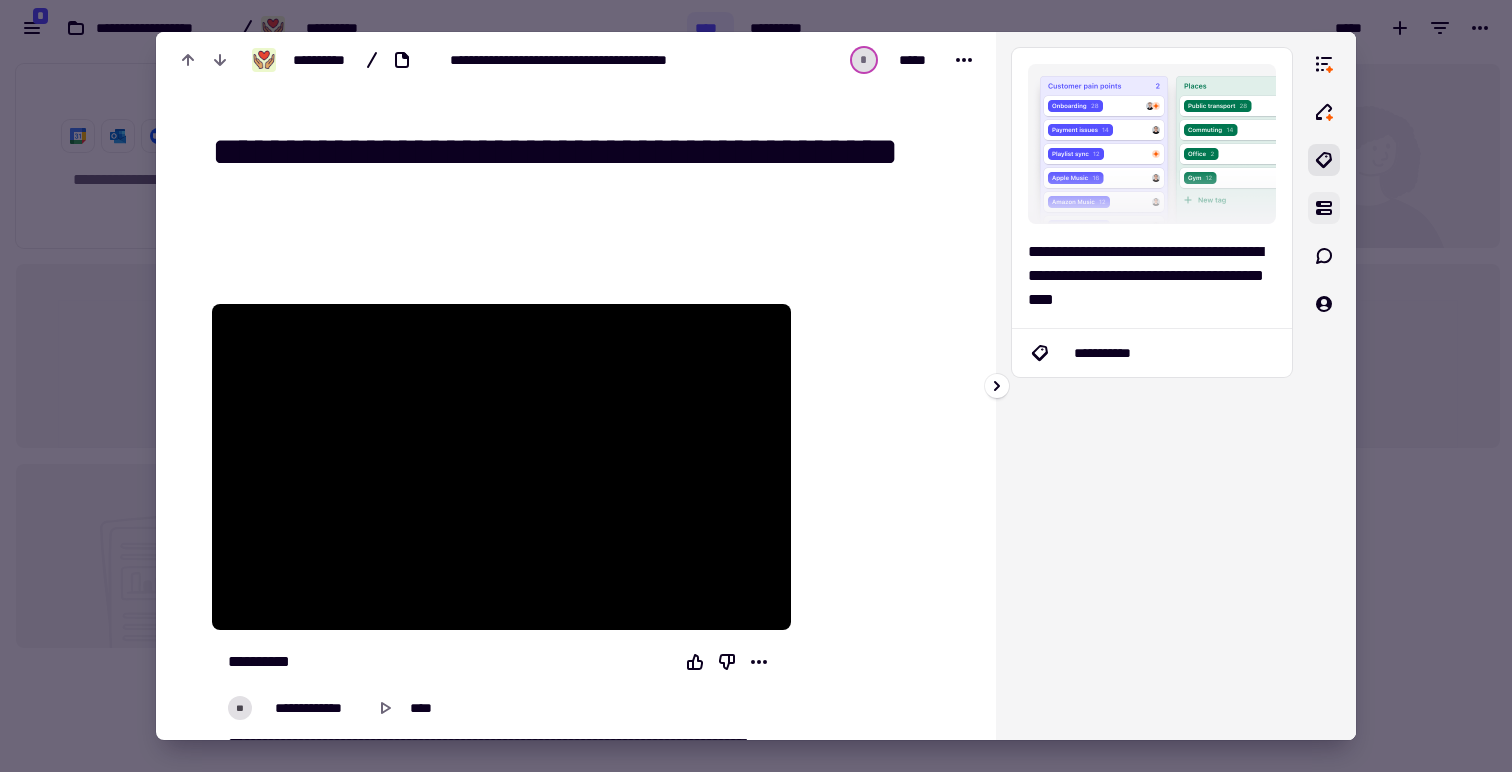 click 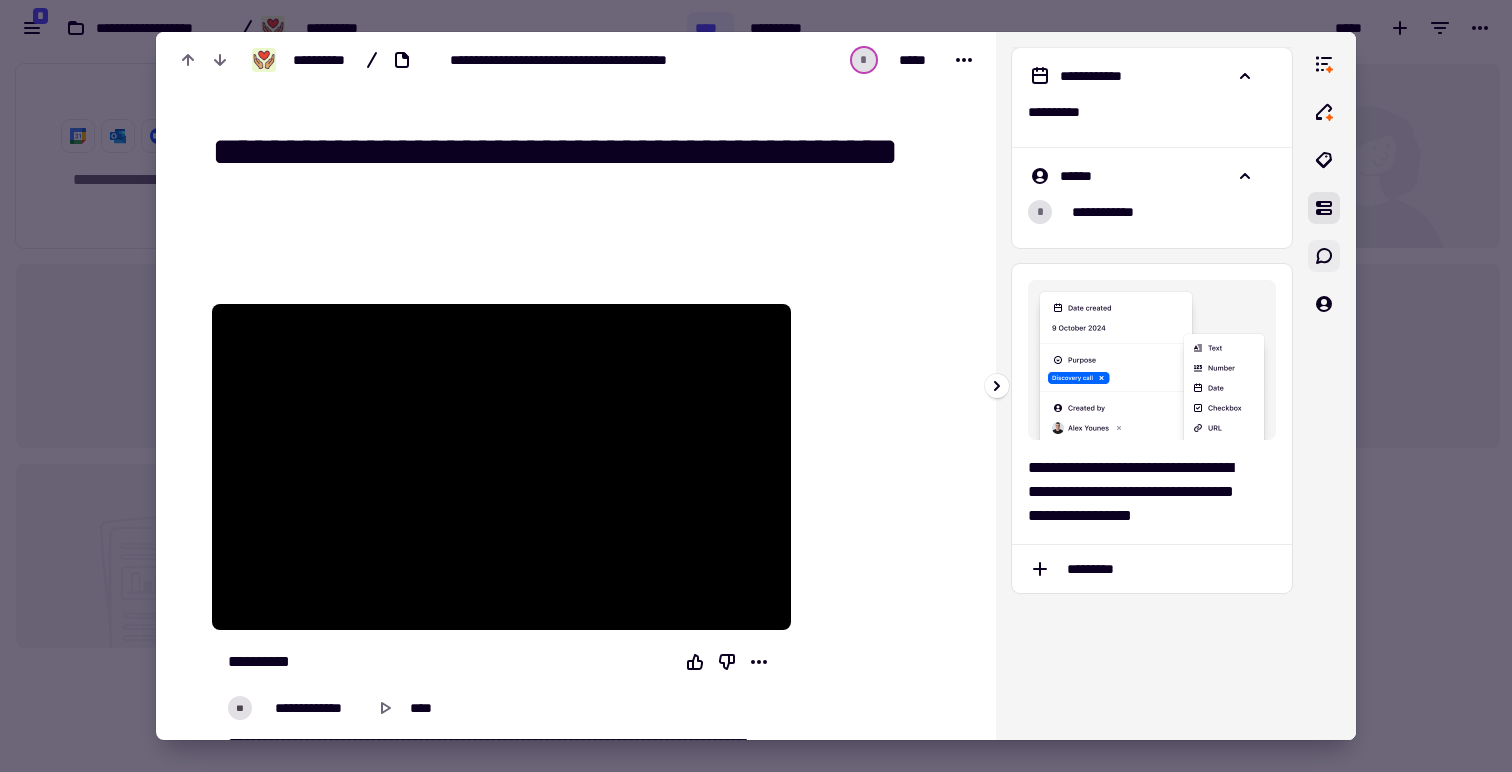 click 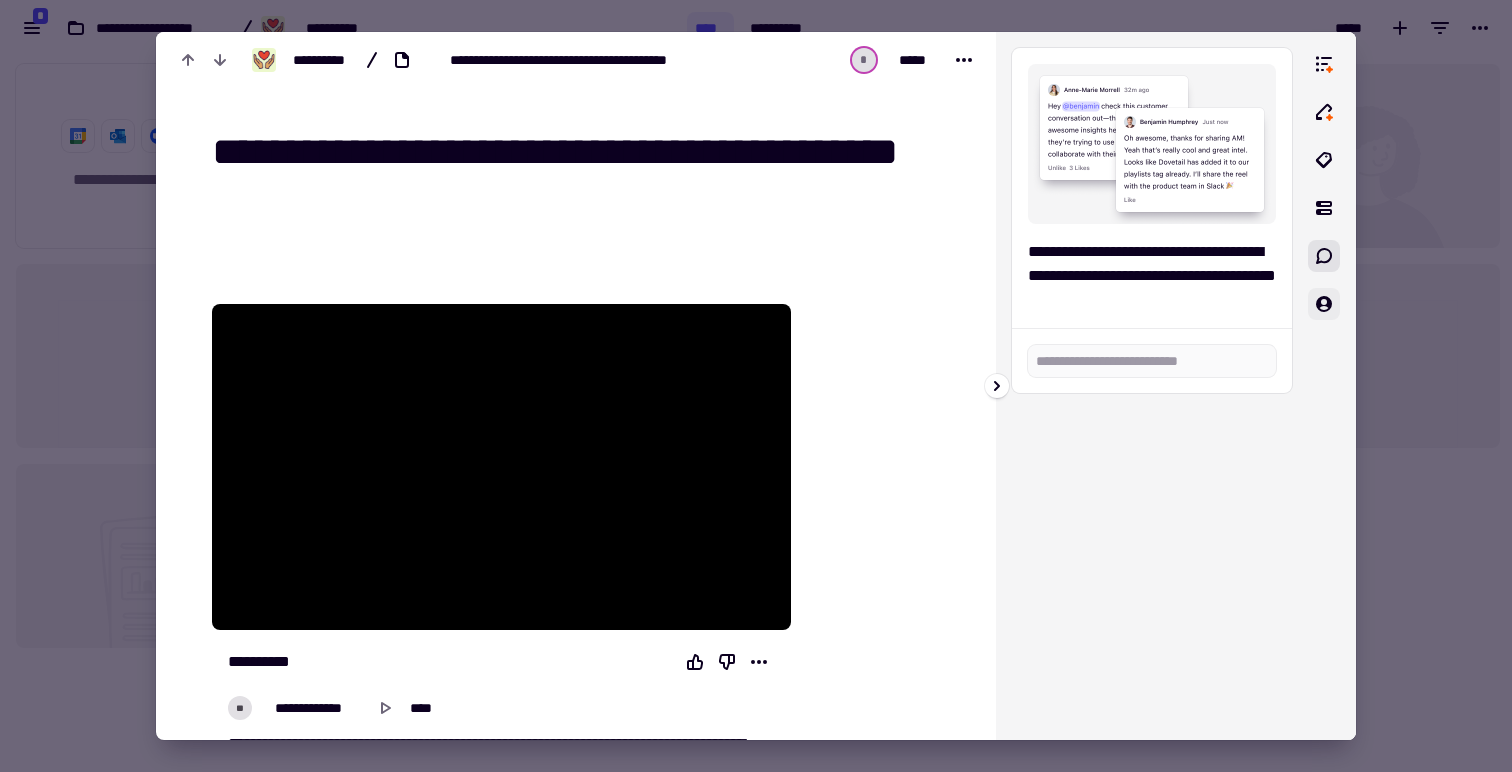 click 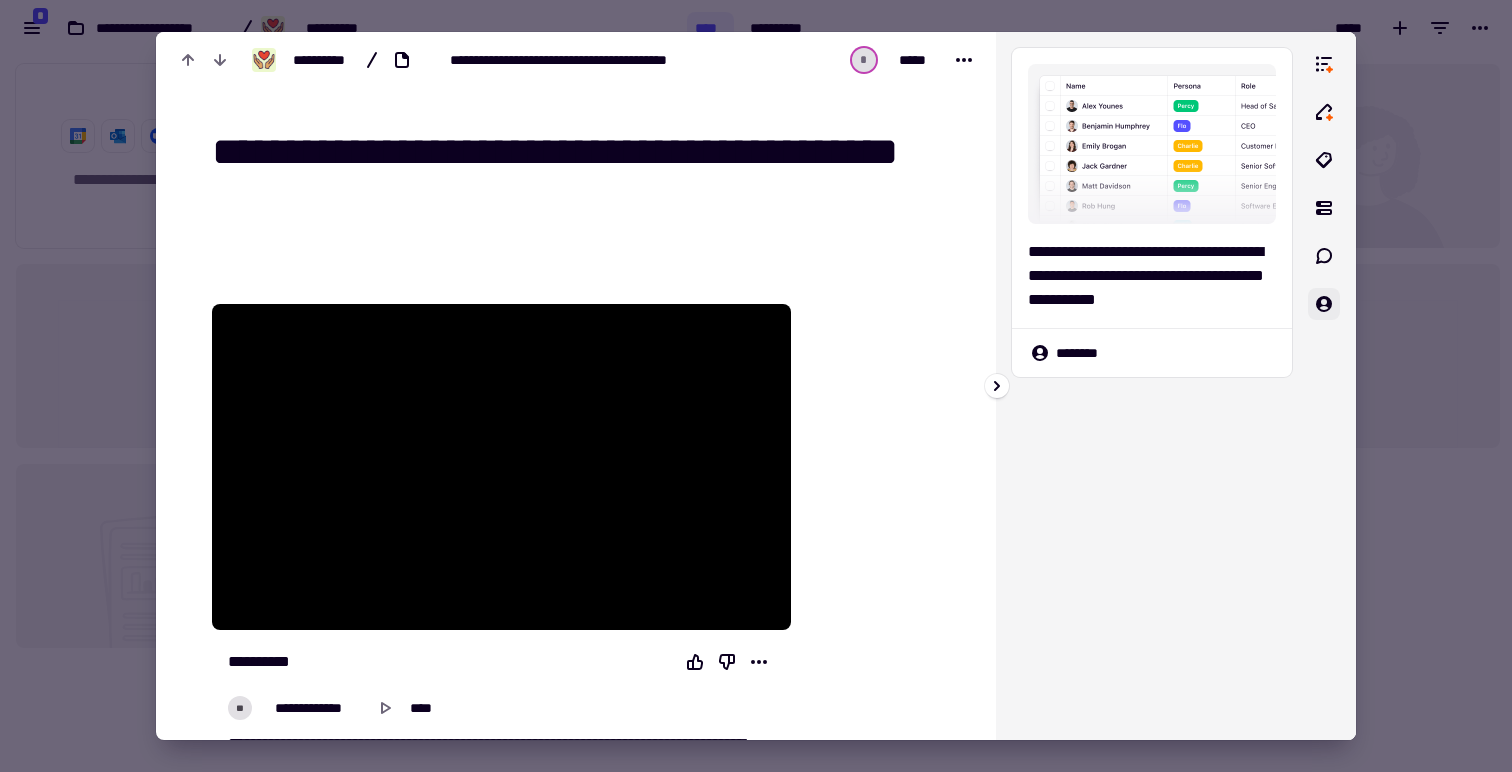 click 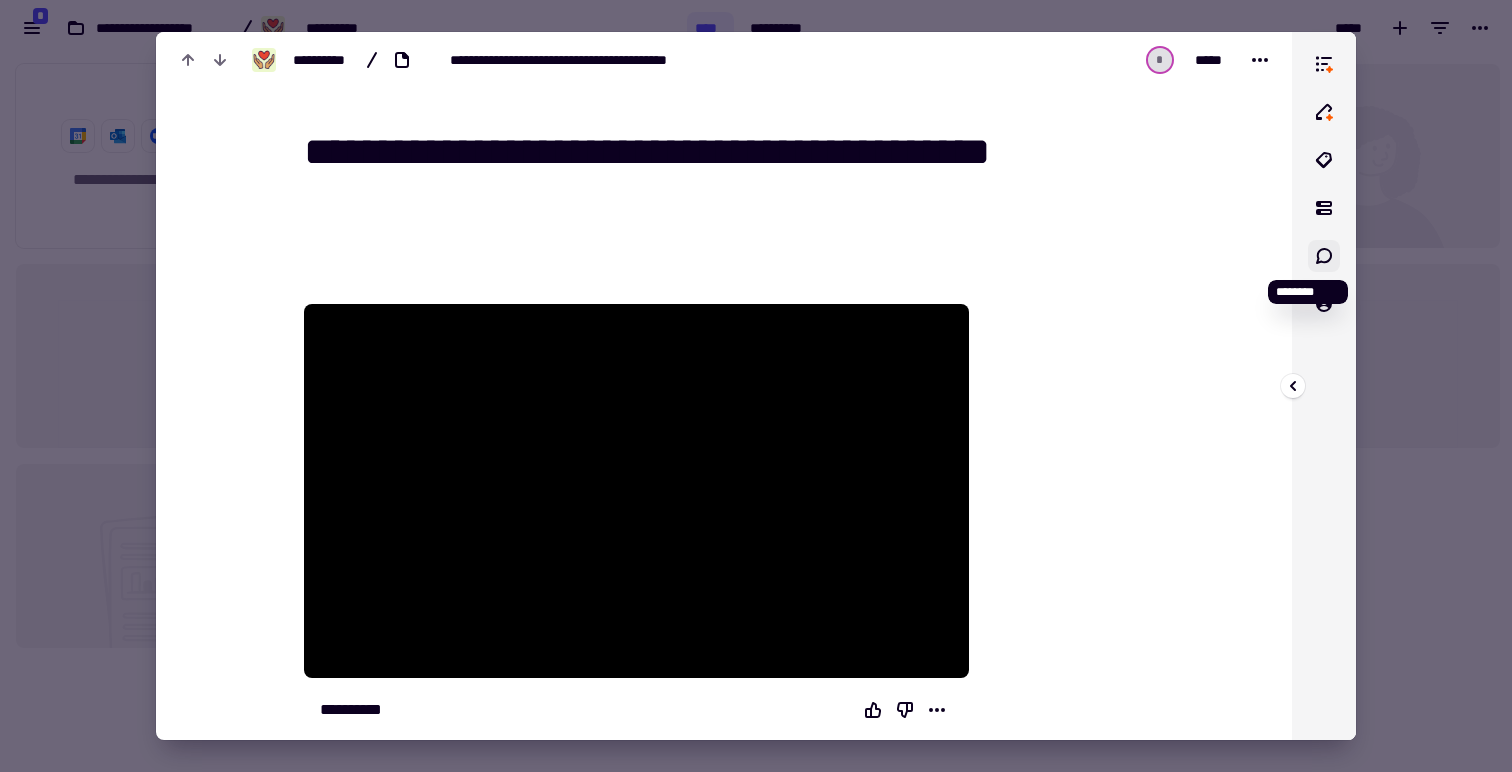 click 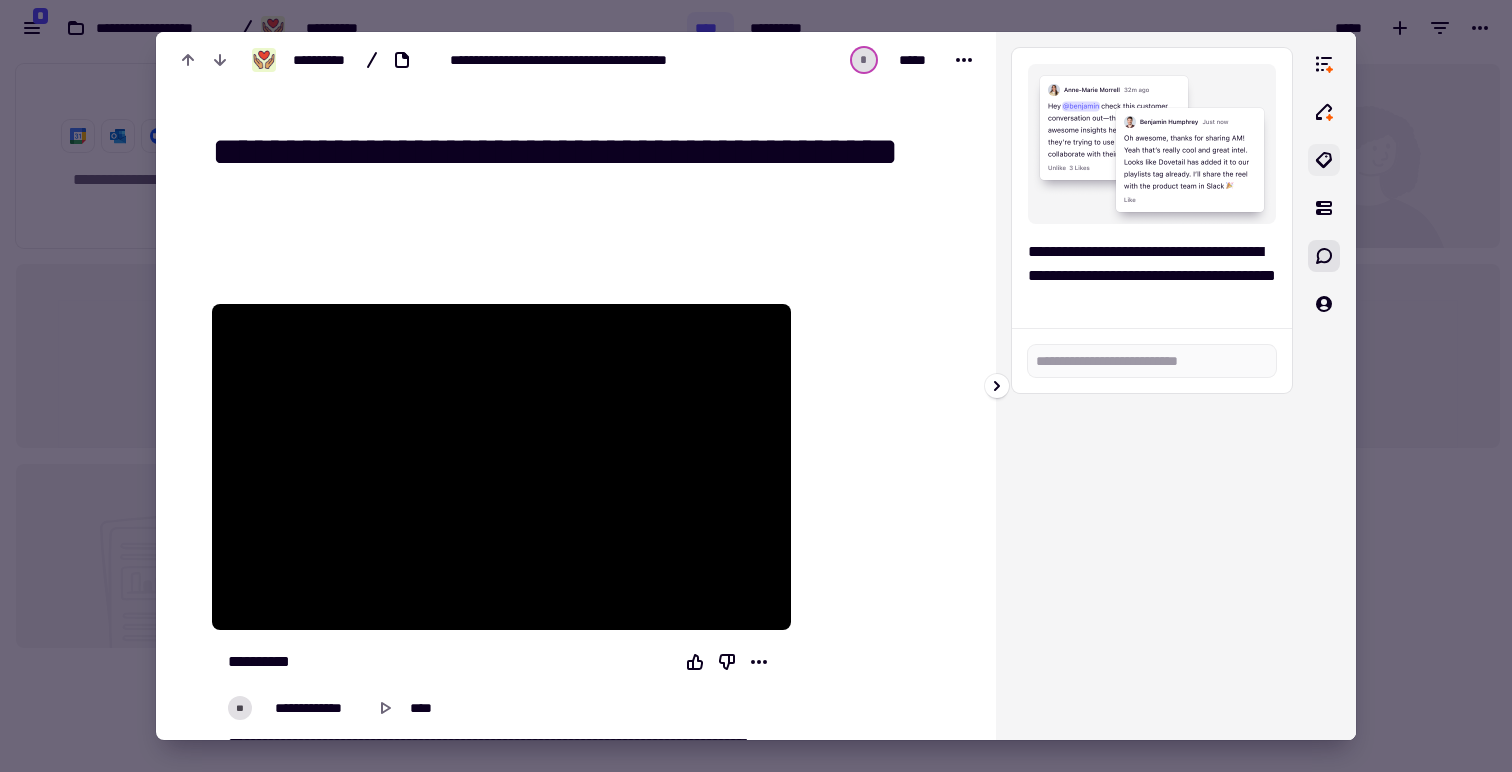 click 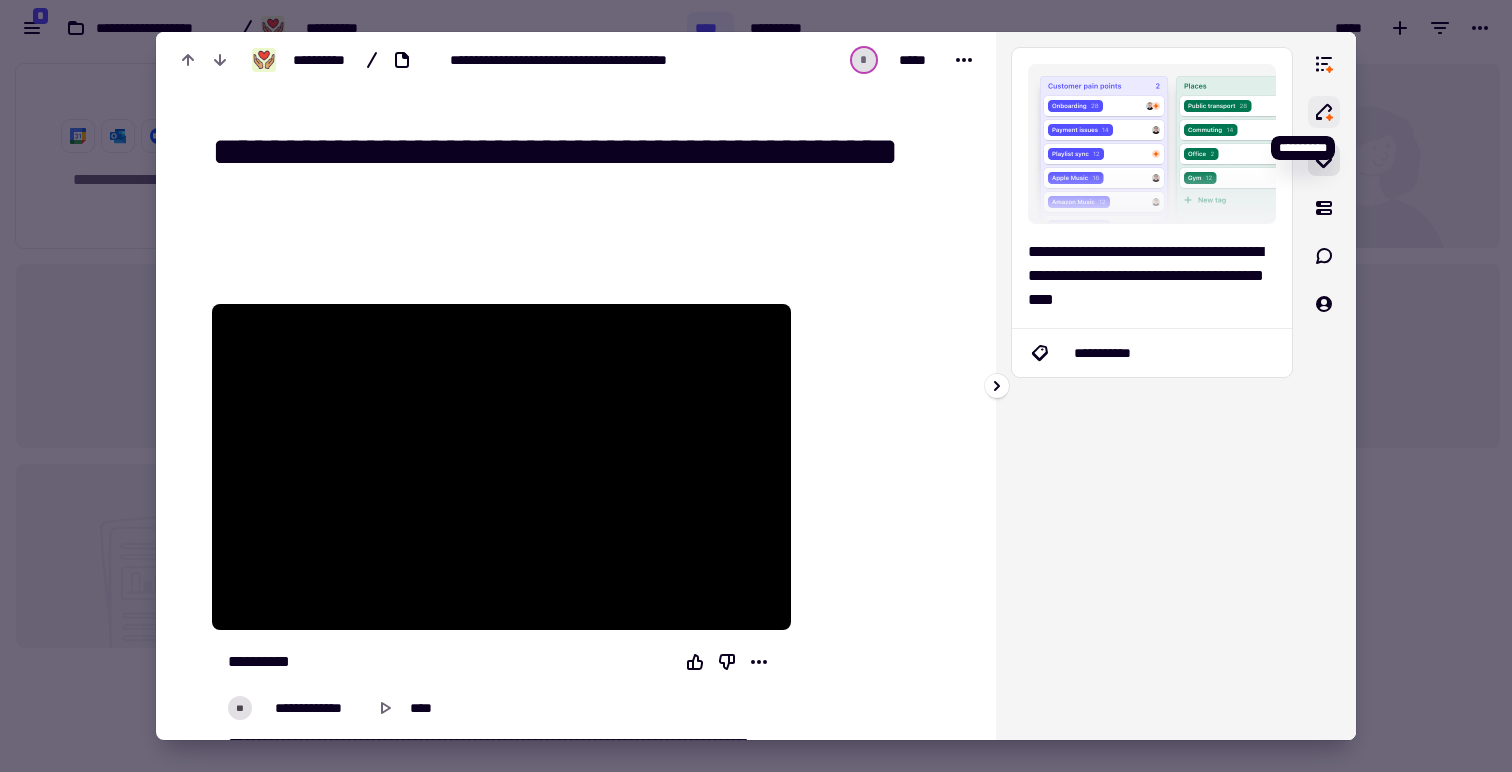click 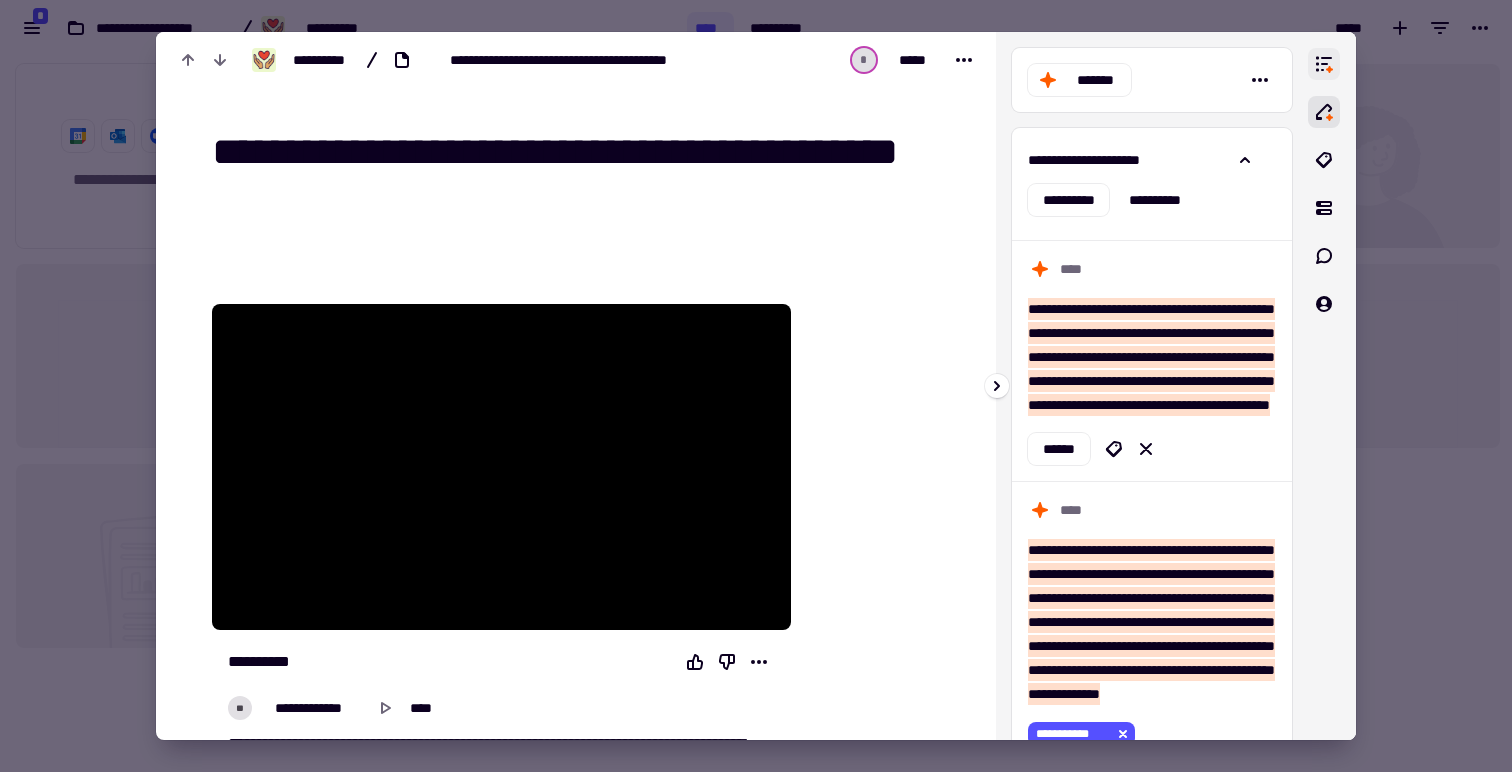 click 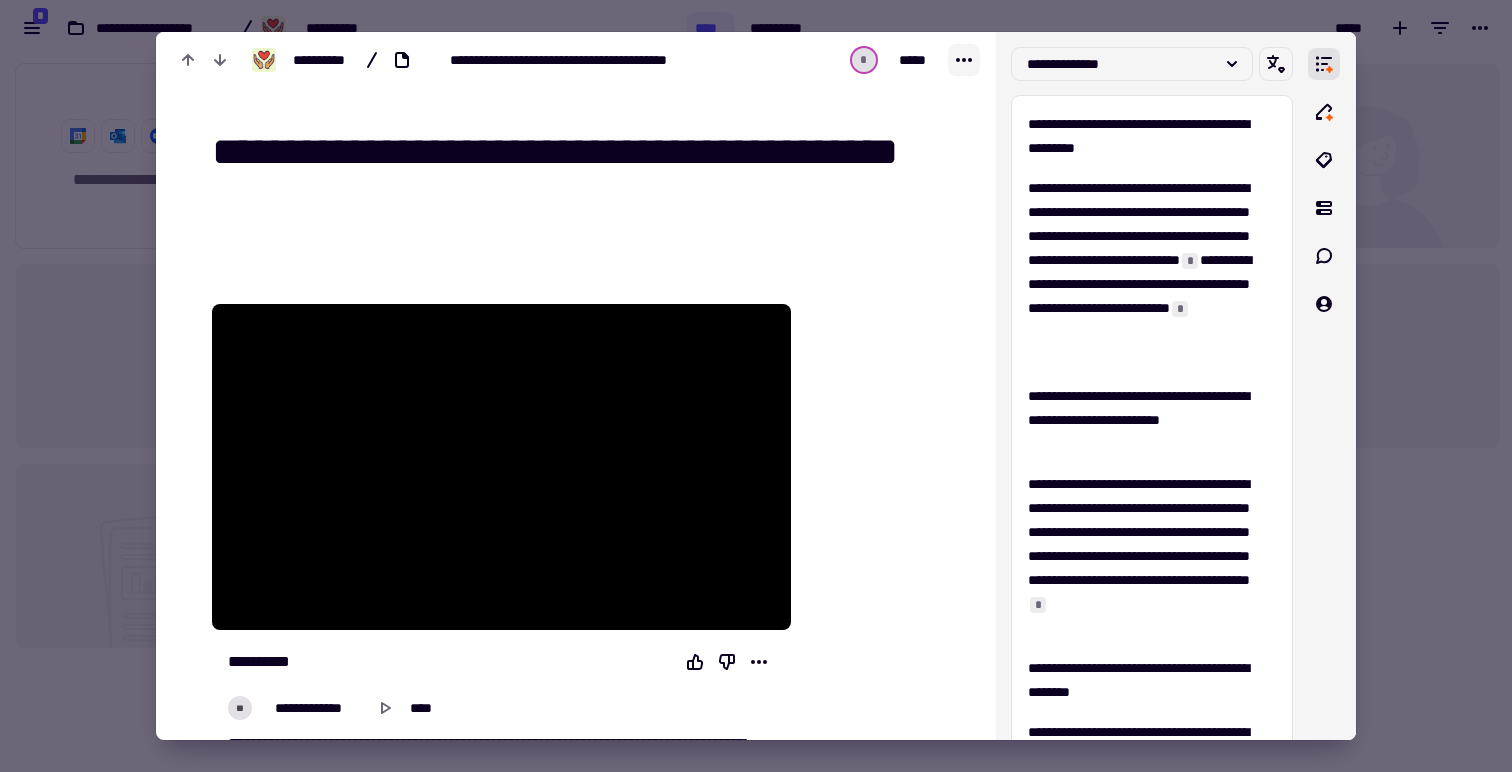 click 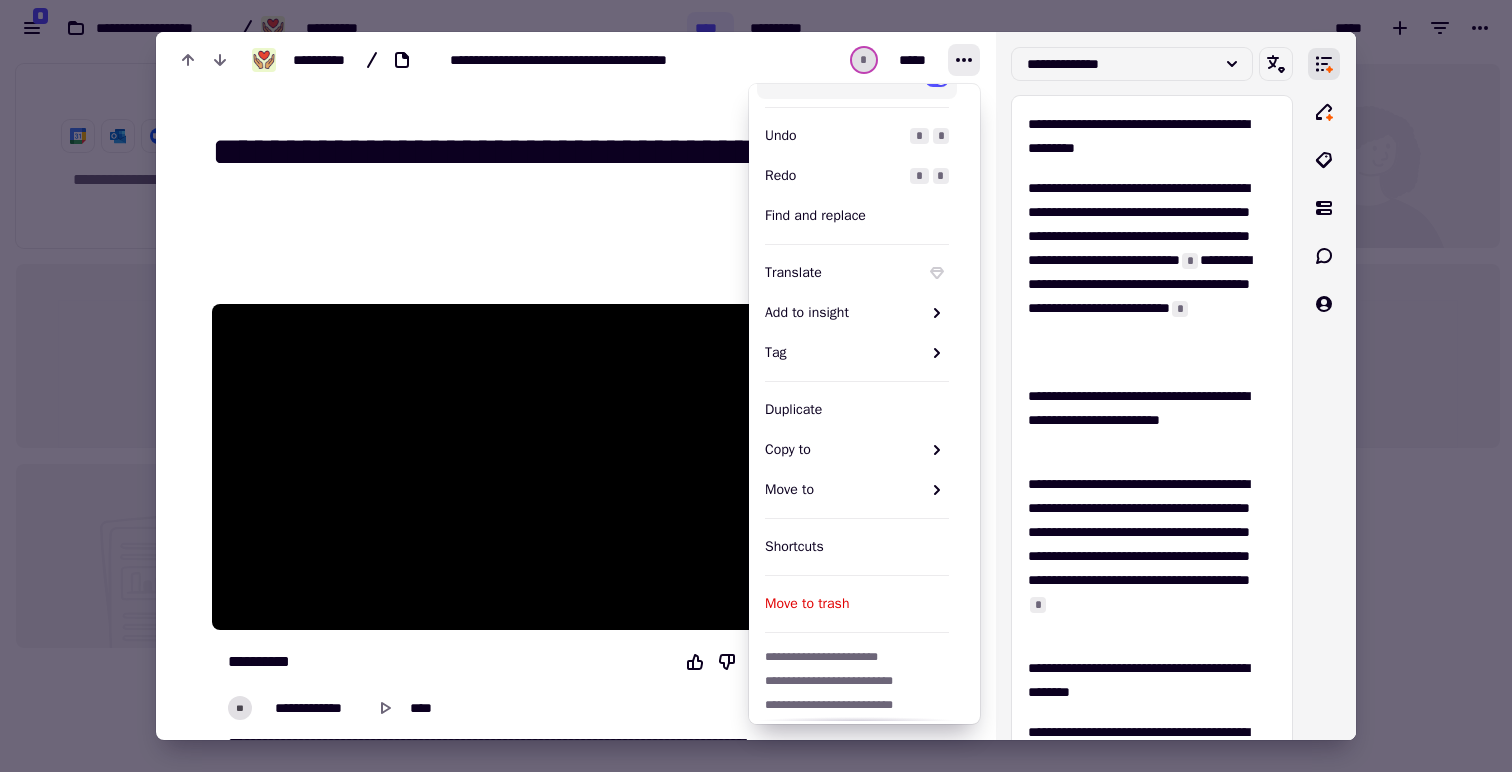 scroll, scrollTop: 95, scrollLeft: 0, axis: vertical 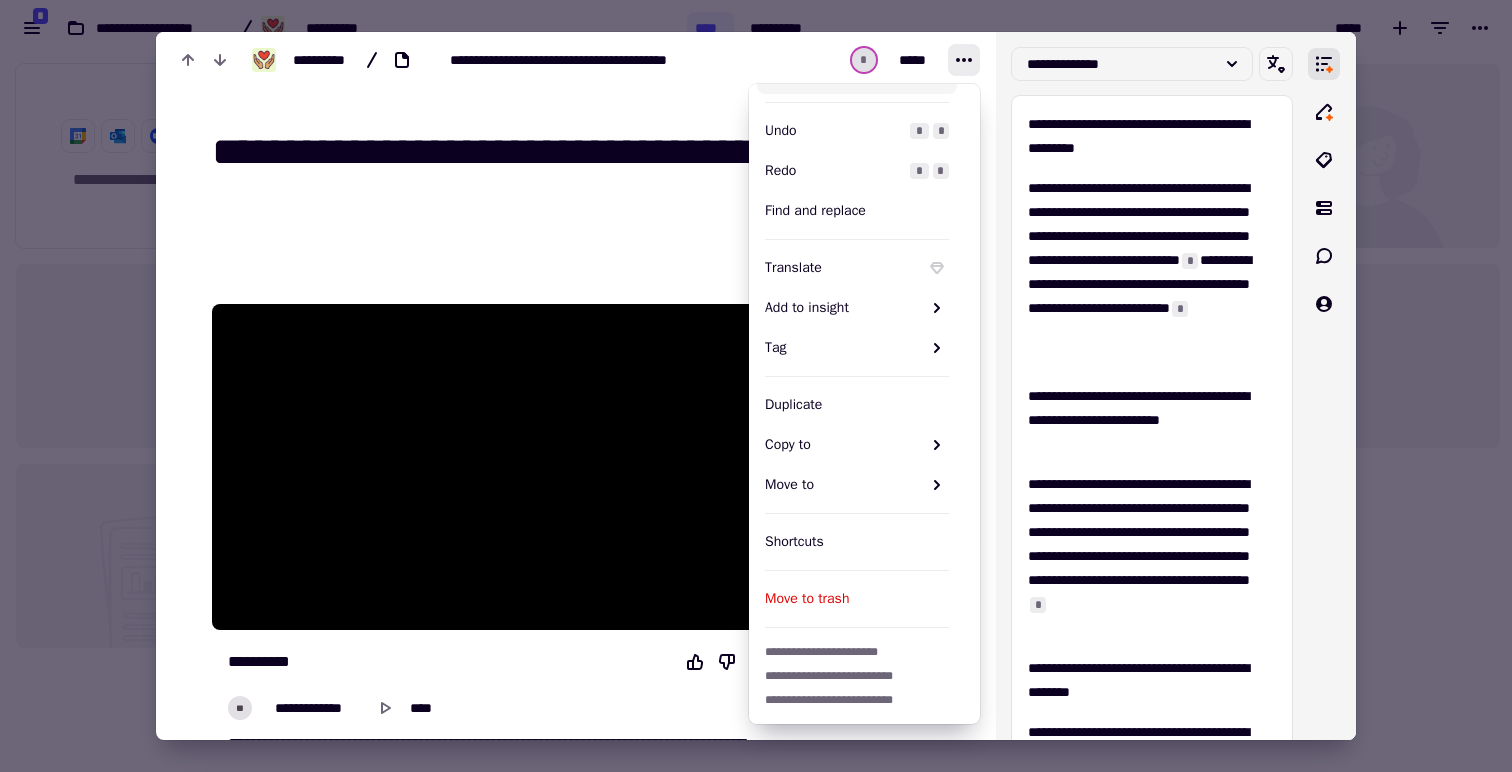 click at bounding box center [756, 386] 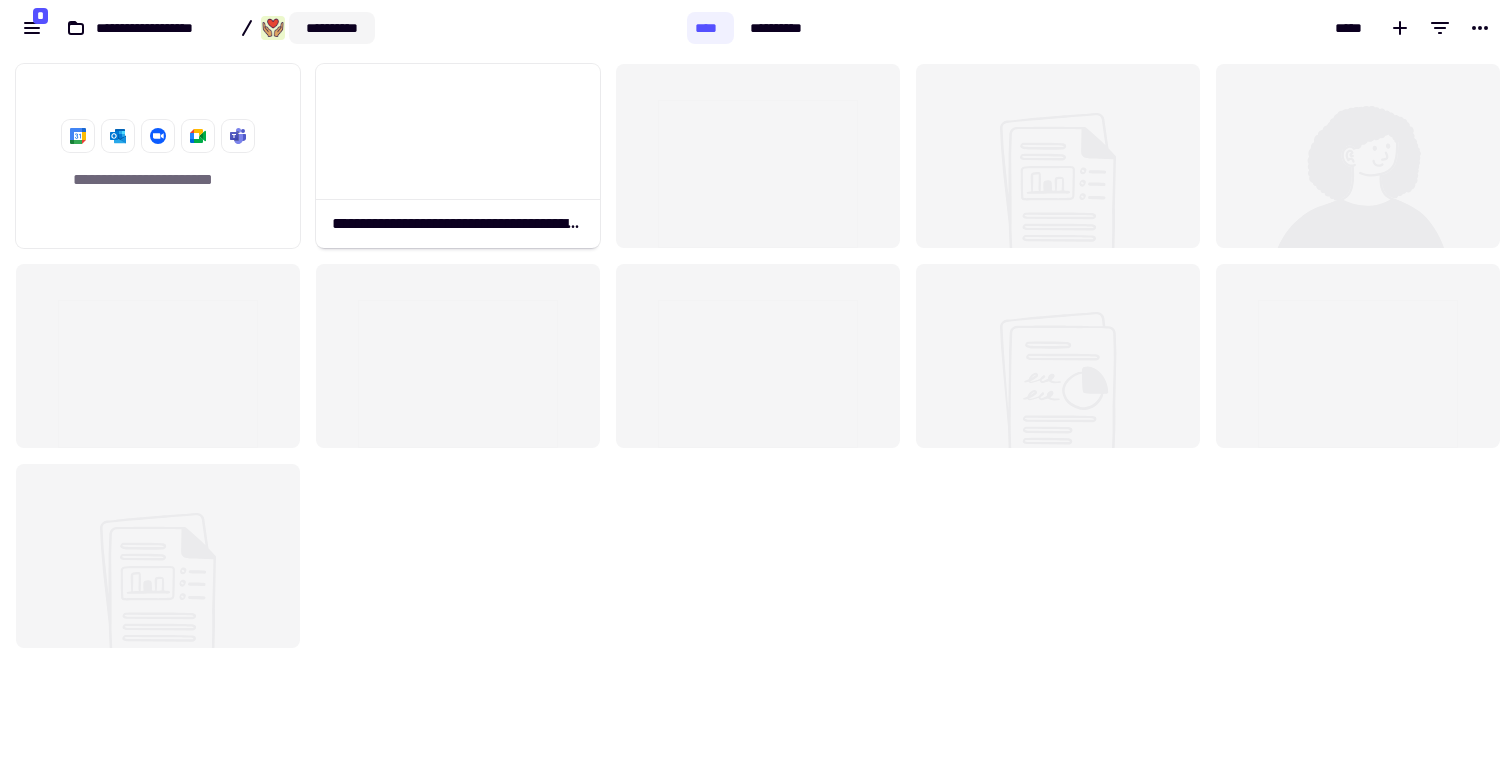 click on "**********" 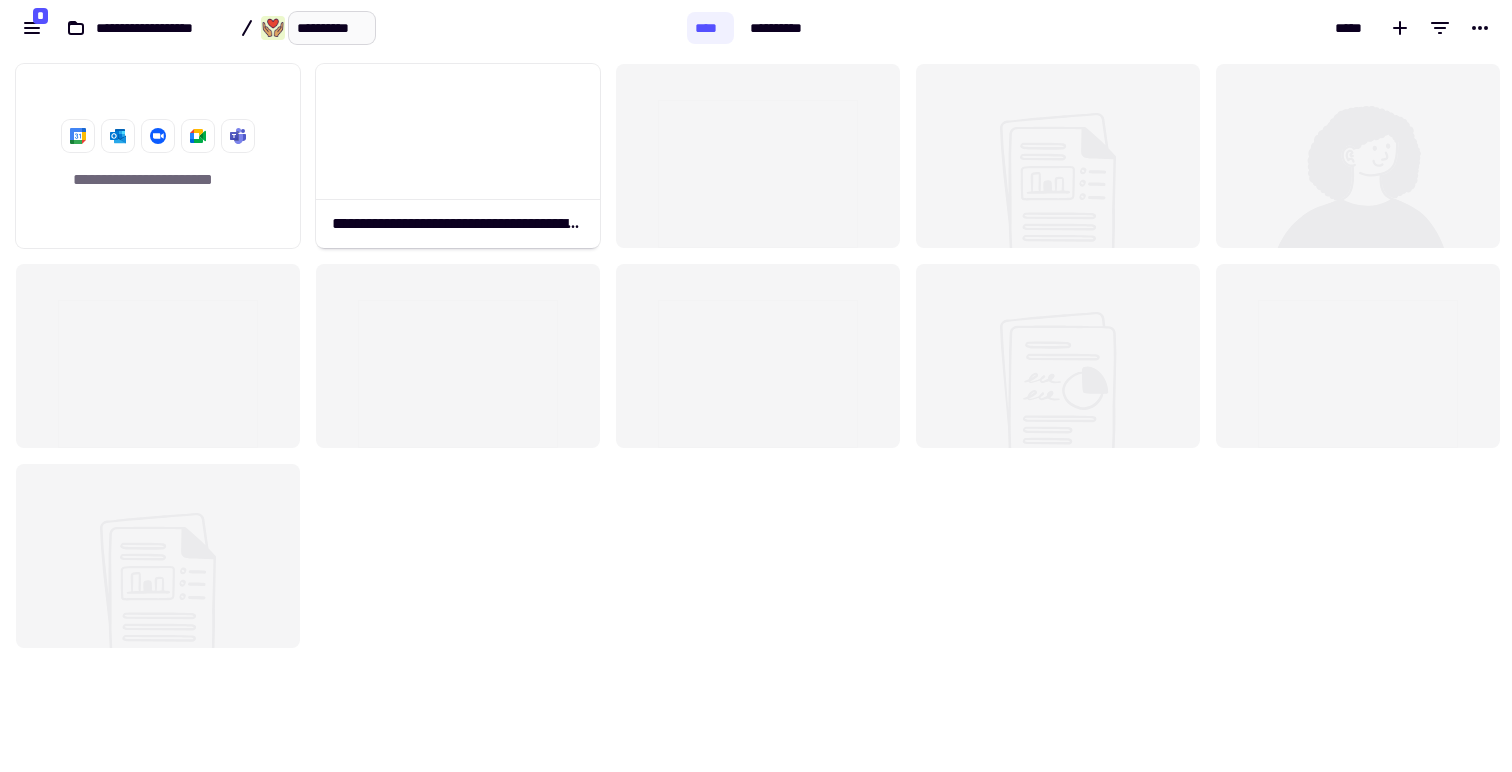 click on "**********" at bounding box center (332, 28) 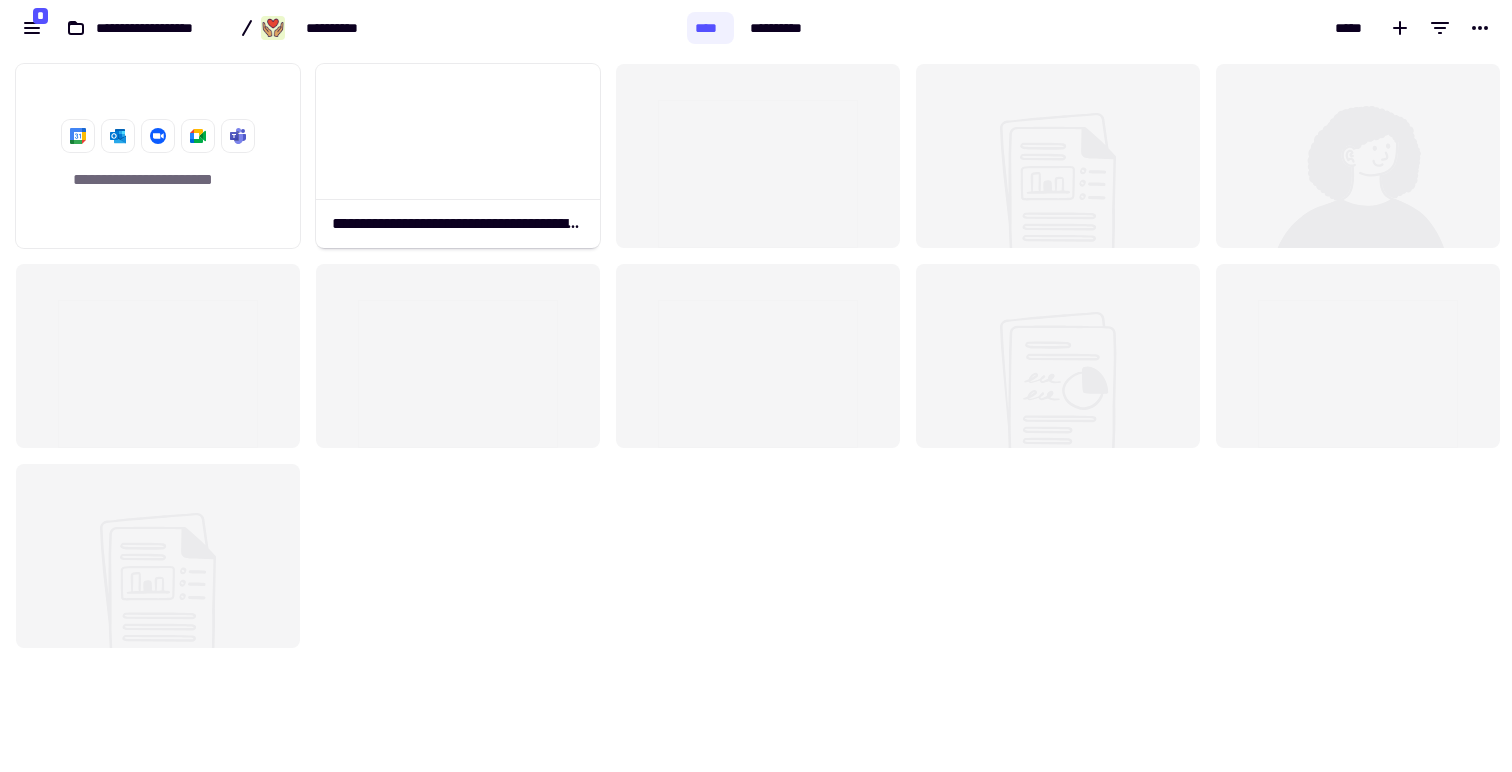 drag, startPoint x: 574, startPoint y: 33, endPoint x: 586, endPoint y: 33, distance: 12 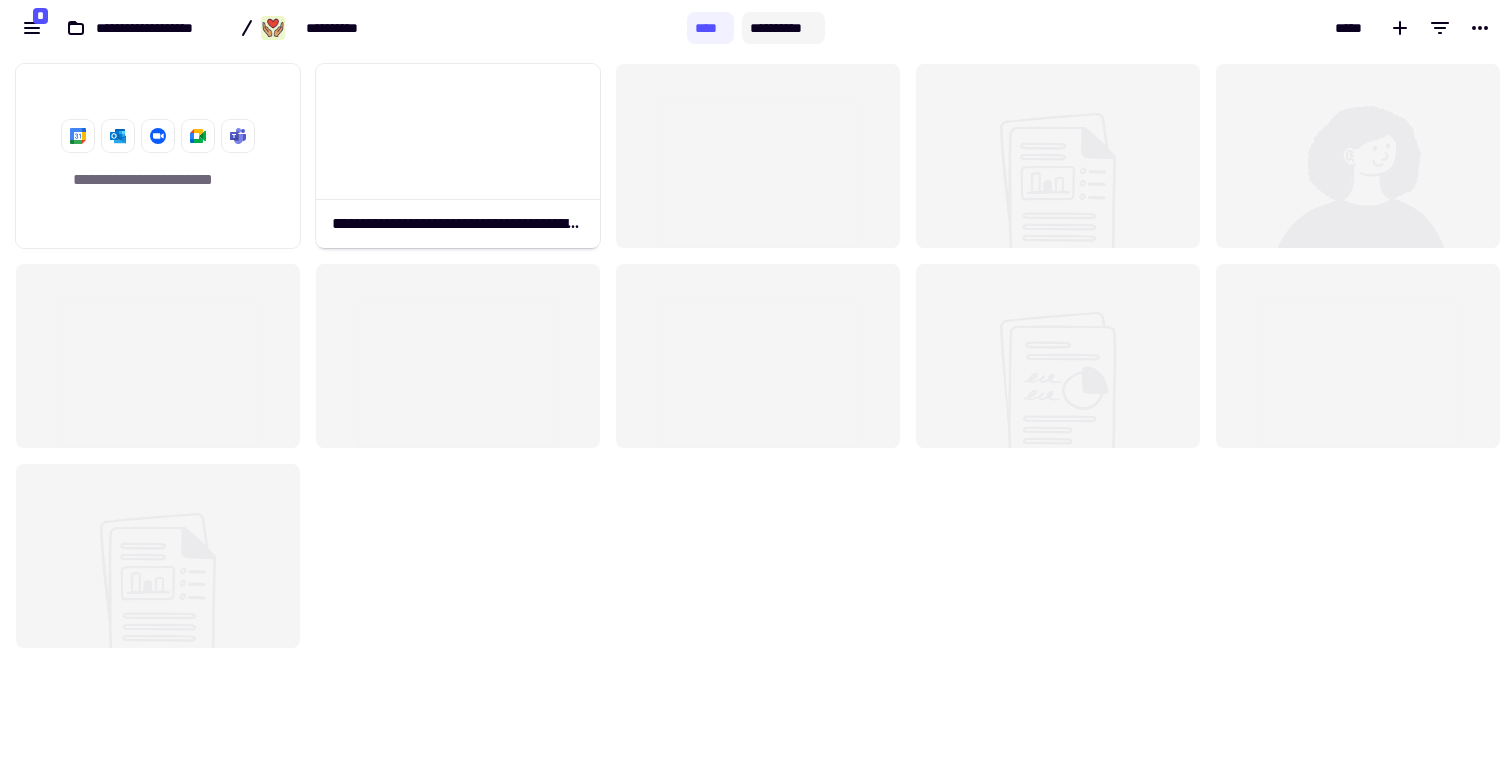 click on "**********" 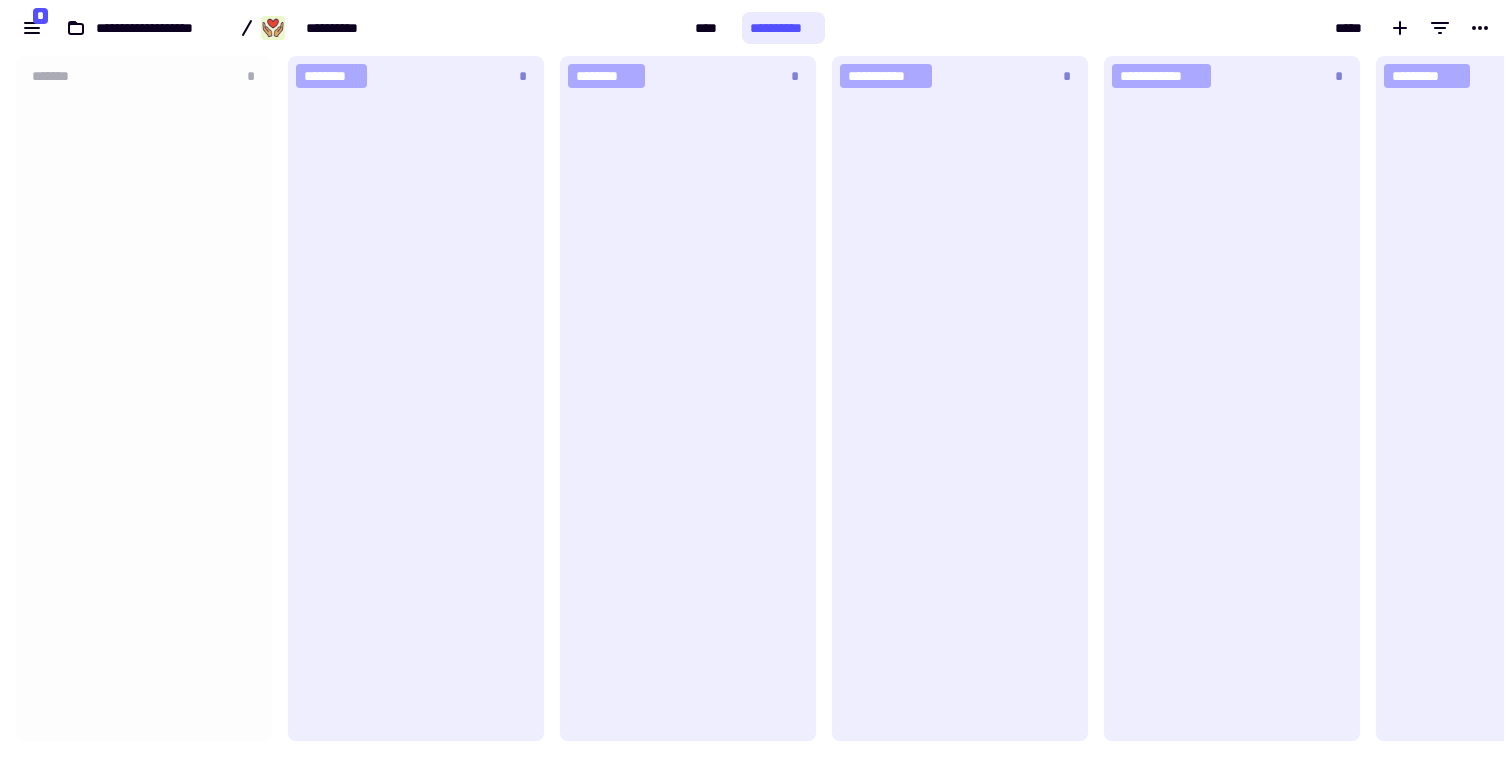 scroll, scrollTop: 16, scrollLeft: 16, axis: both 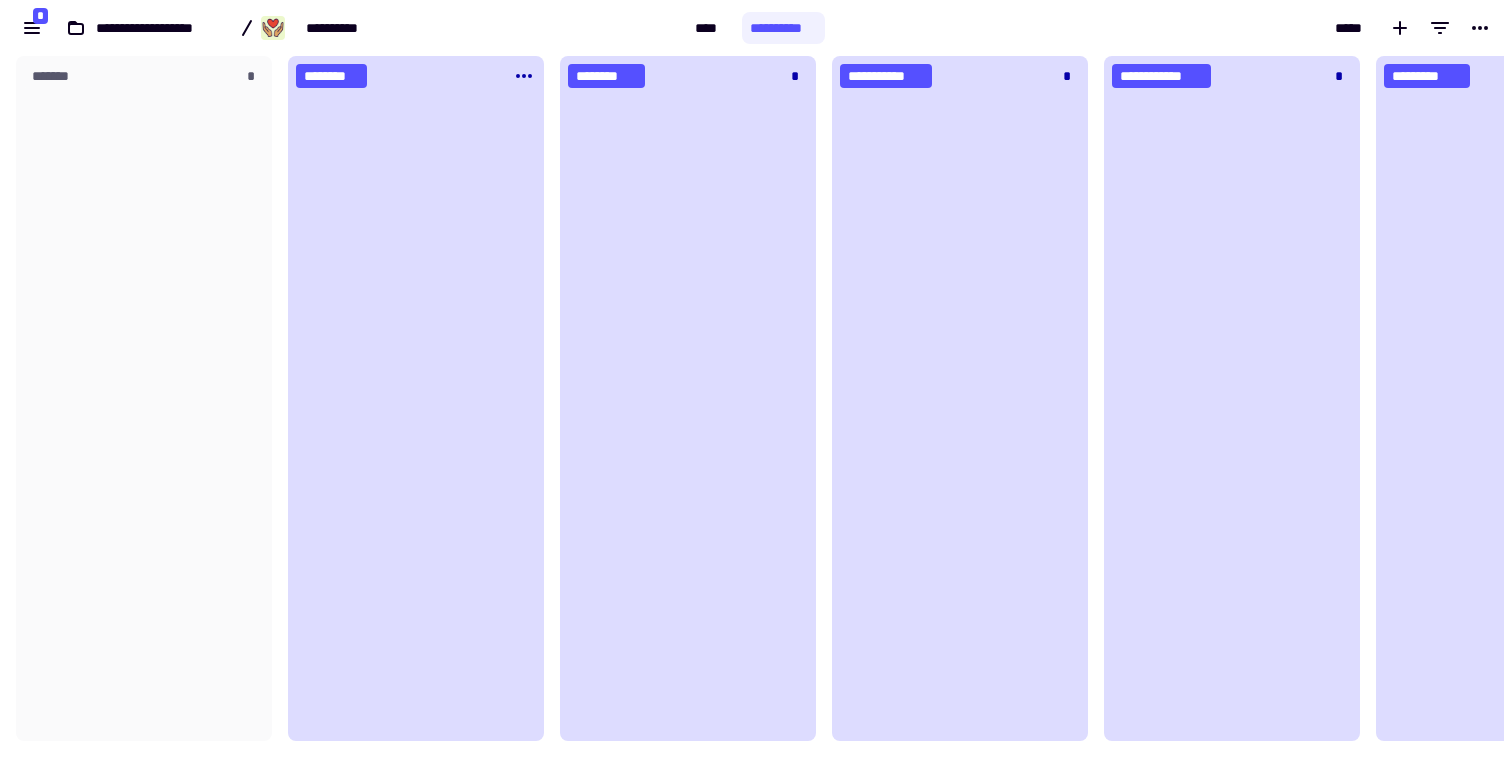 click 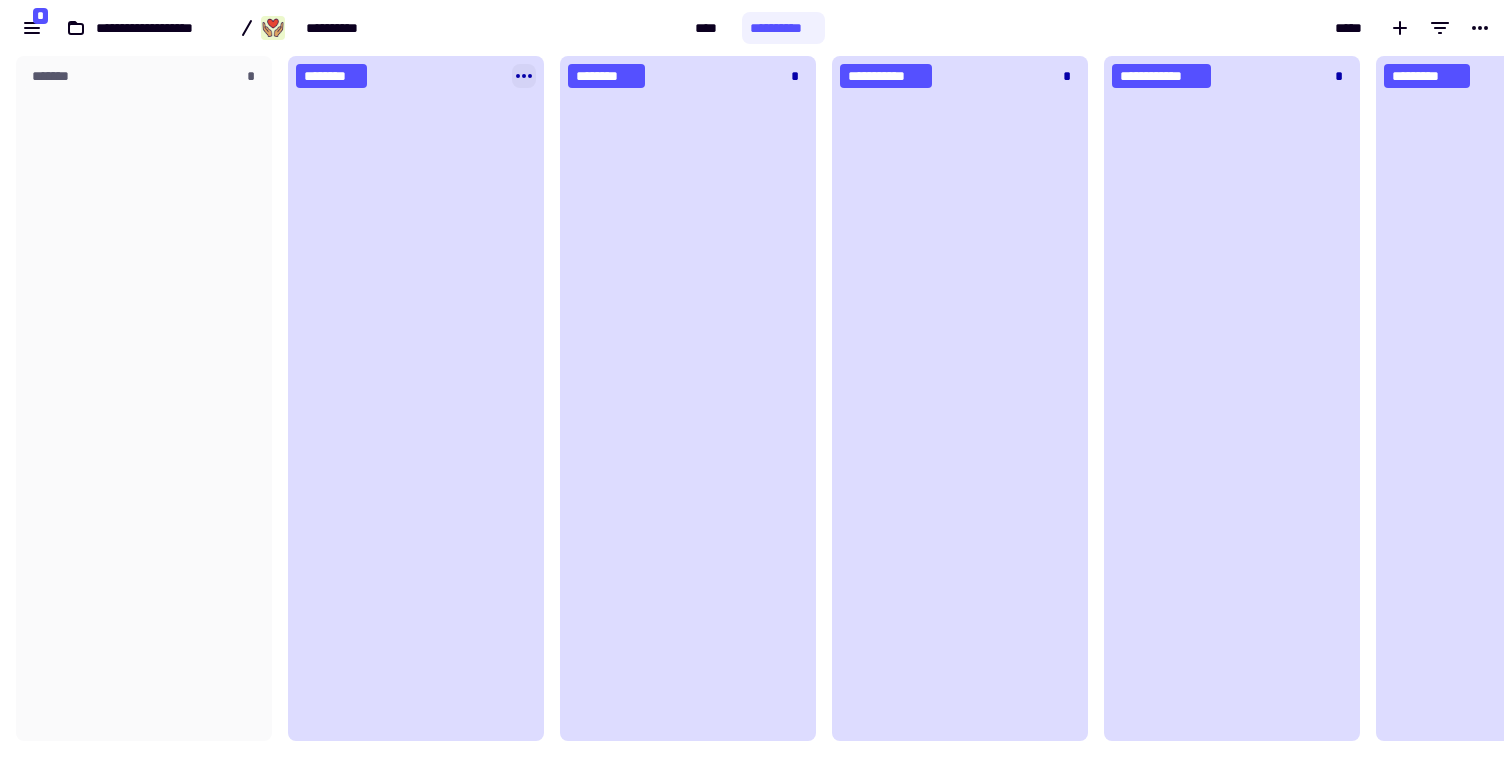 click 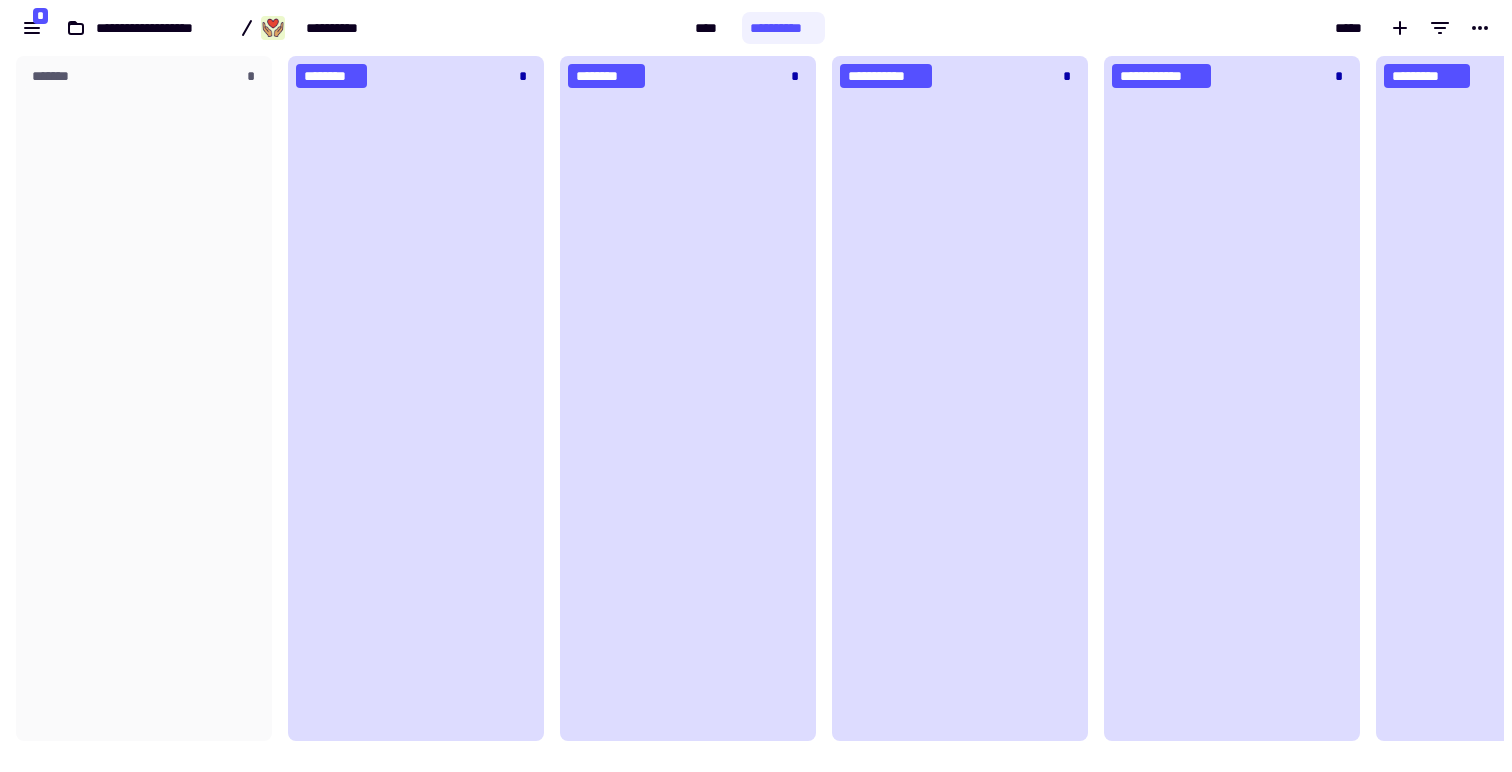 click on "**********" at bounding box center (343, 28) 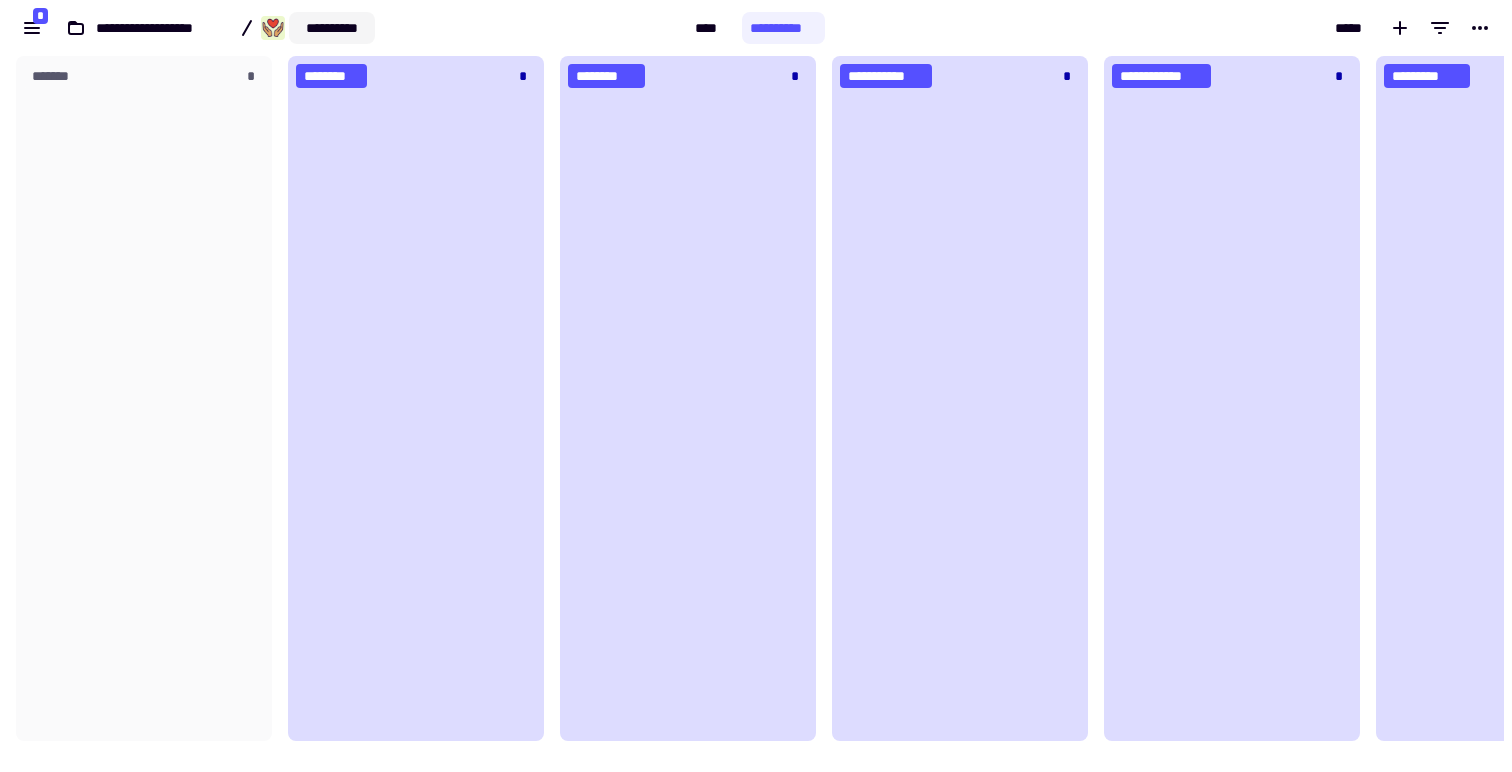 click on "**********" 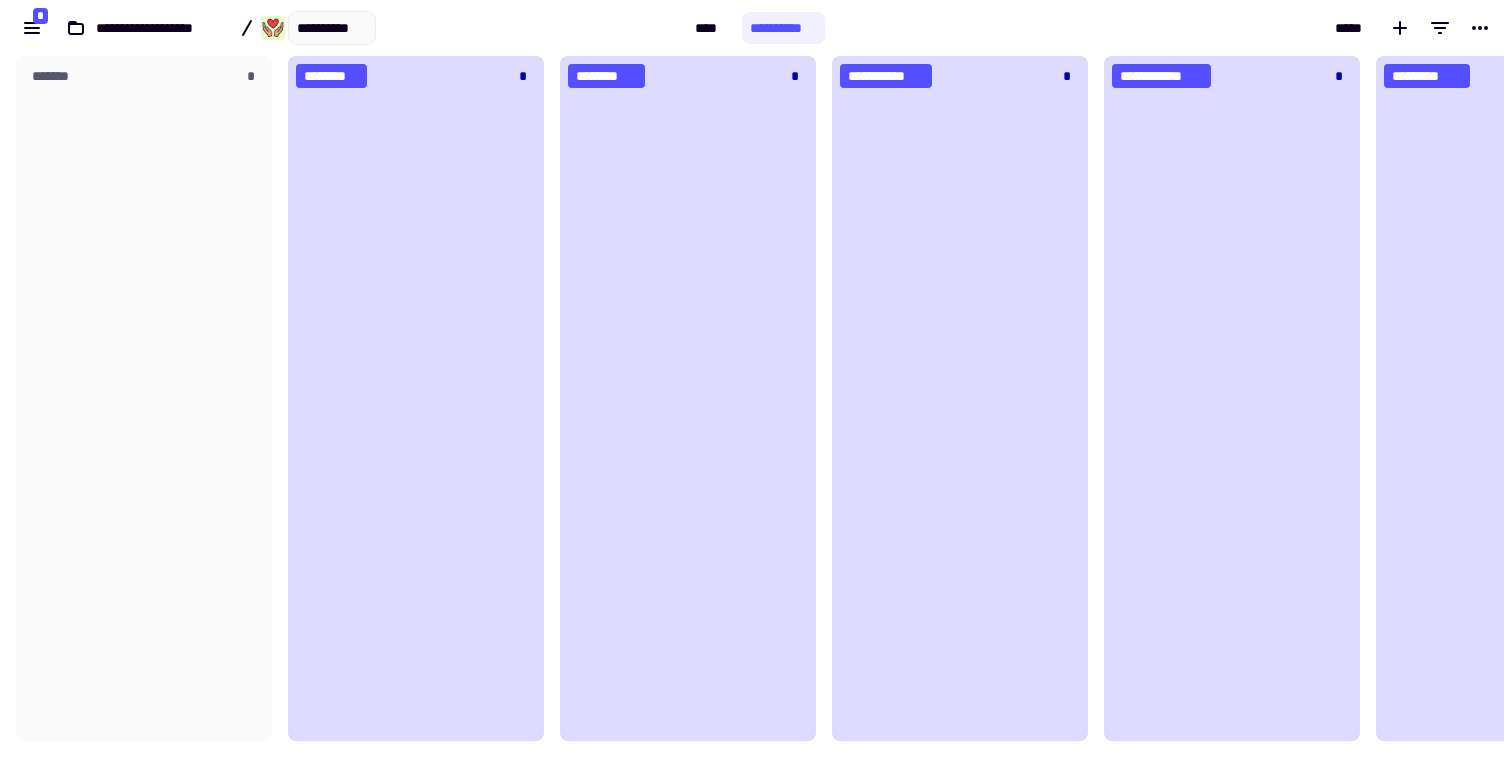 drag, startPoint x: 435, startPoint y: 23, endPoint x: 417, endPoint y: 26, distance: 18.248287 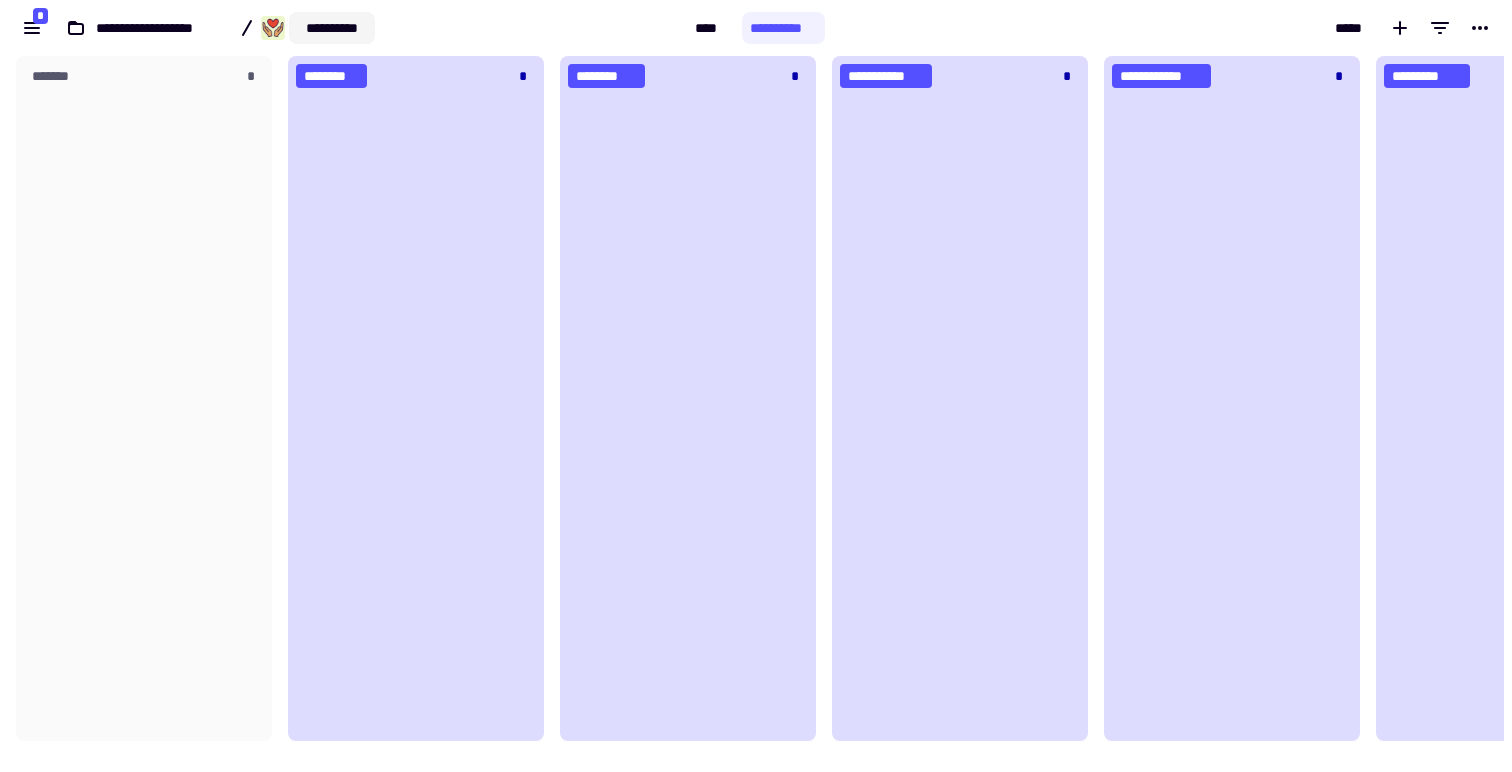 click on "**********" 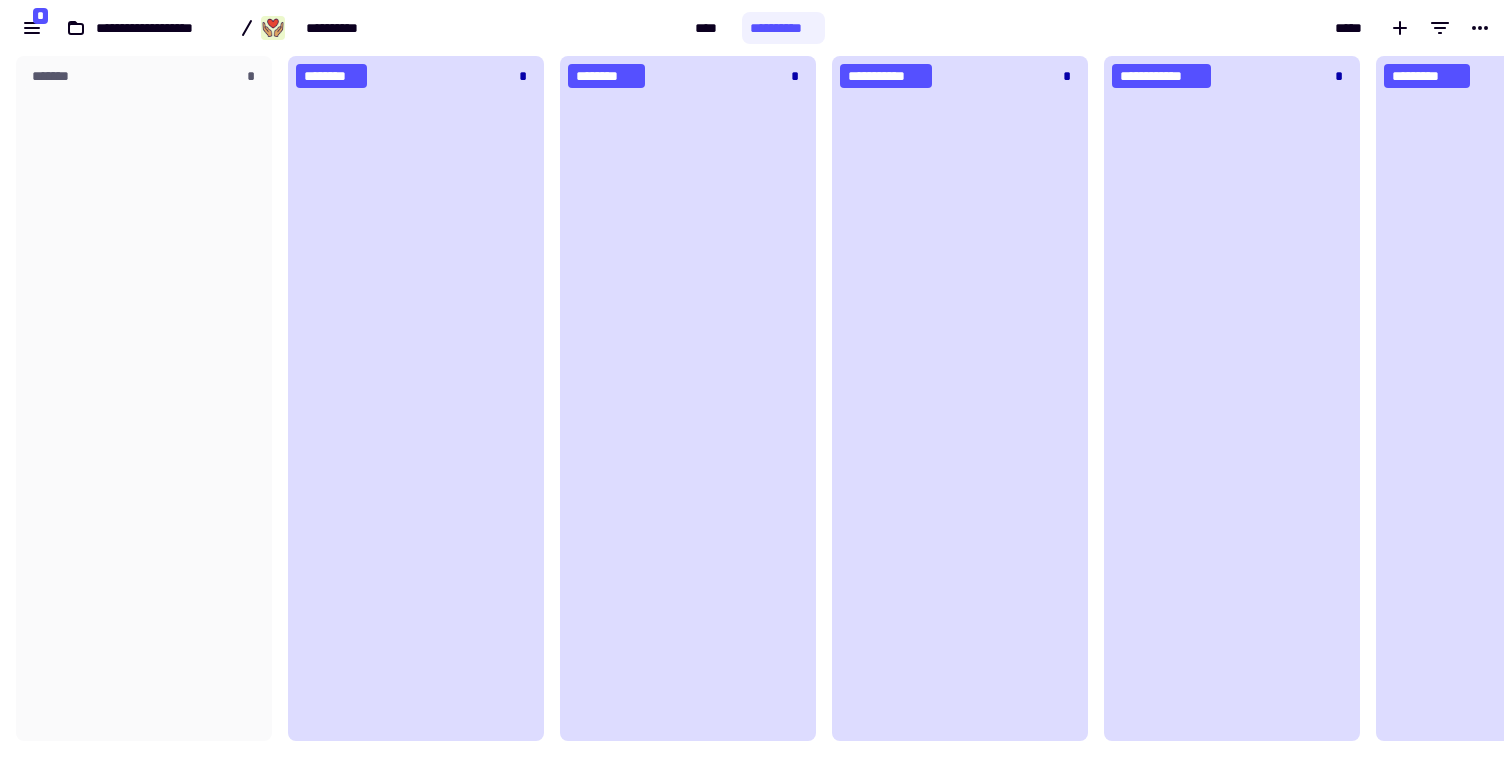 click on "**********" at bounding box center [343, 28] 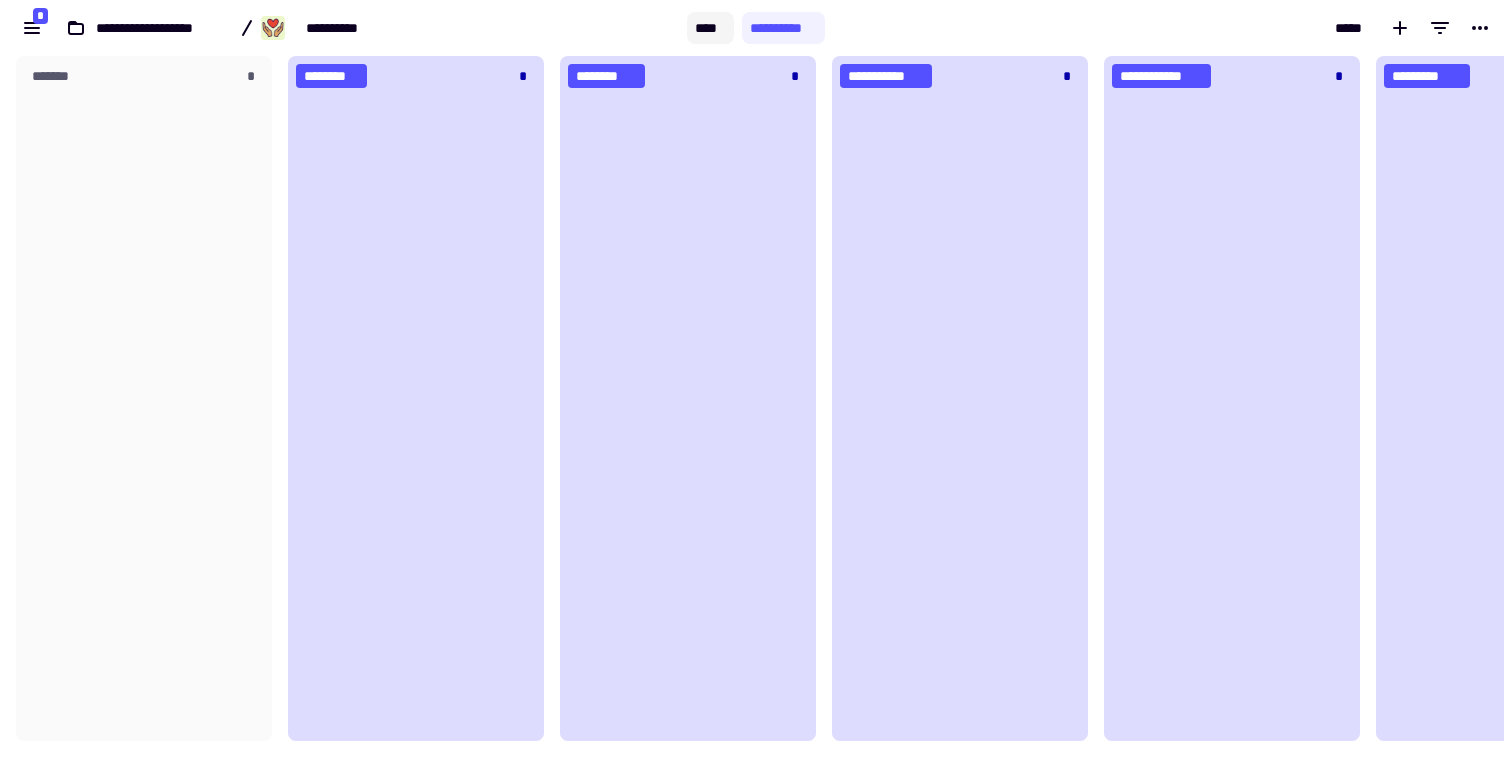 click on "****" 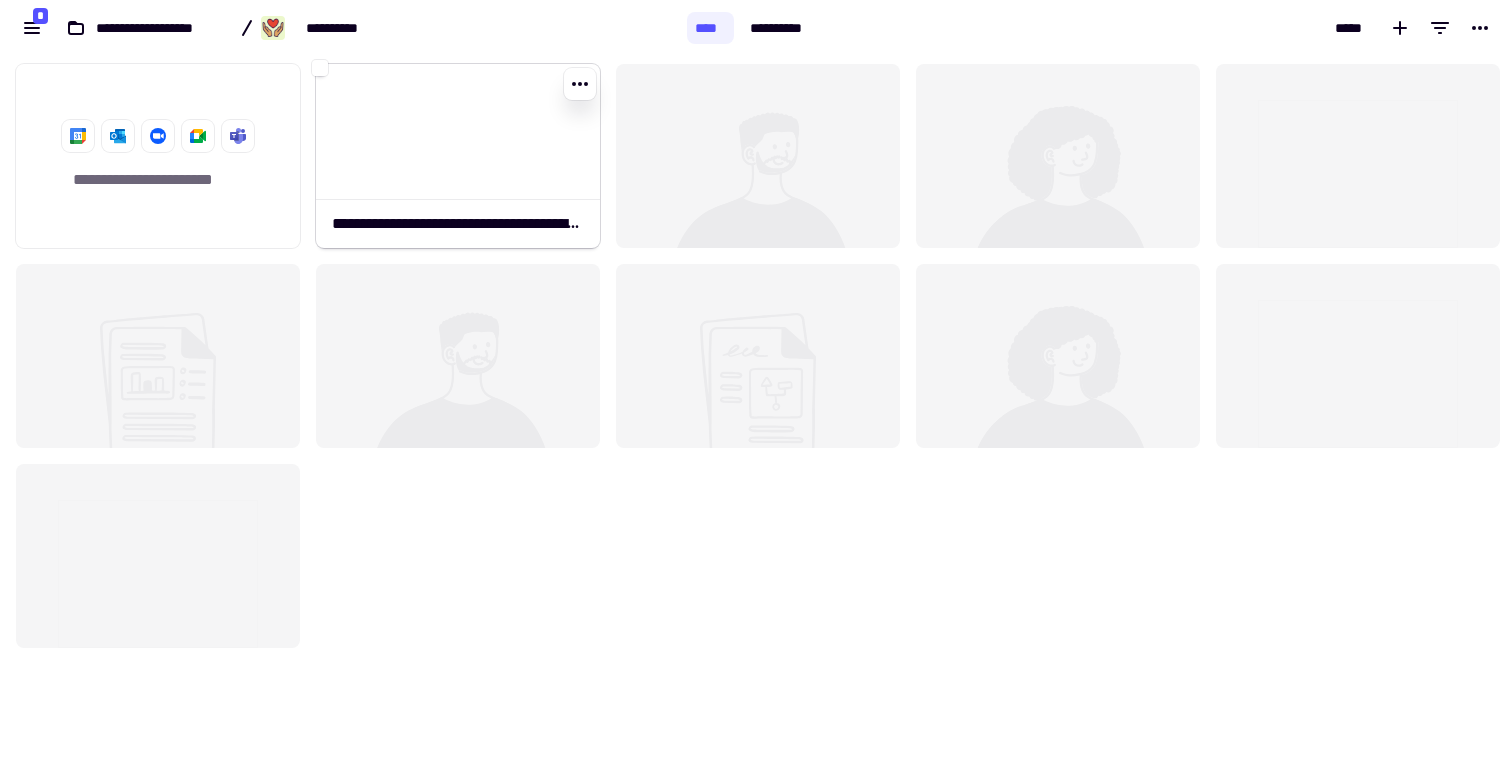 click 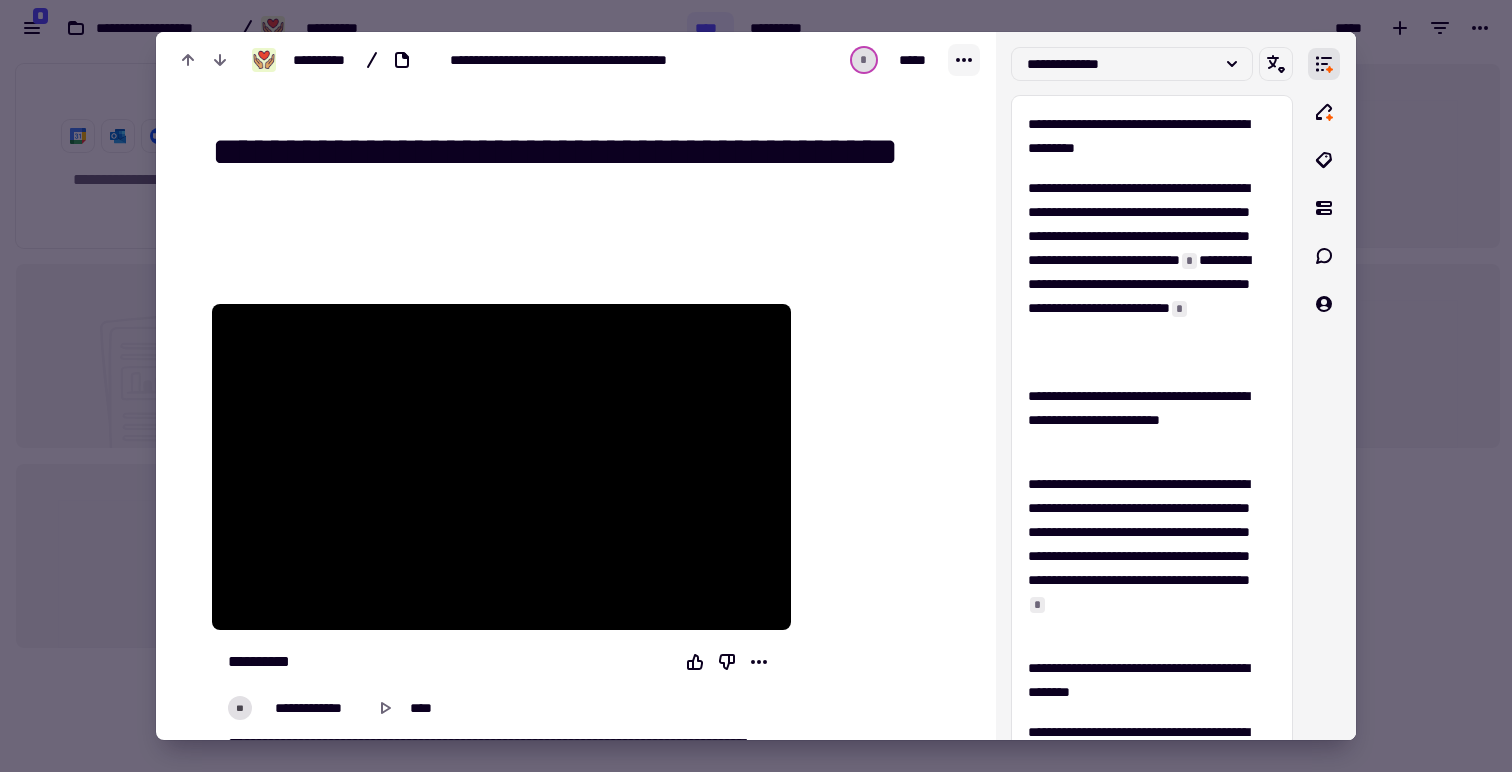 click 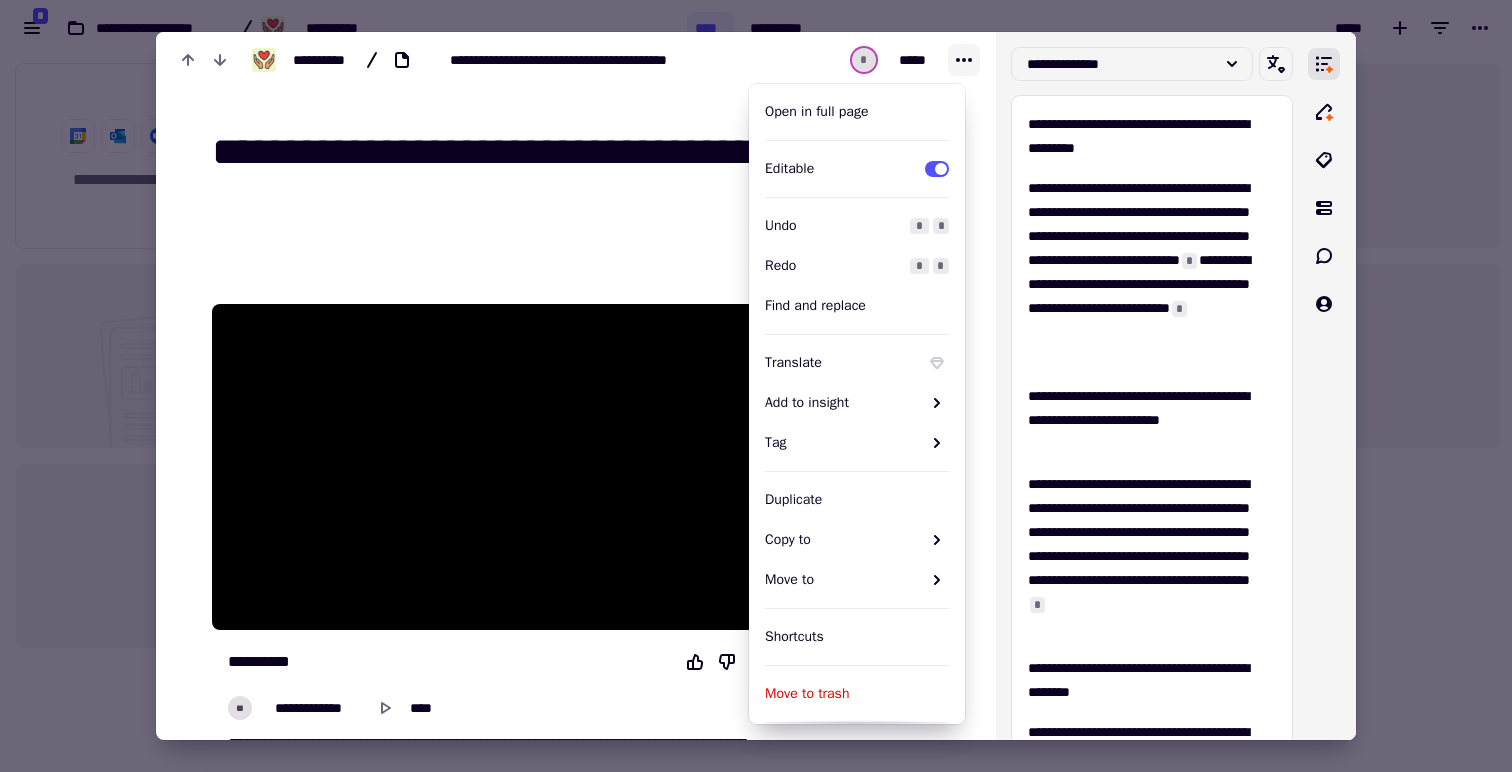 click 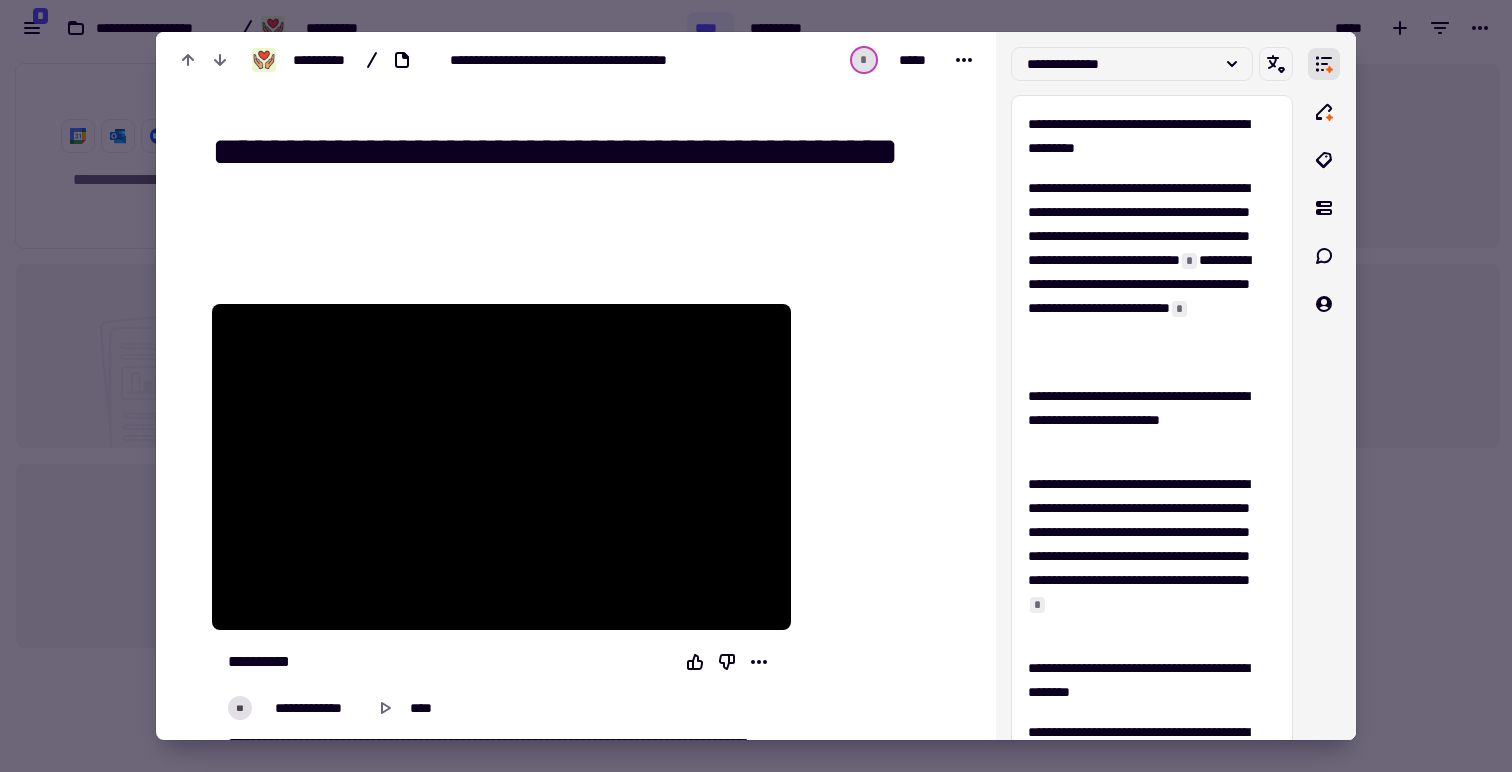 click at bounding box center (756, 386) 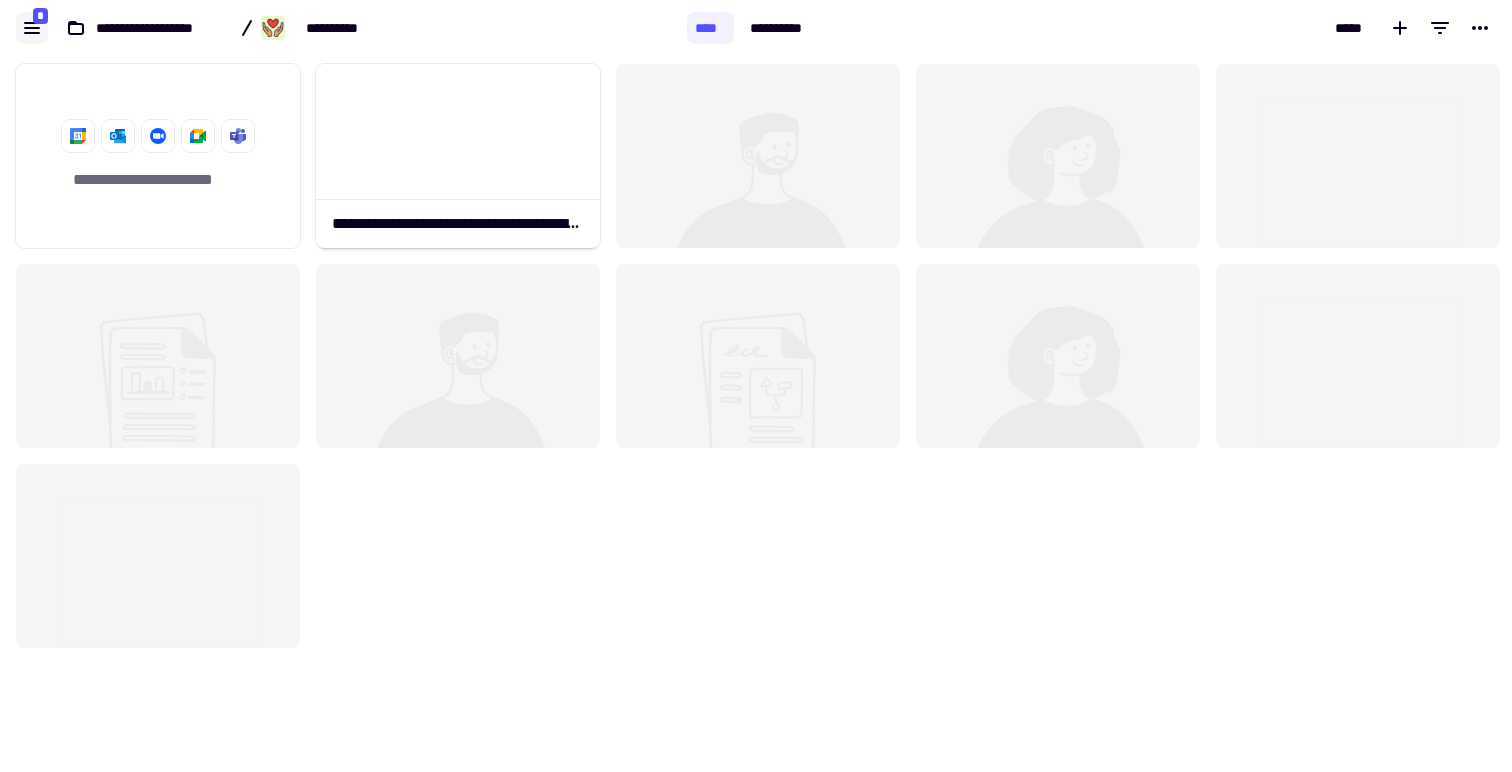 click 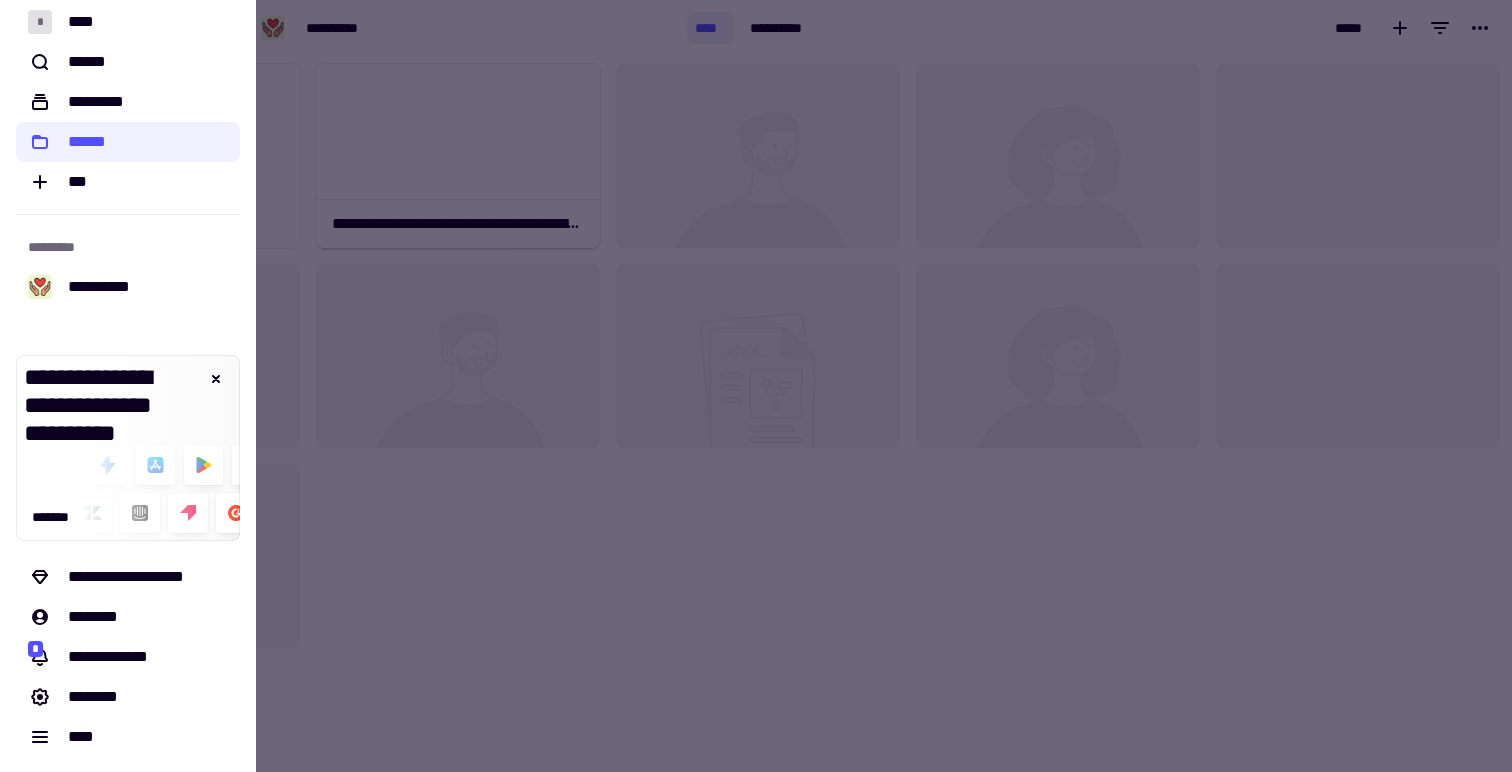 scroll, scrollTop: 15, scrollLeft: 0, axis: vertical 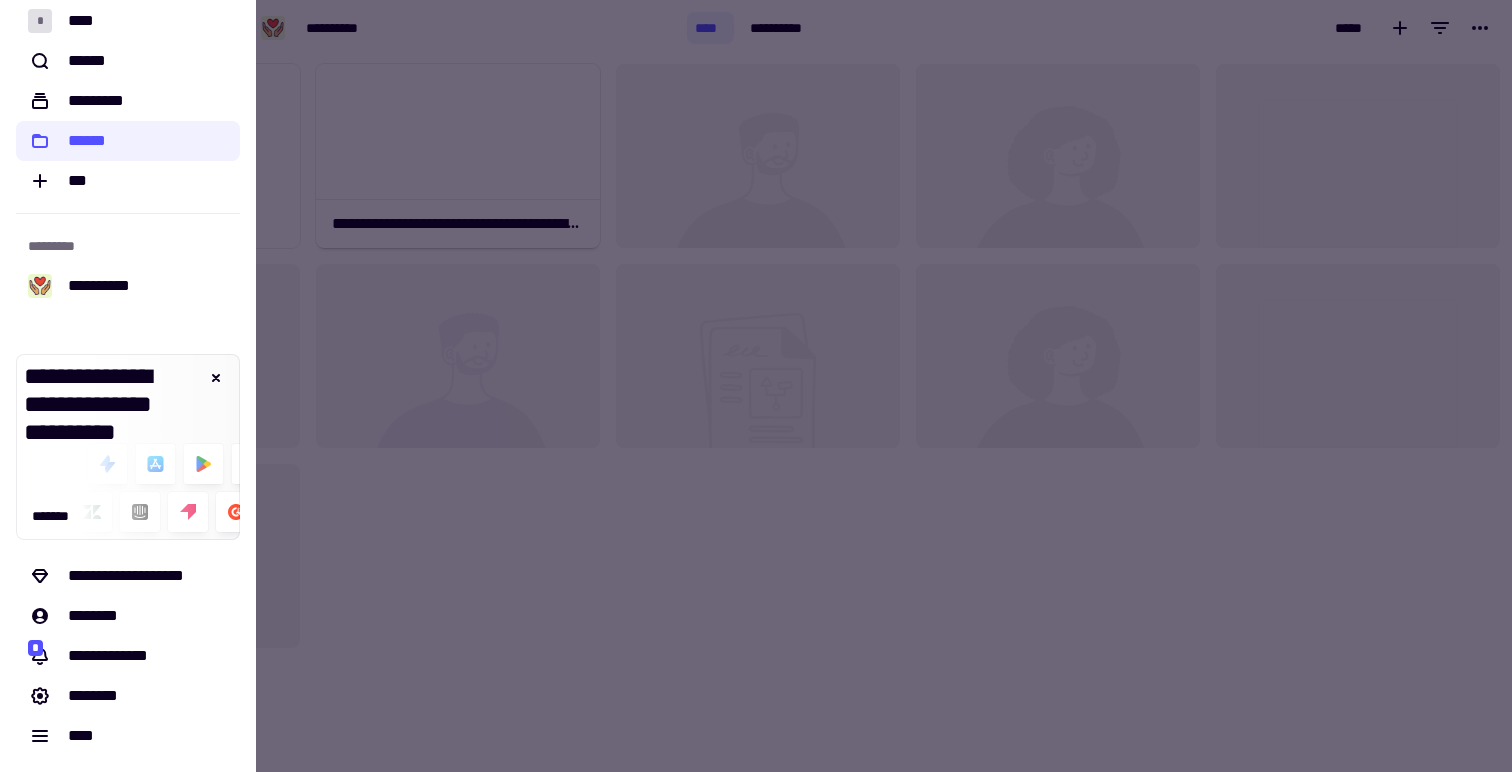 click at bounding box center (756, 386) 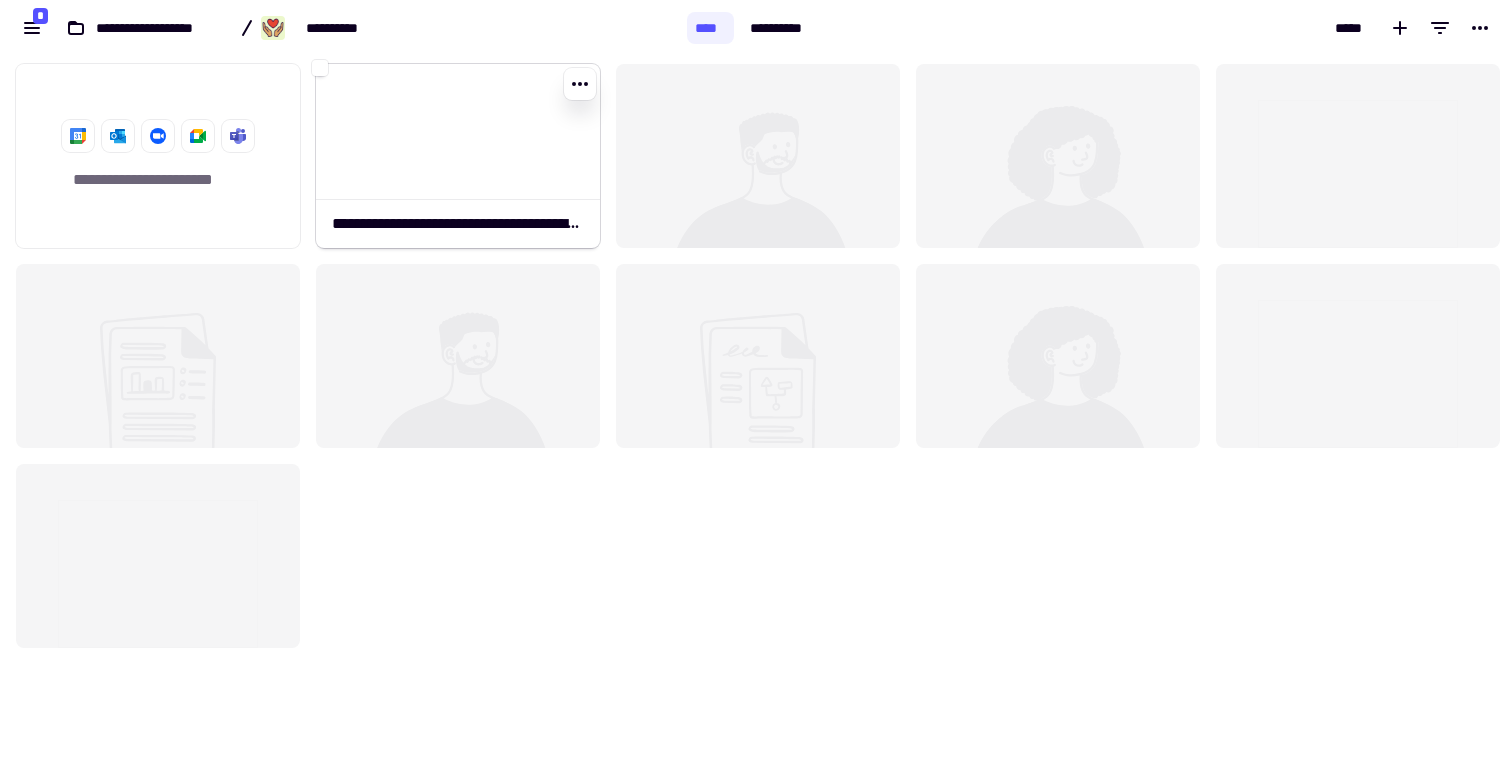click 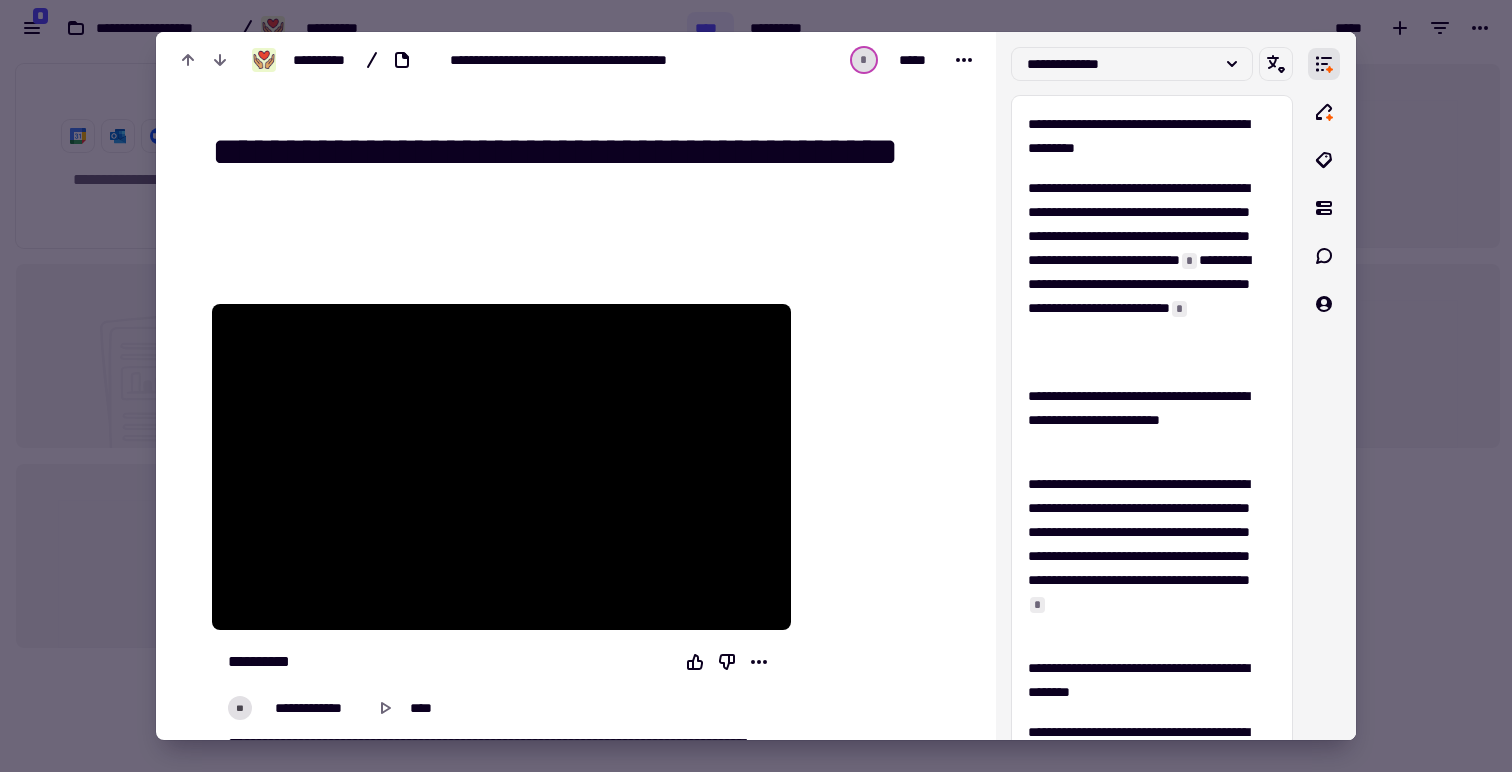 click at bounding box center (756, 386) 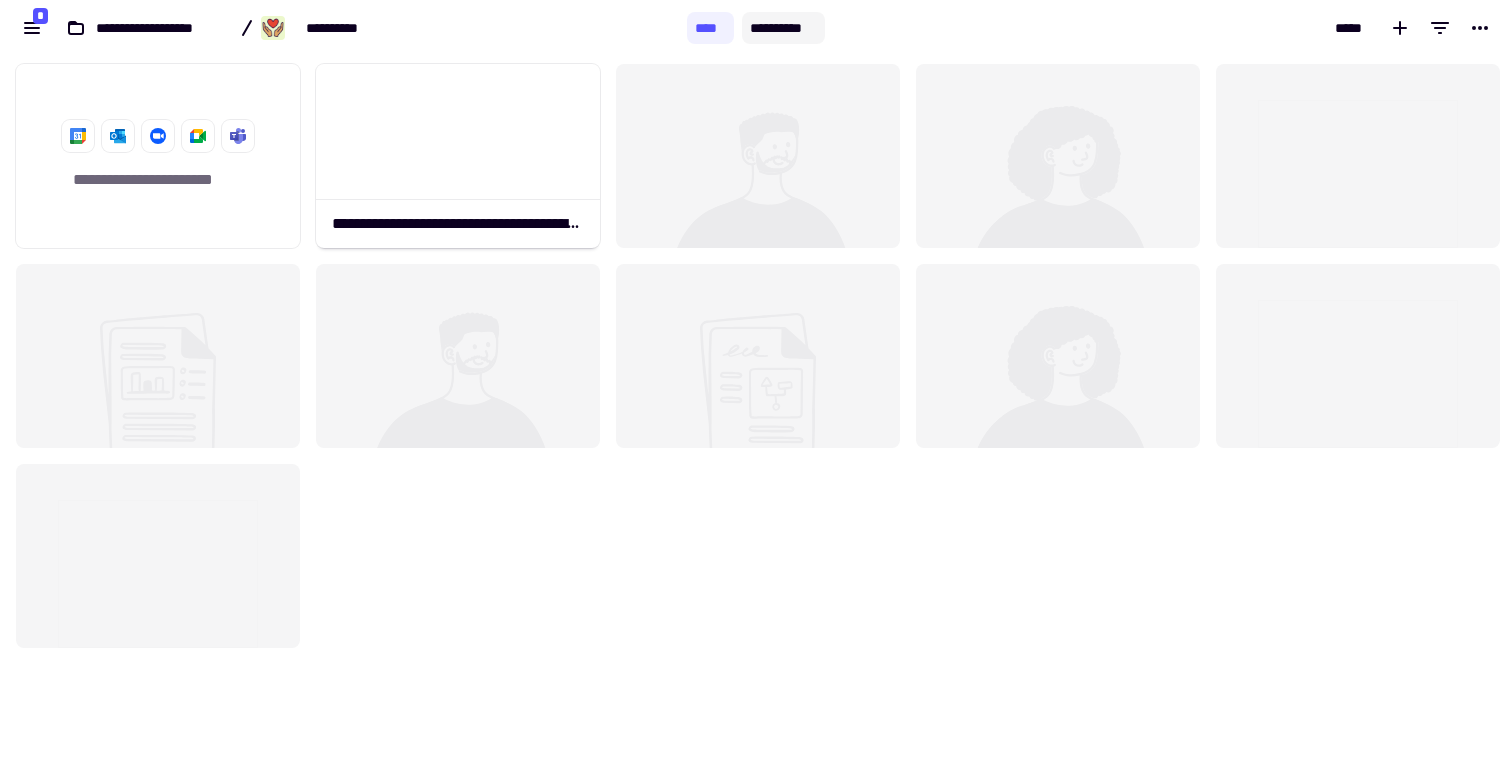 click on "**********" 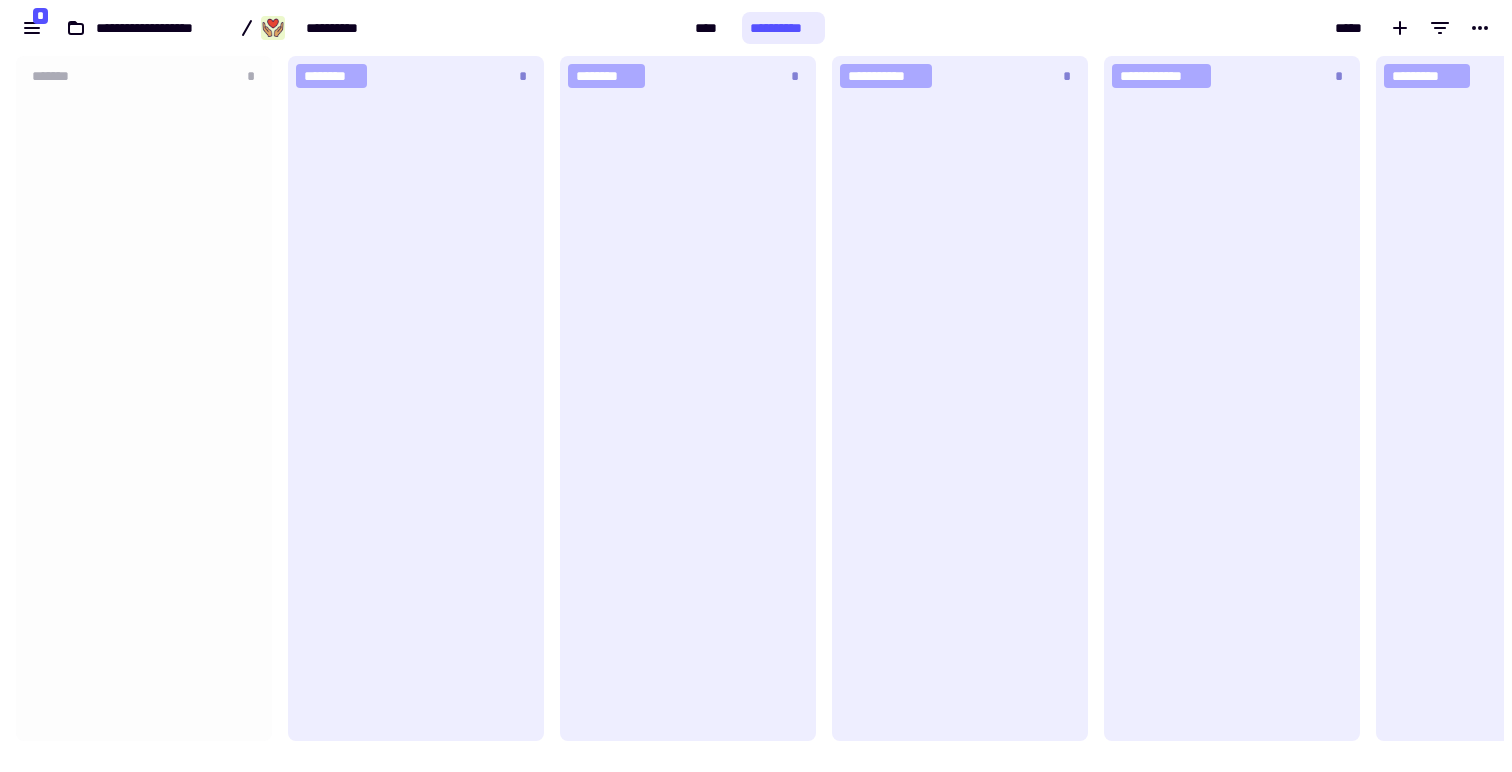 scroll, scrollTop: 16, scrollLeft: 16, axis: both 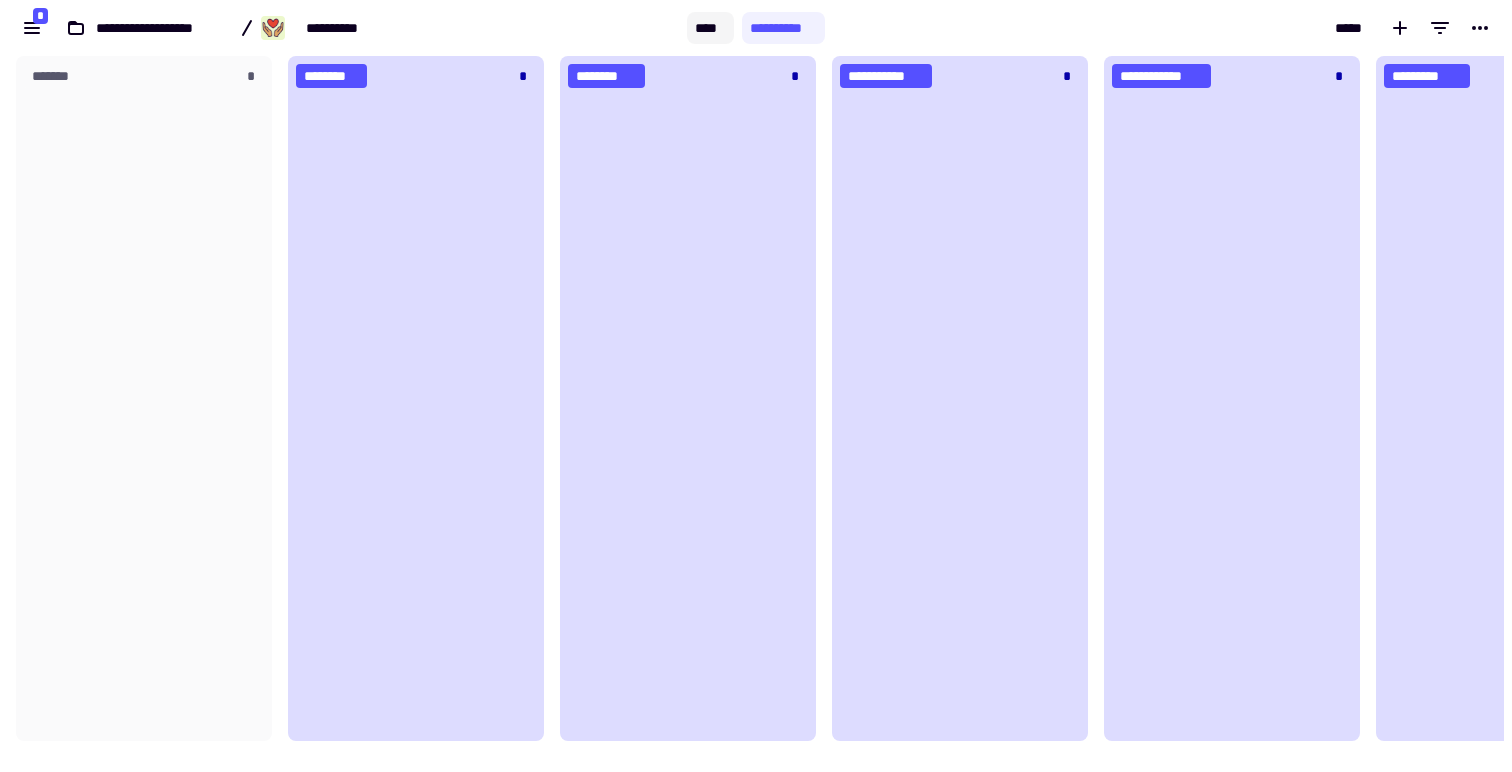 click on "****" 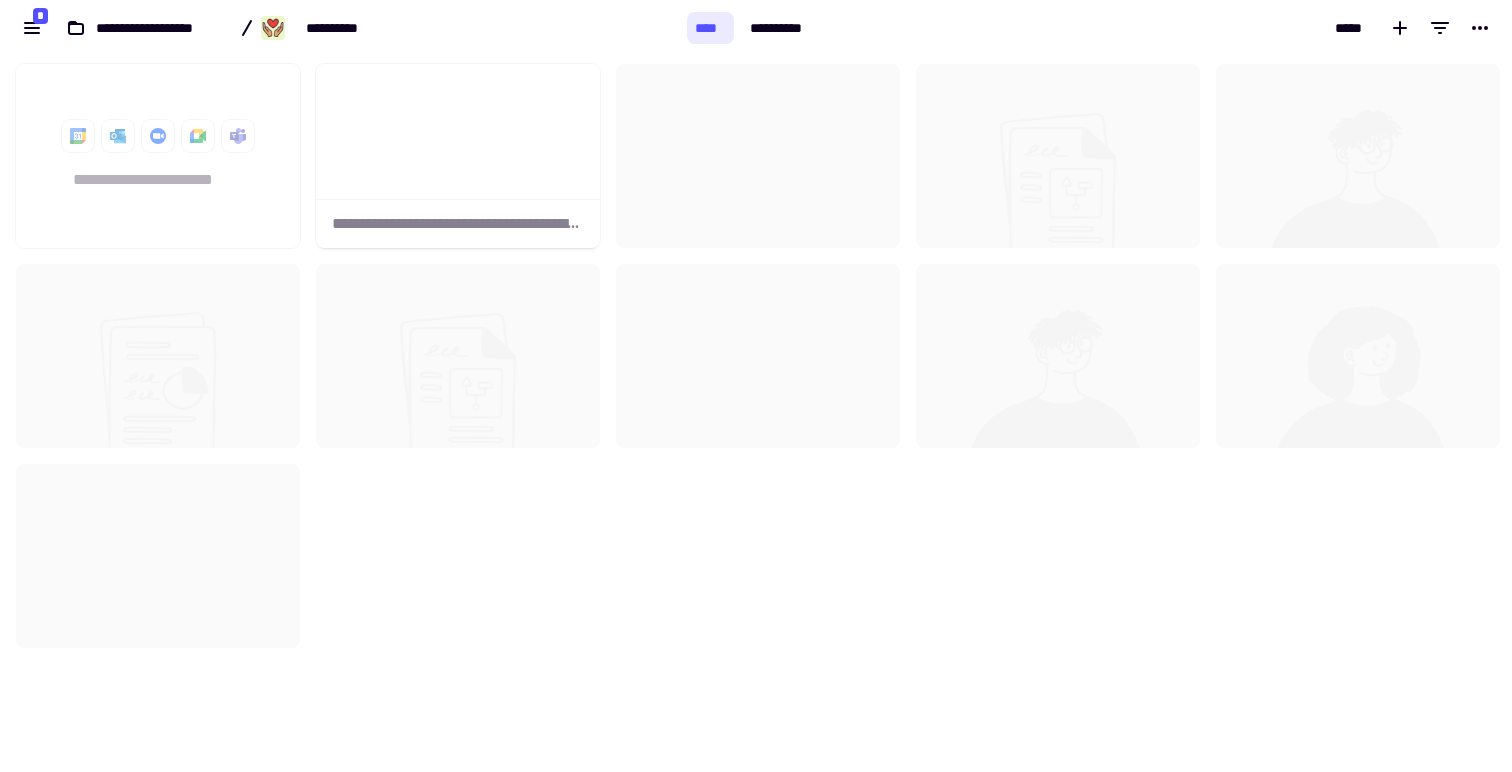 scroll, scrollTop: 16, scrollLeft: 16, axis: both 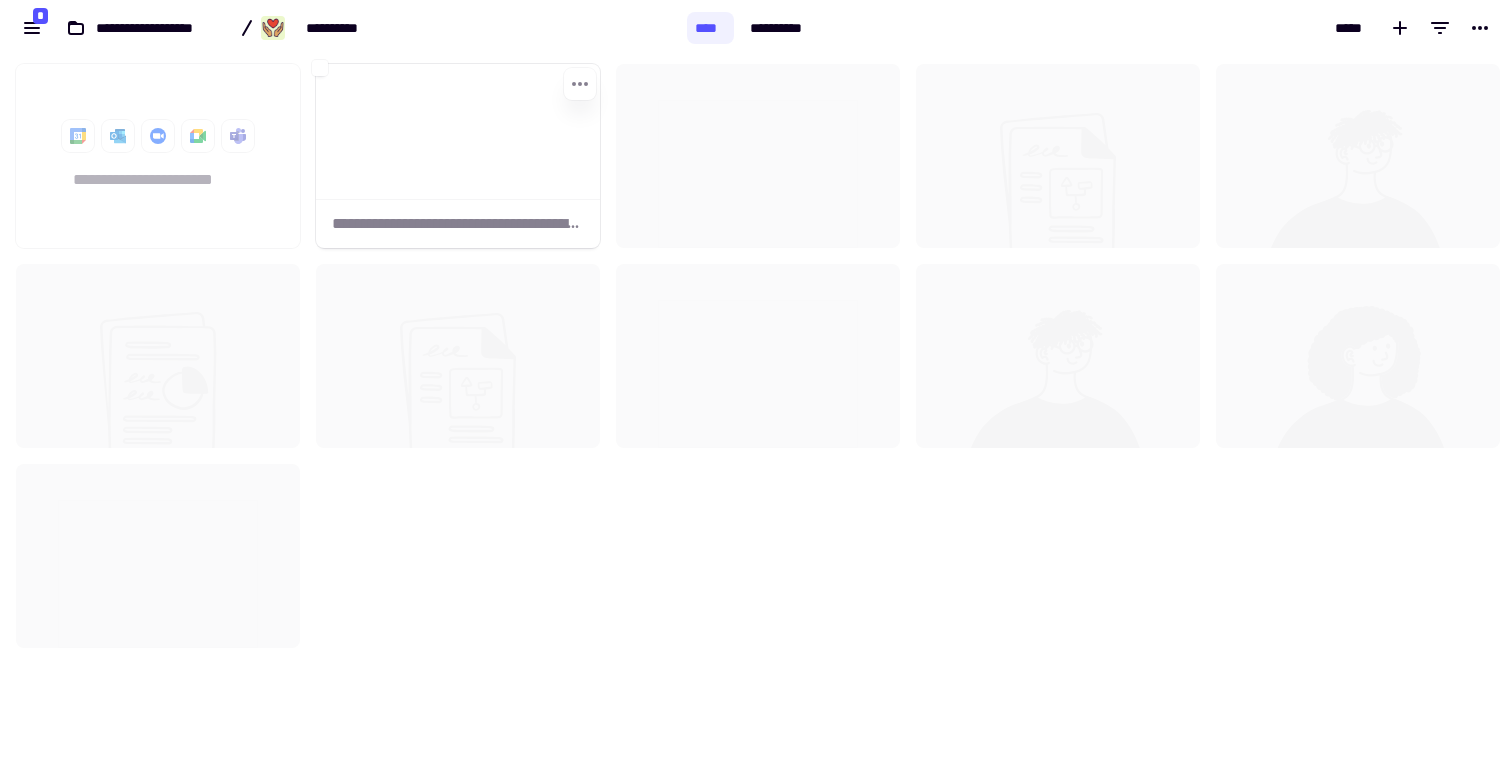 click 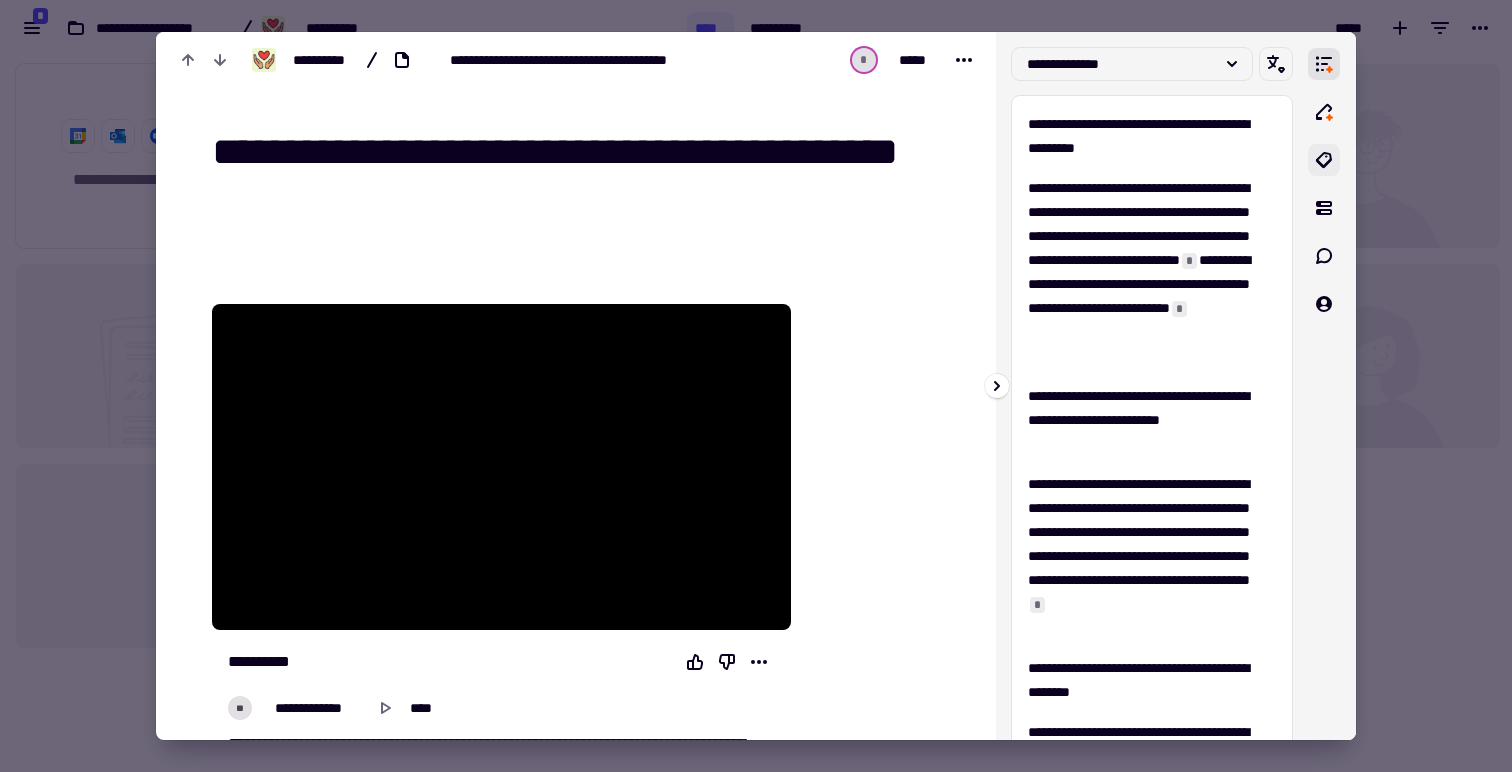 click 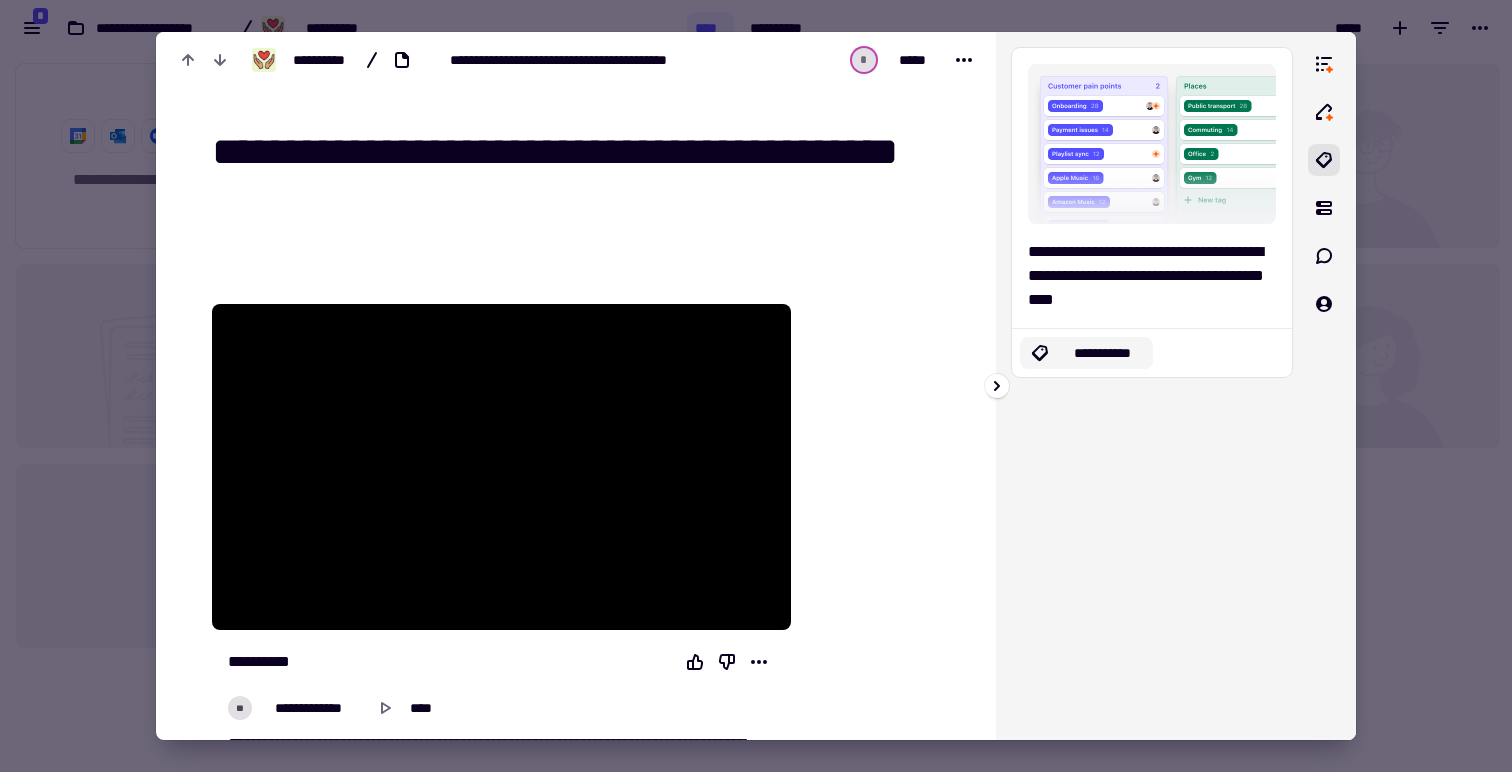 click on "**********" 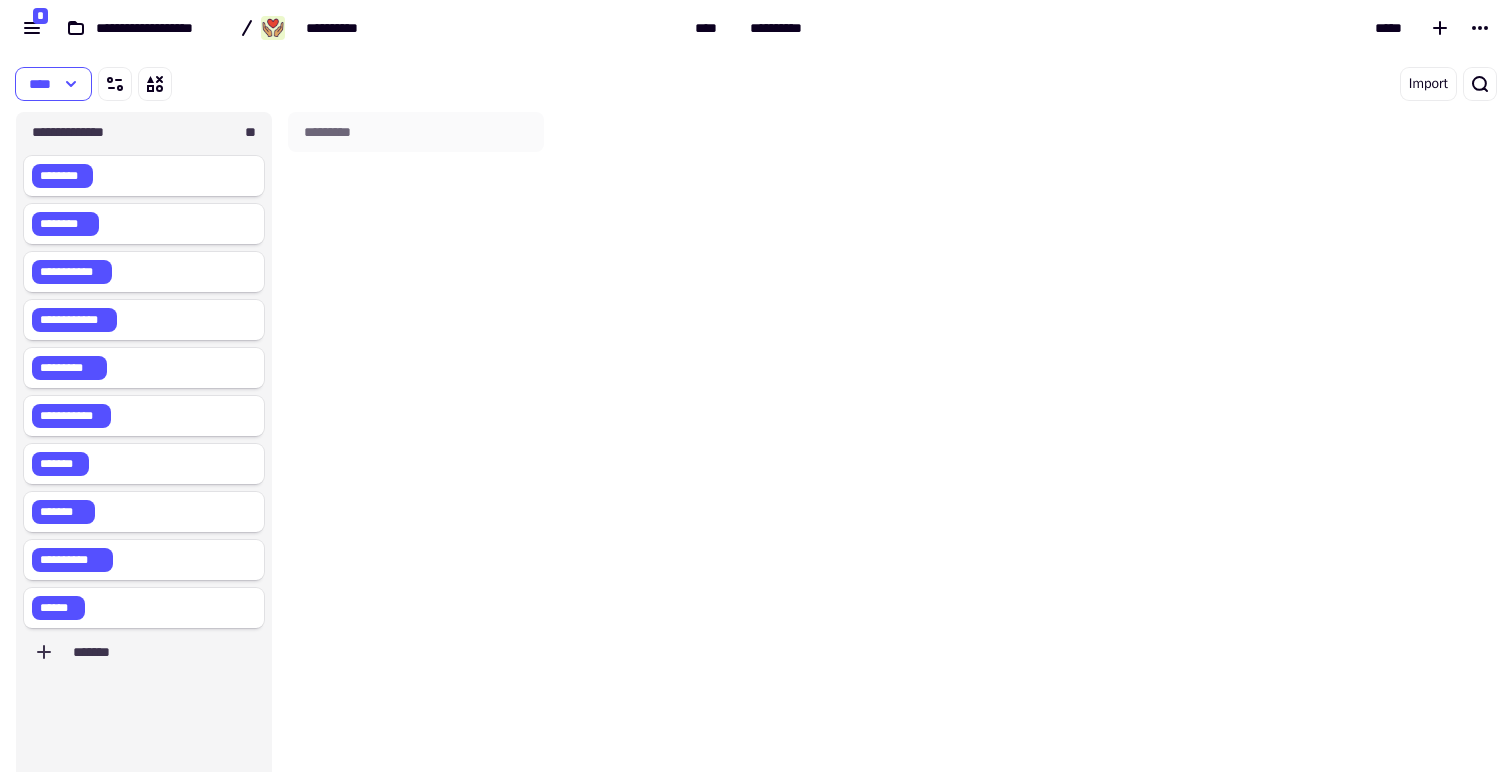scroll, scrollTop: 16, scrollLeft: 16, axis: both 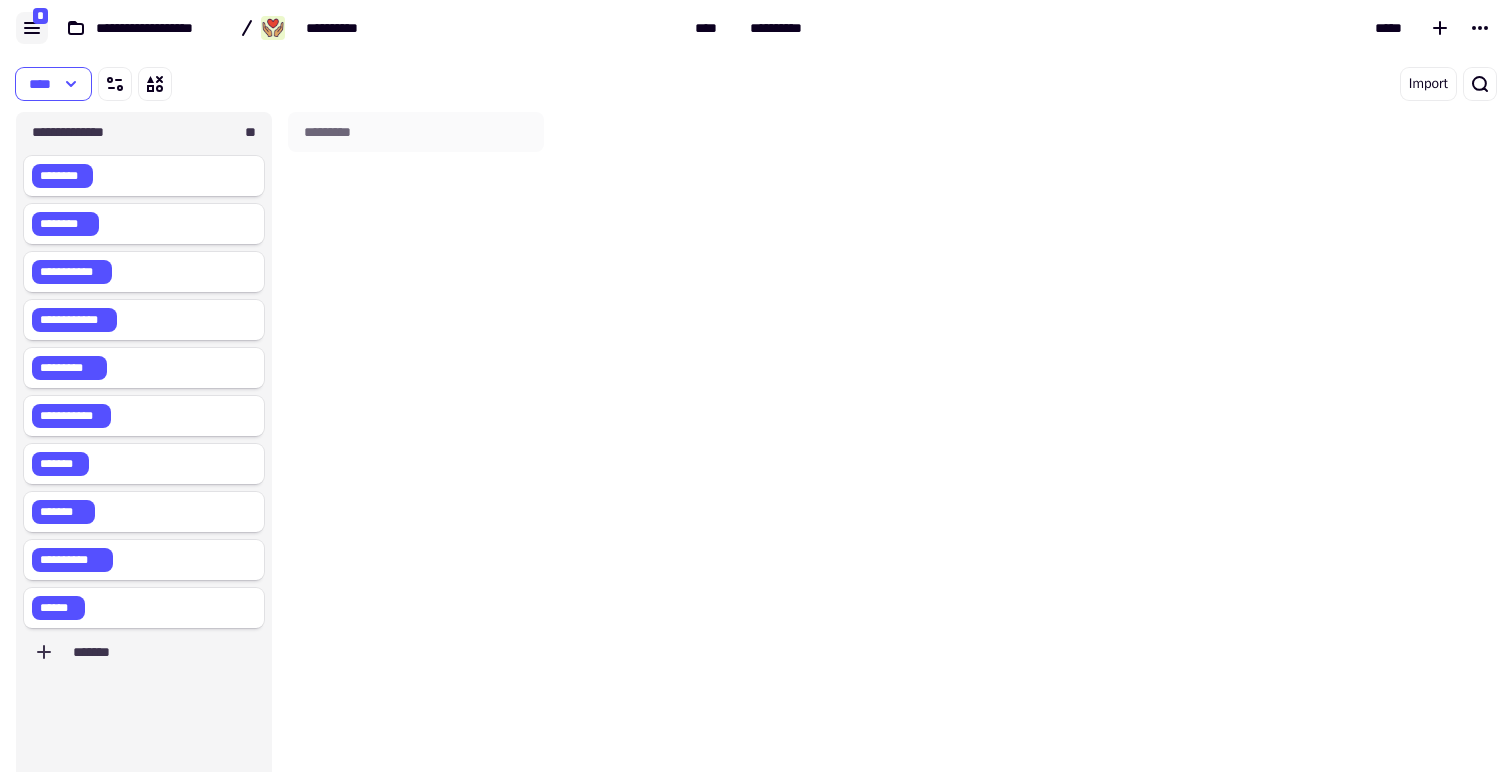 click 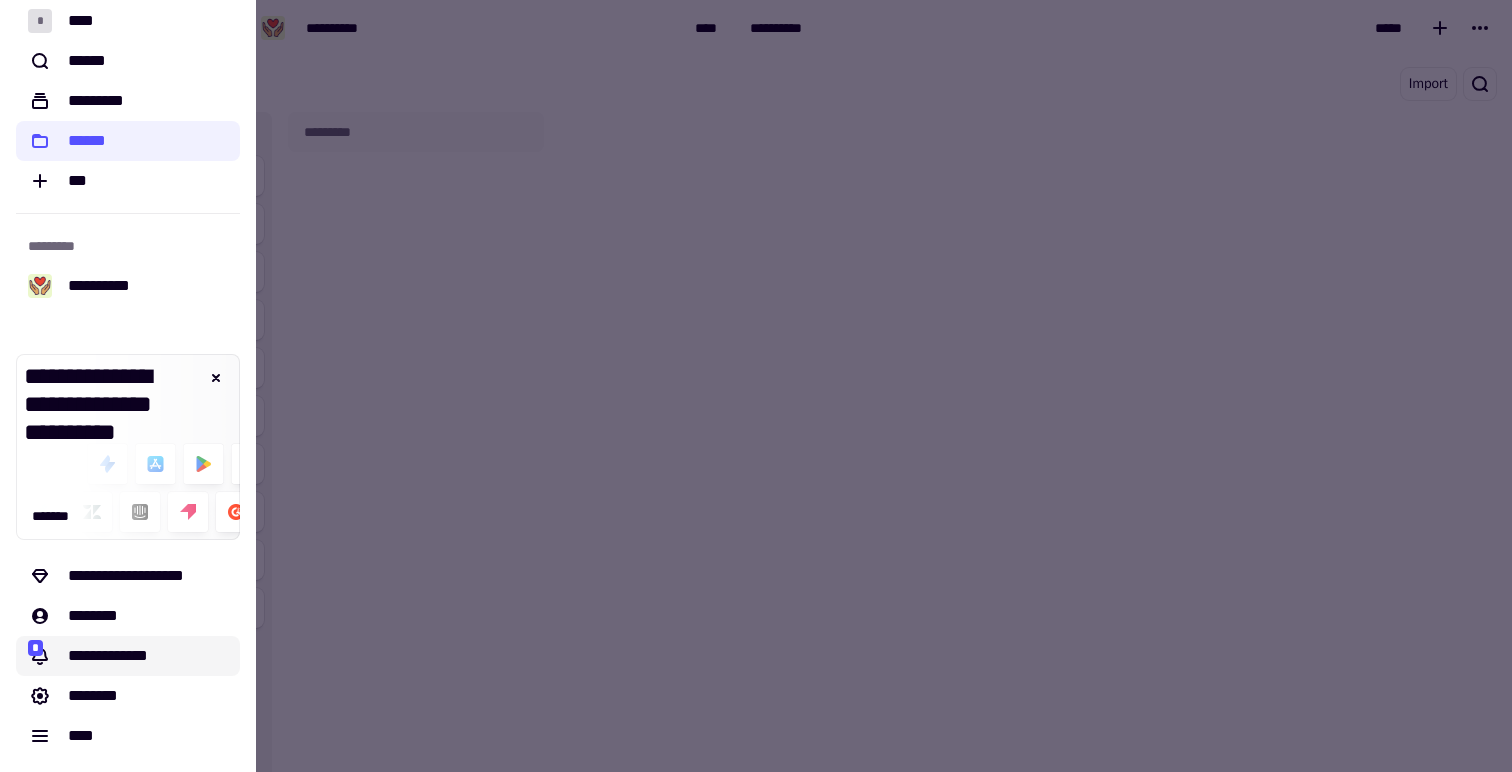 click on "**********" 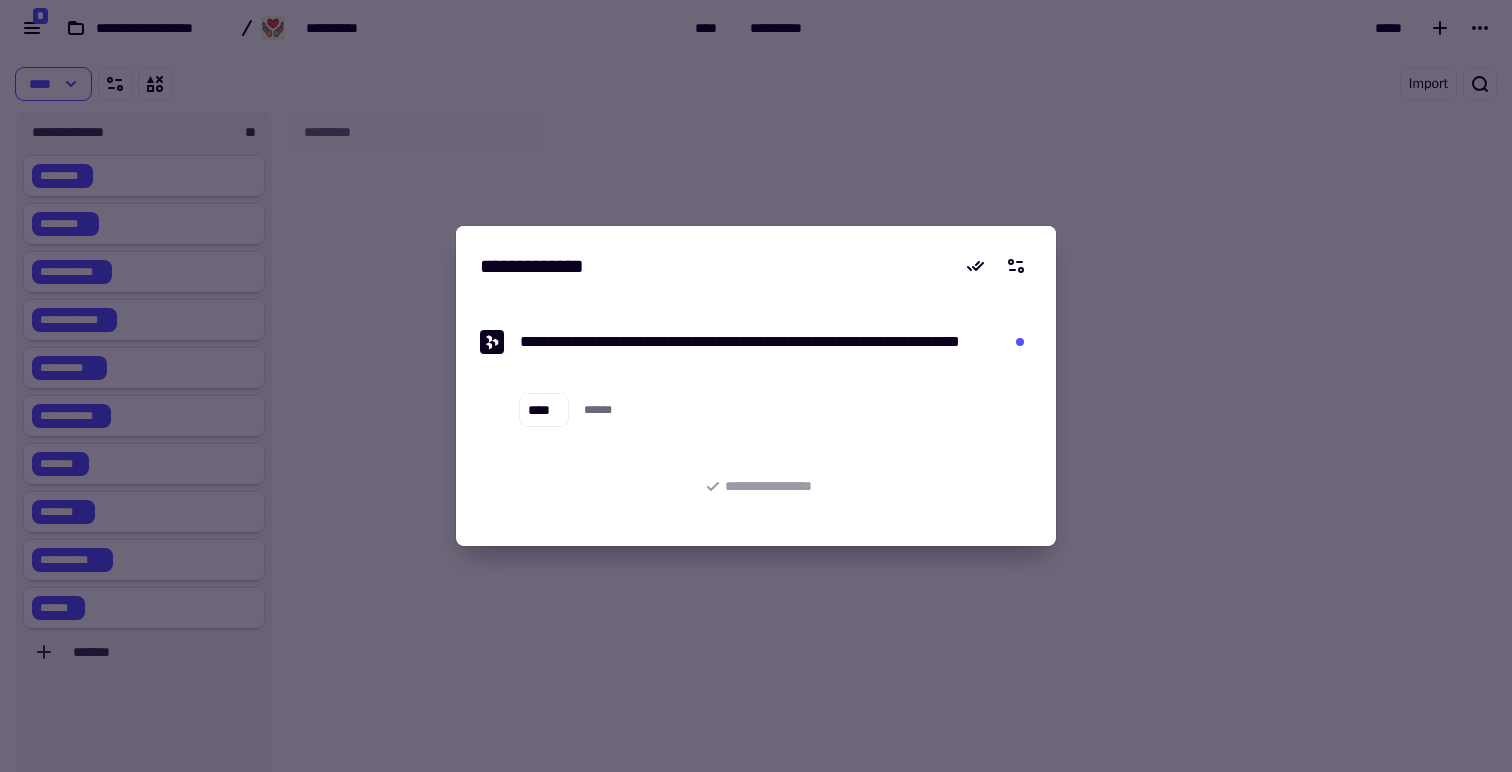 click at bounding box center (756, 386) 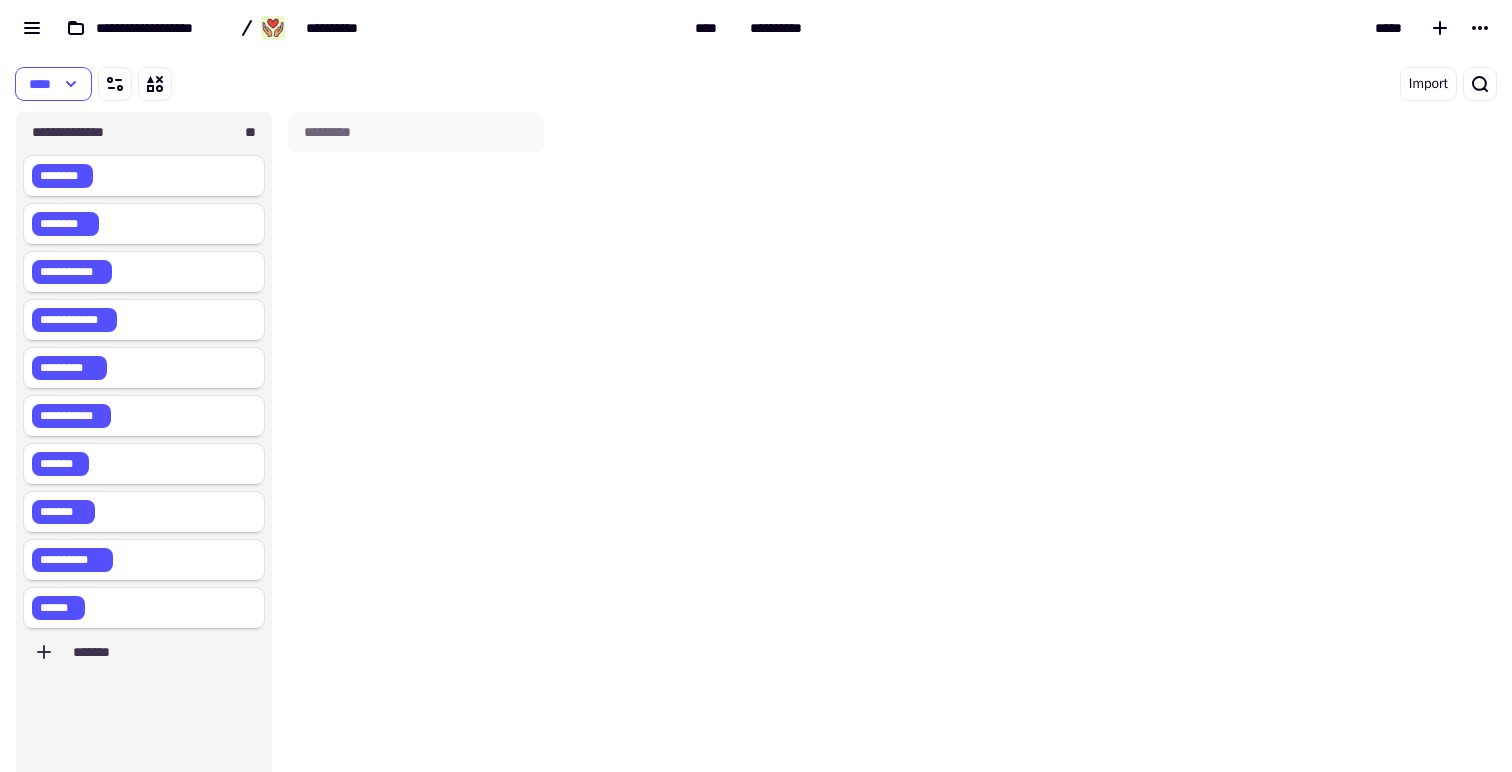 click on "**********" at bounding box center [343, 28] 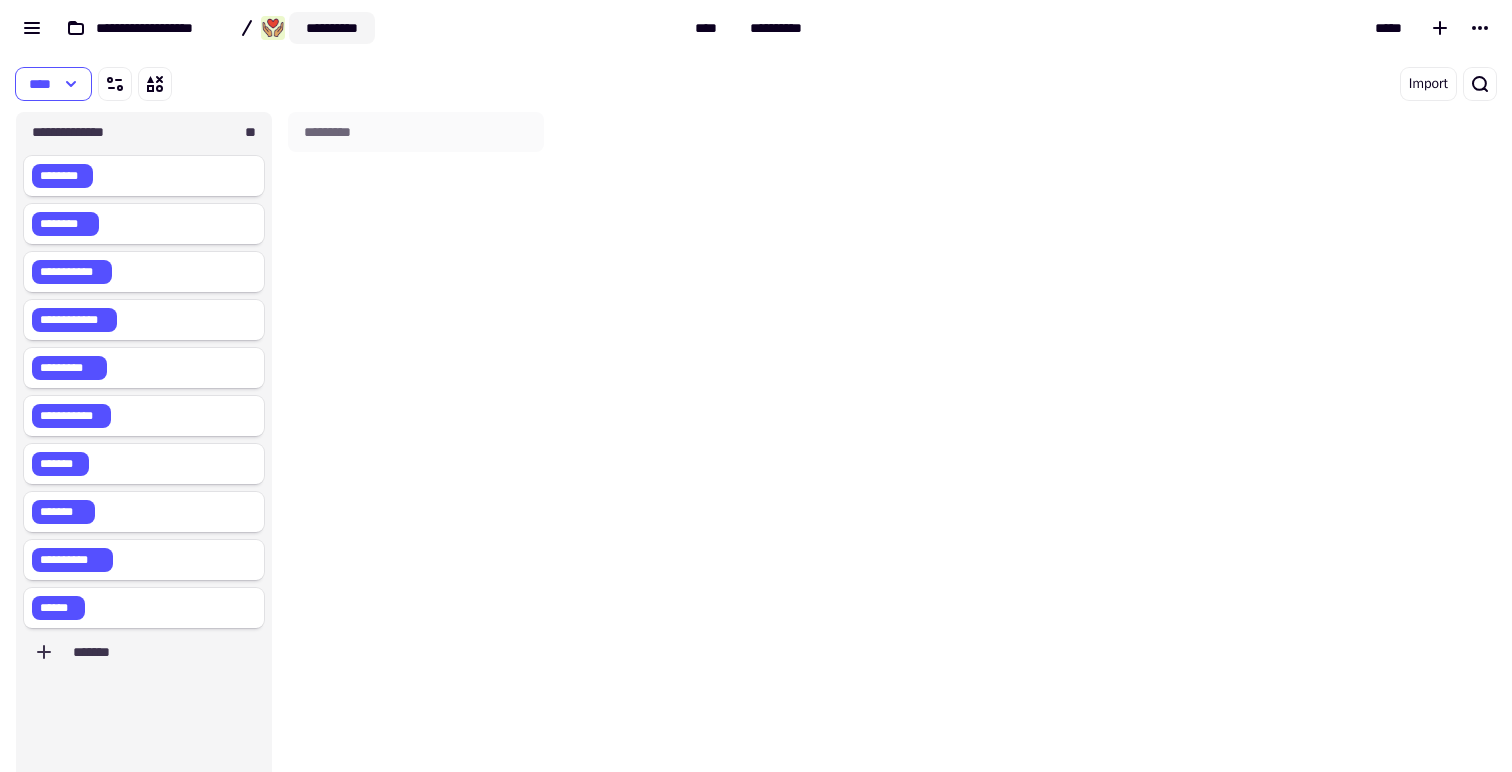 click on "**********" 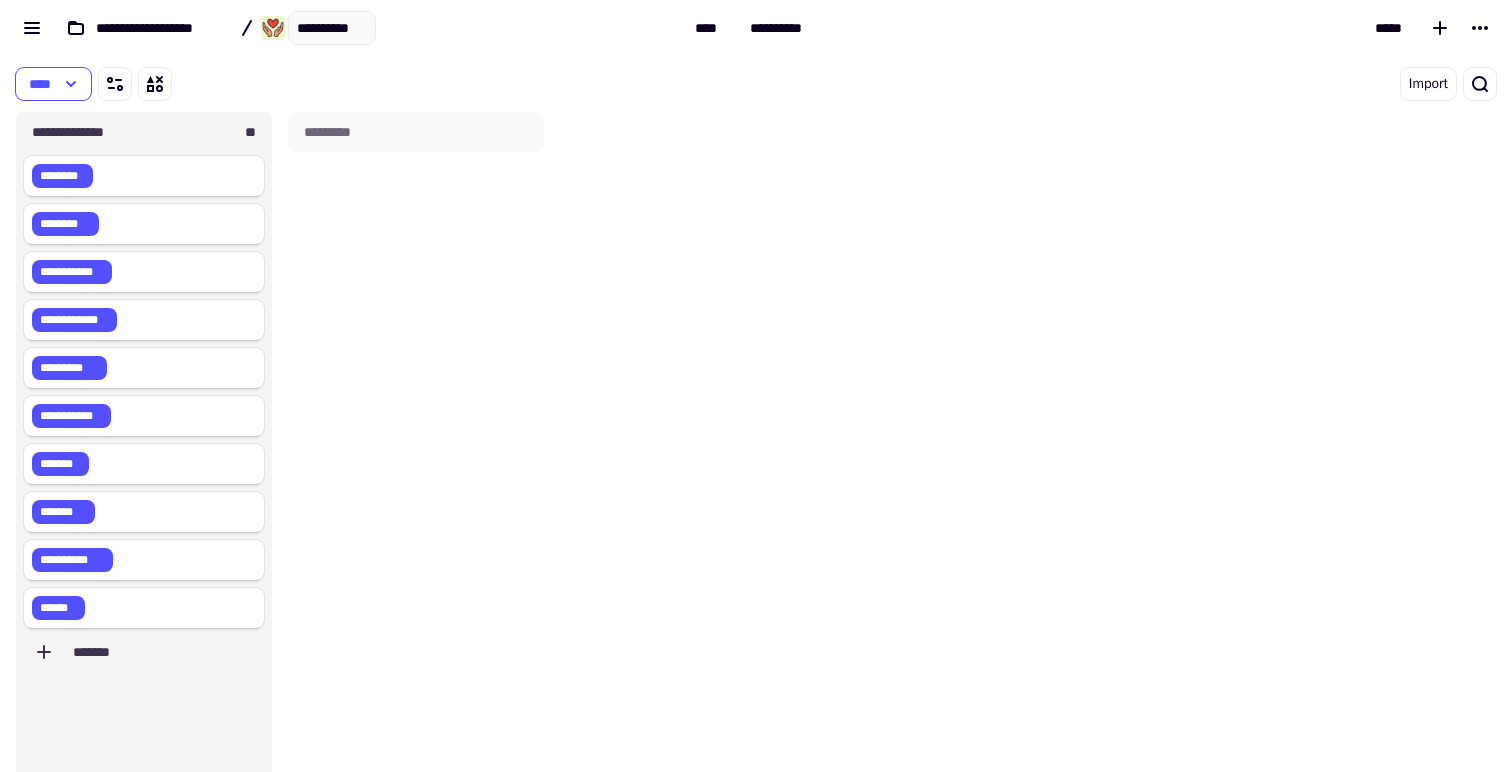 click on "****" at bounding box center [402, 84] 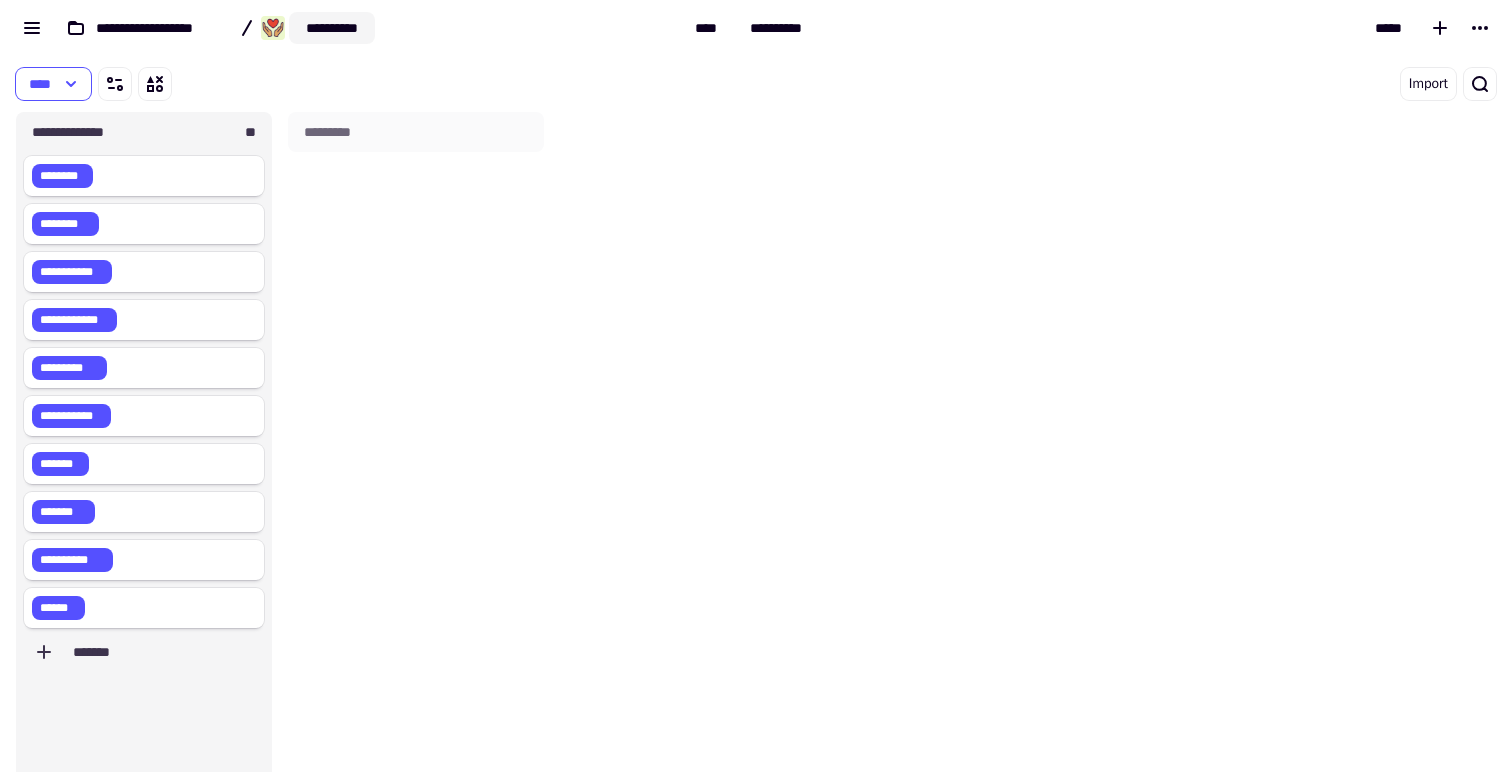 click on "**********" 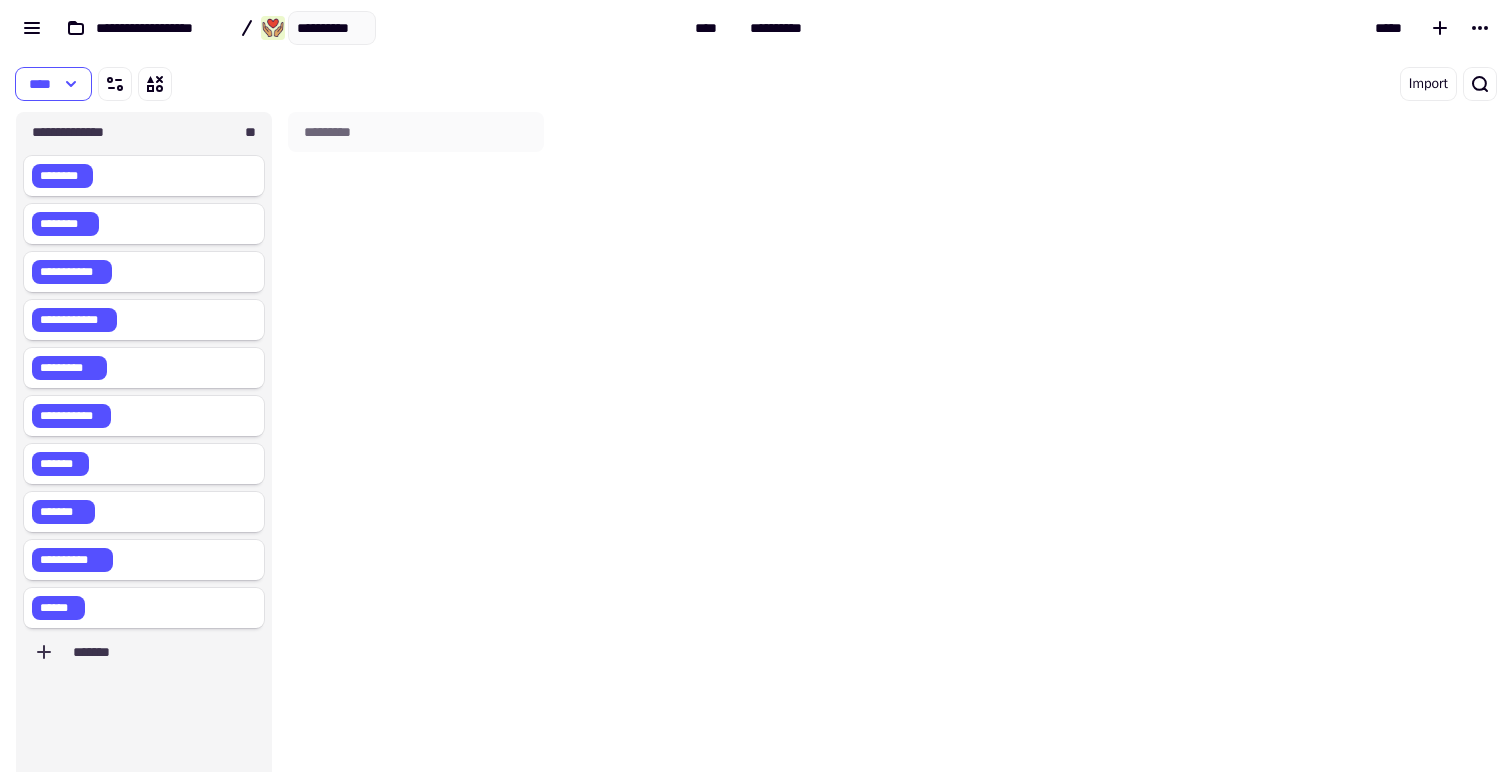 click on "**********" at bounding box center [756, 28] 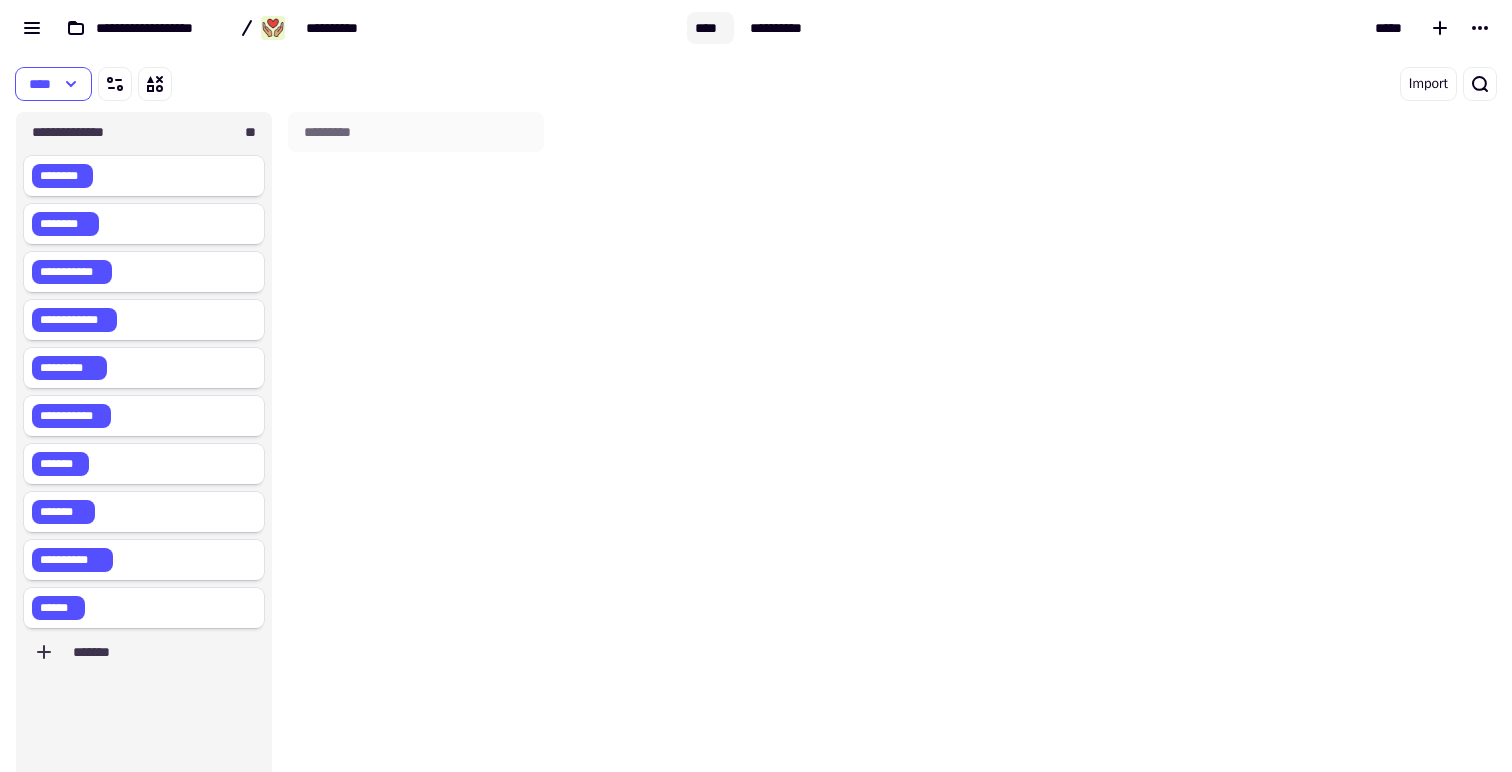 click on "****" 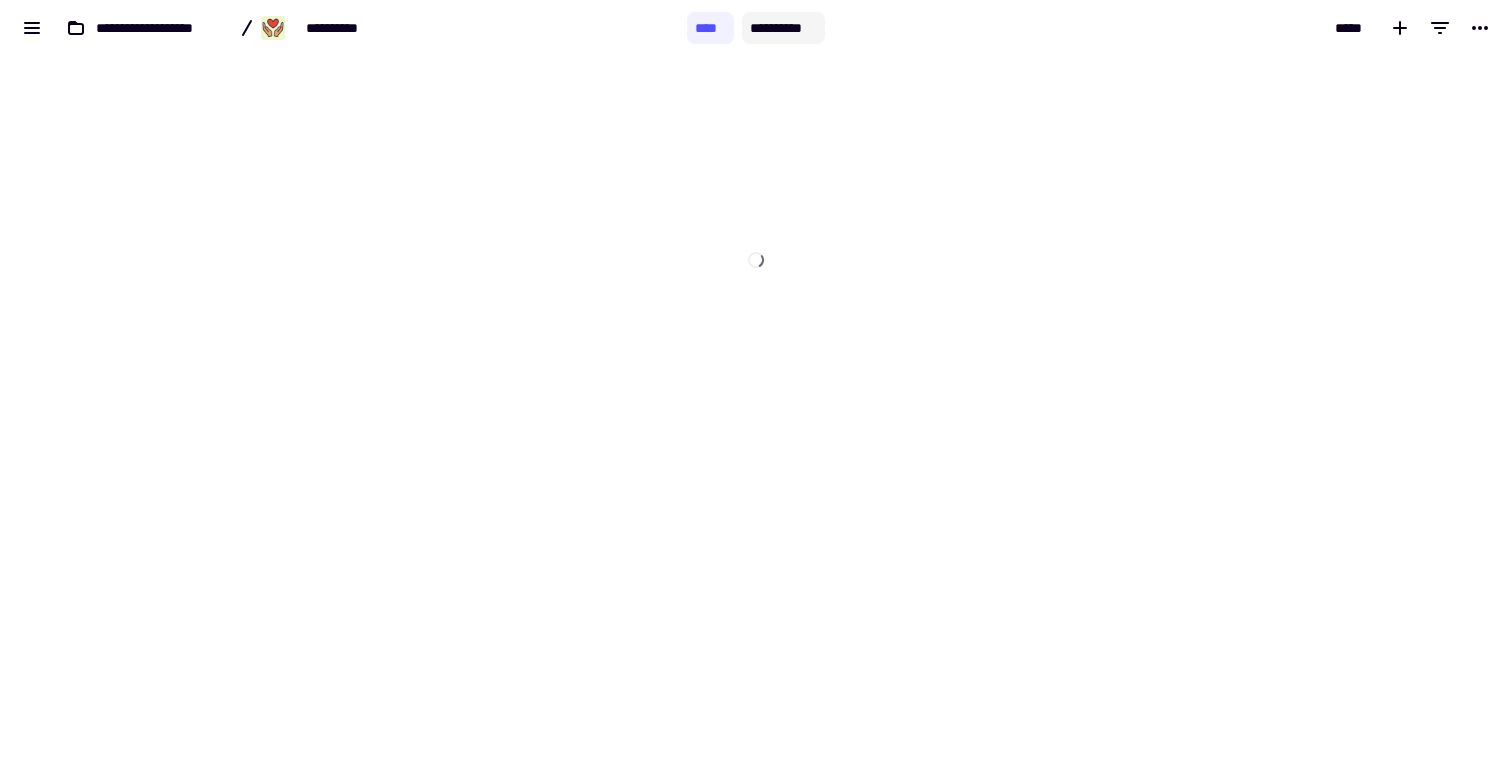 click on "**********" 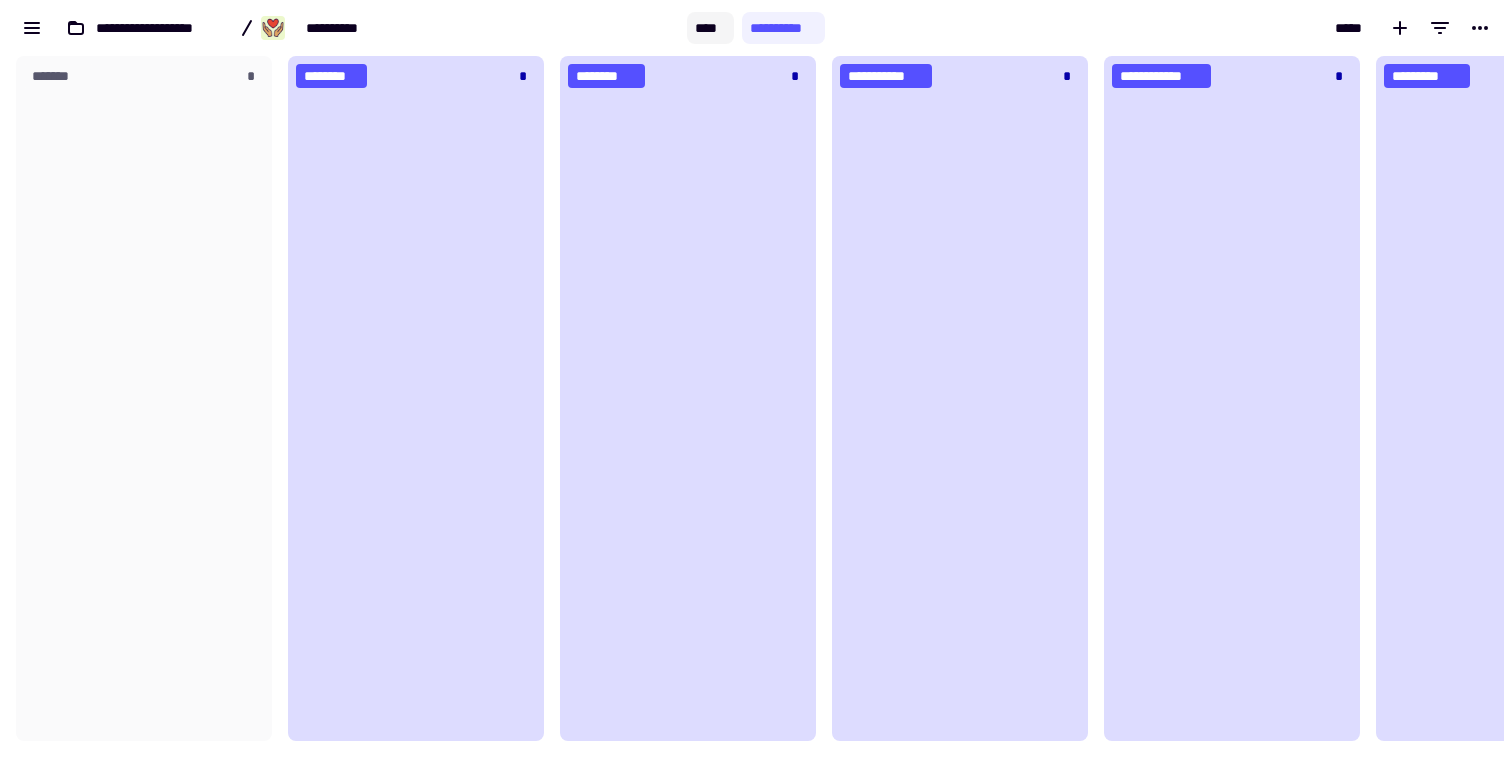 click on "****" 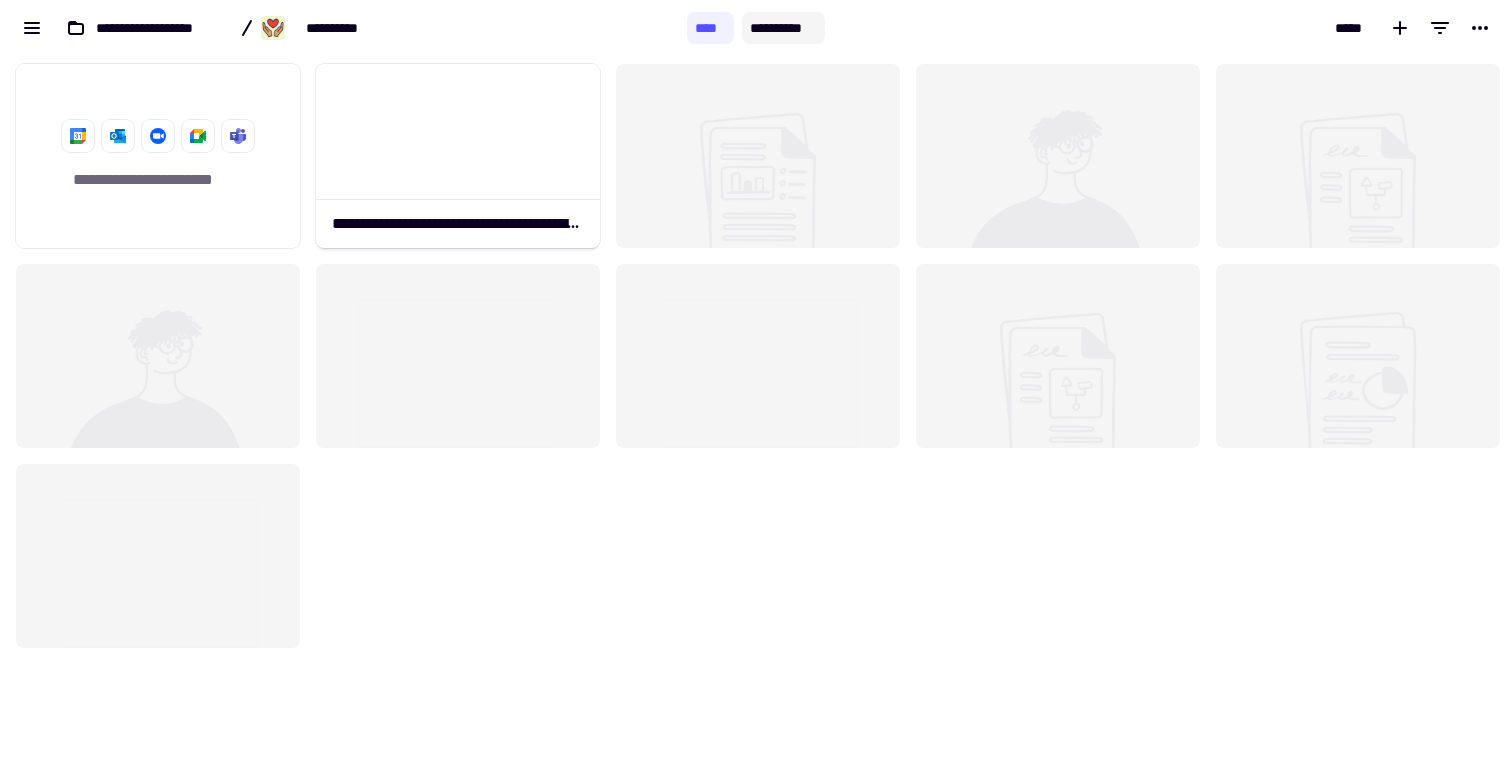 click on "**********" 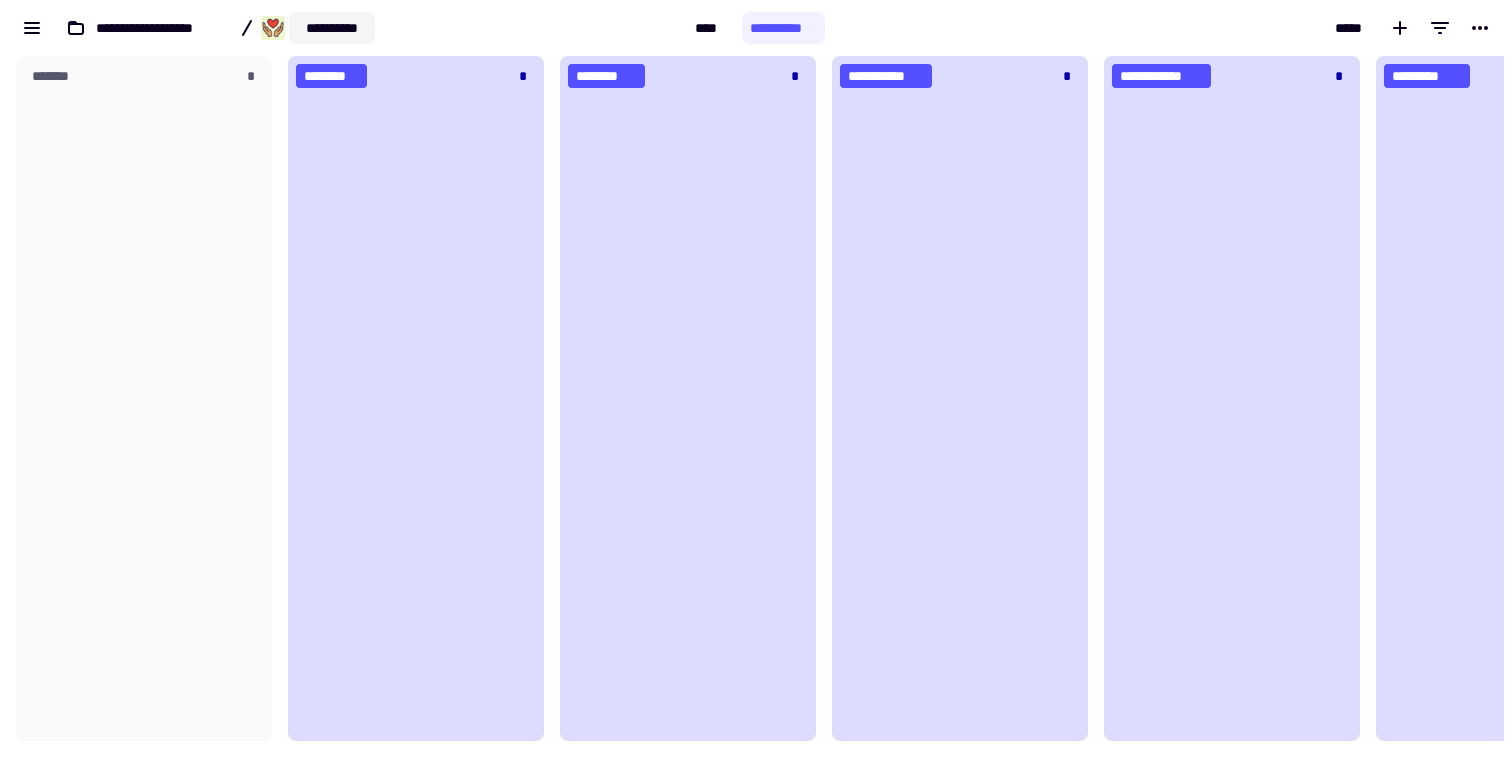 click on "**********" 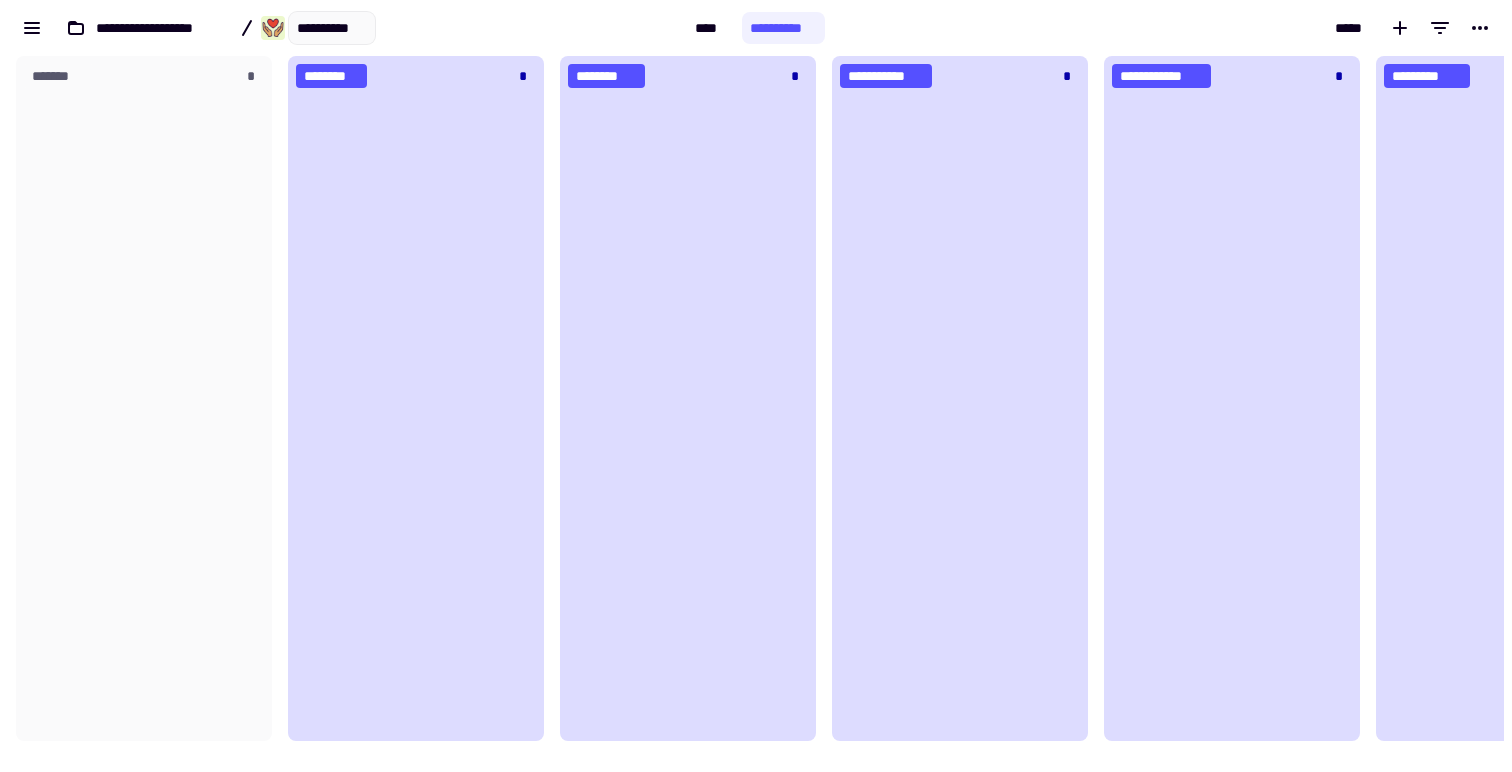 click on "**********" at bounding box center [343, 28] 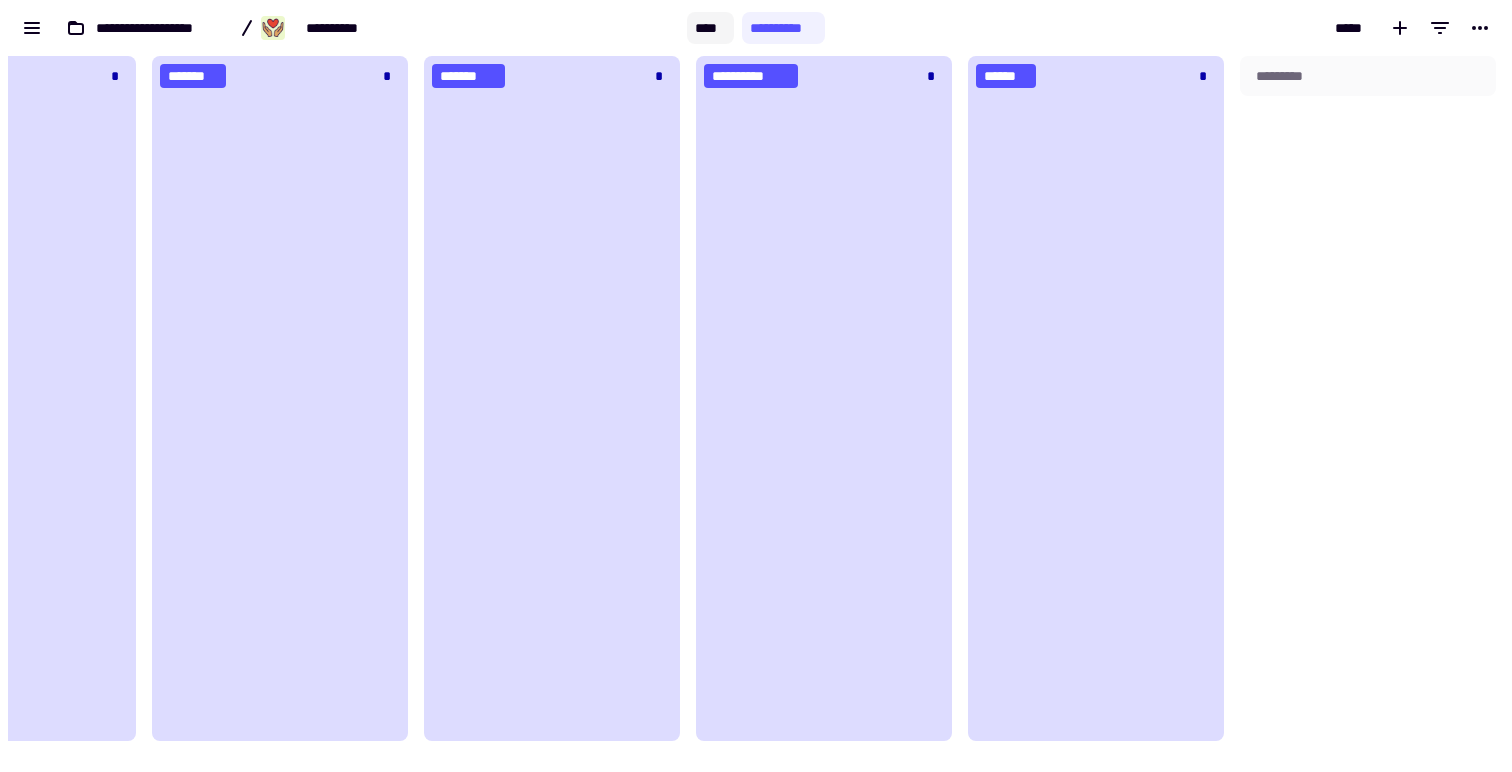 click on "****" 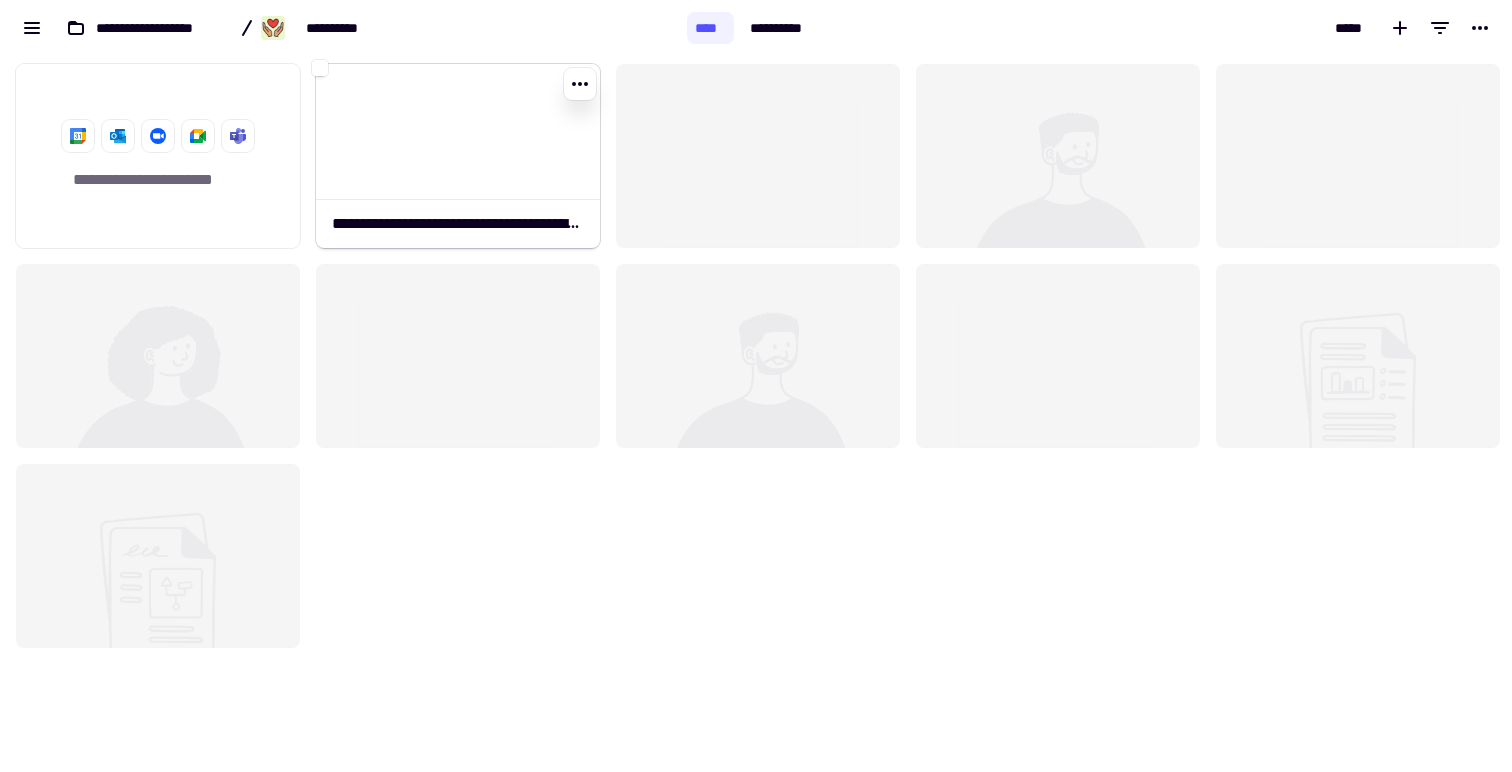click 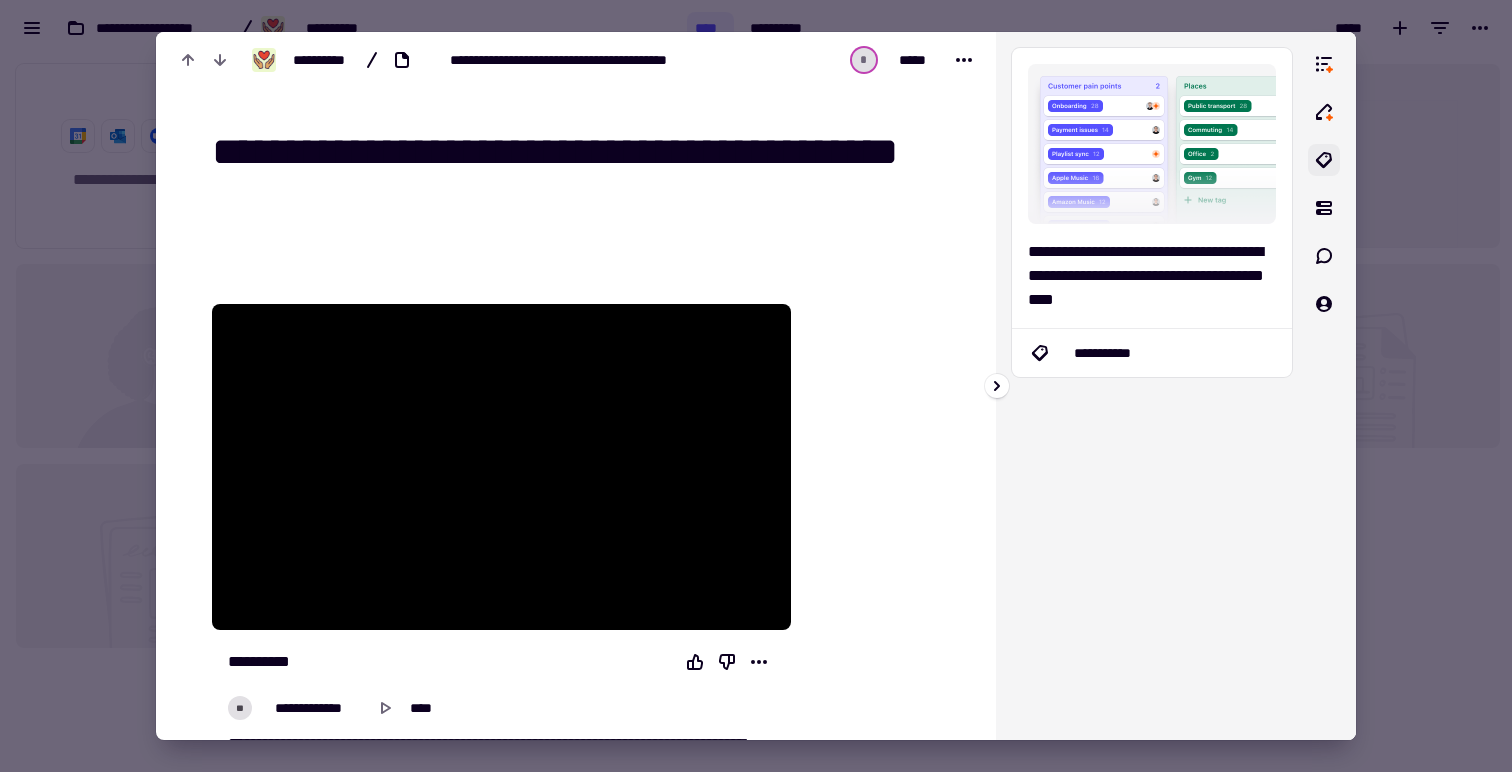 click 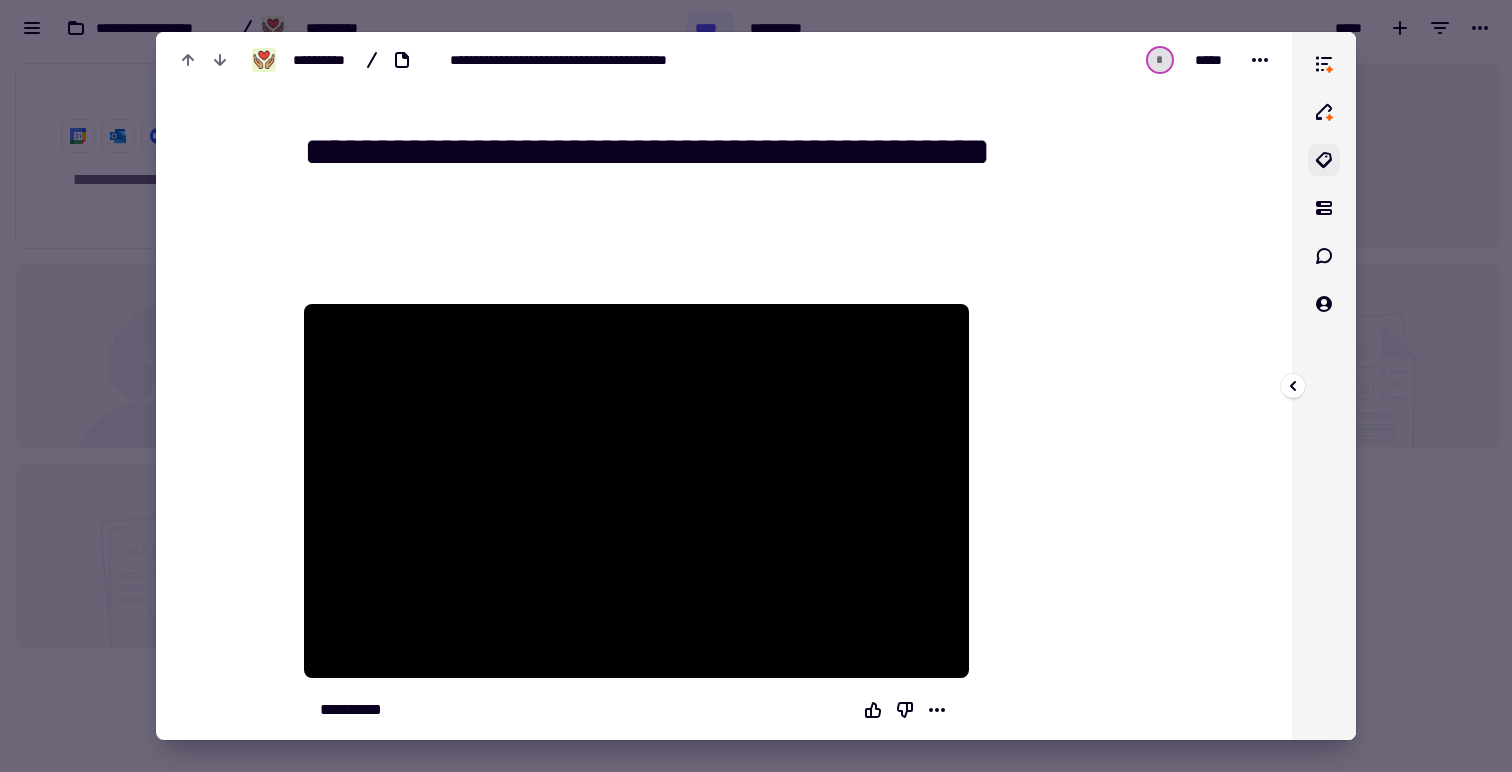 click 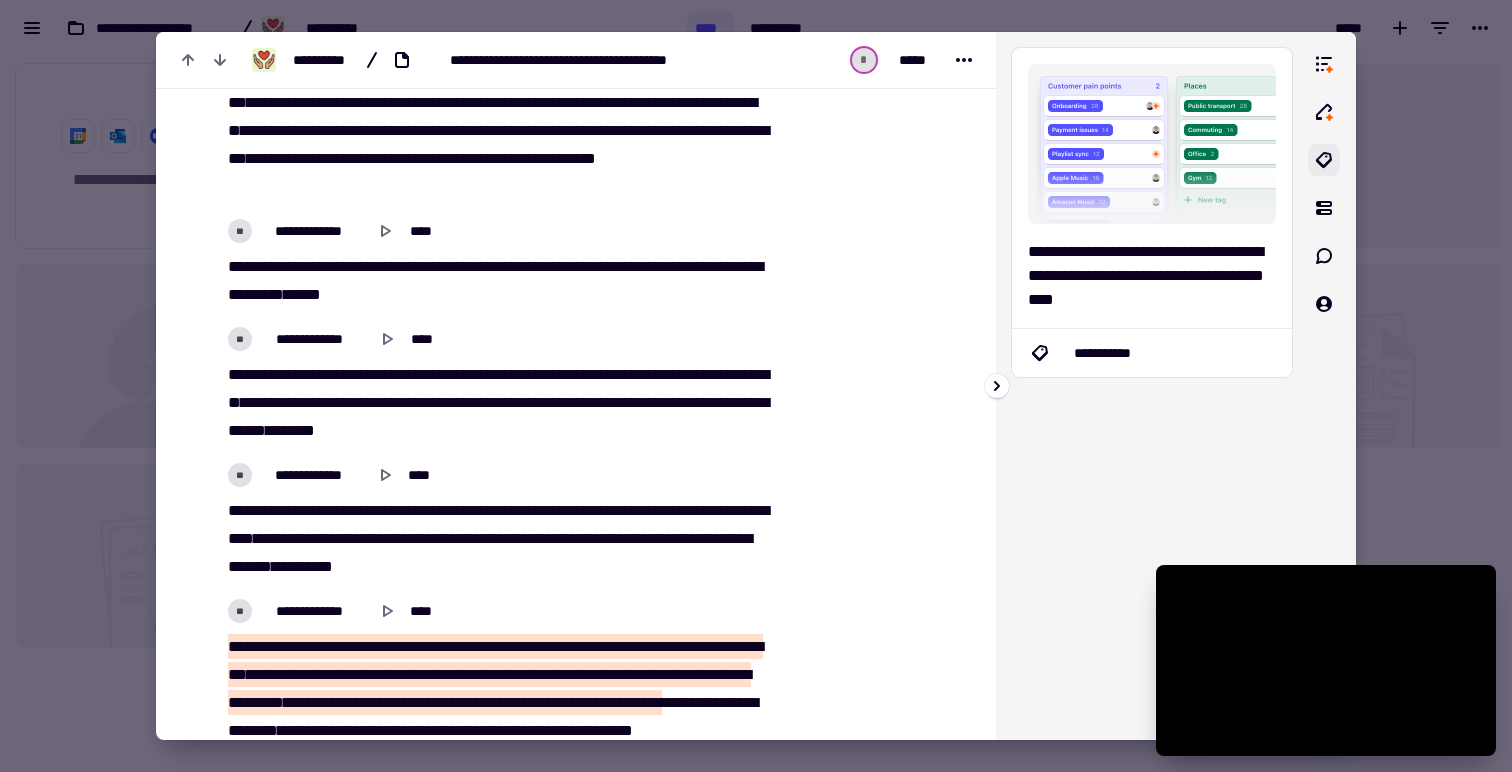 click 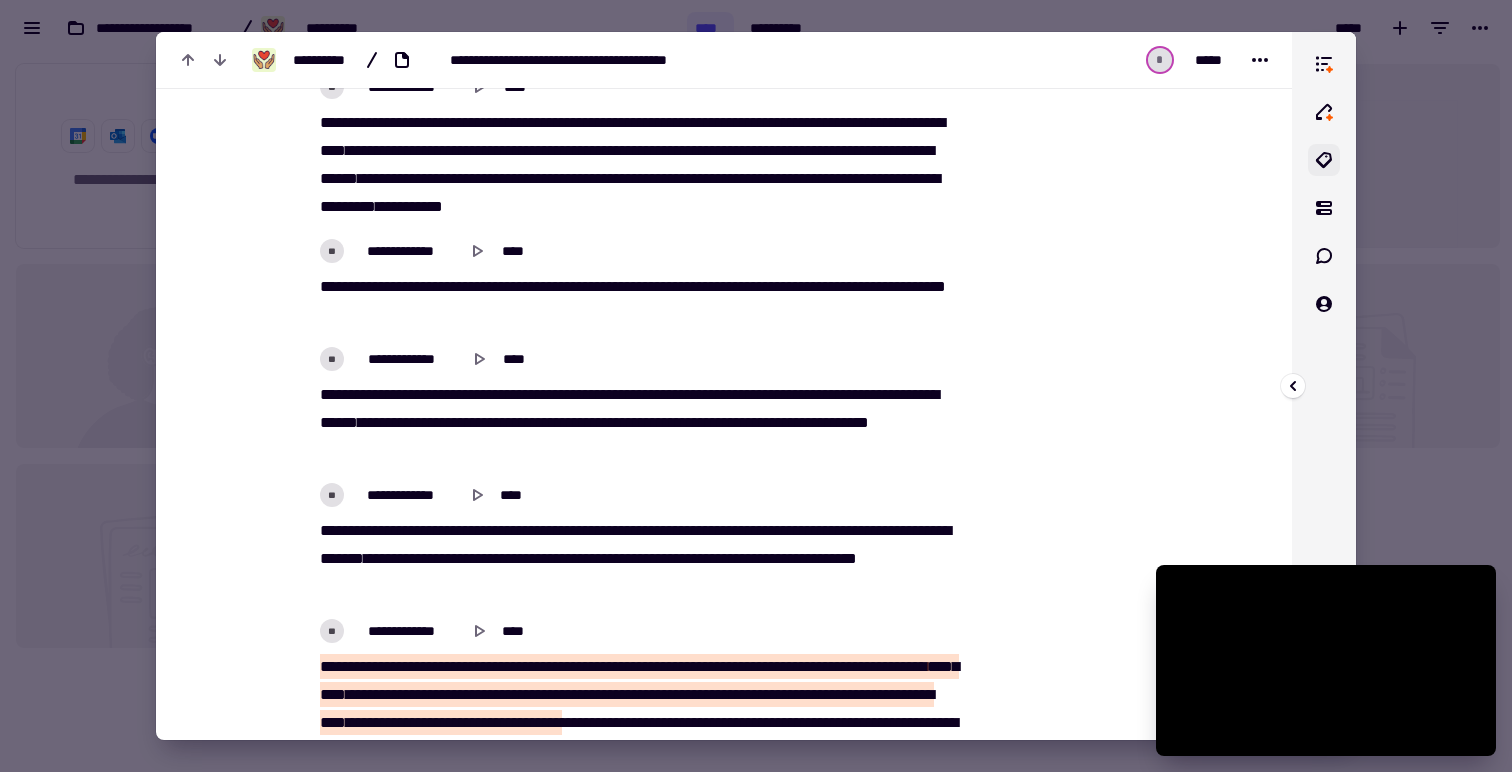 click 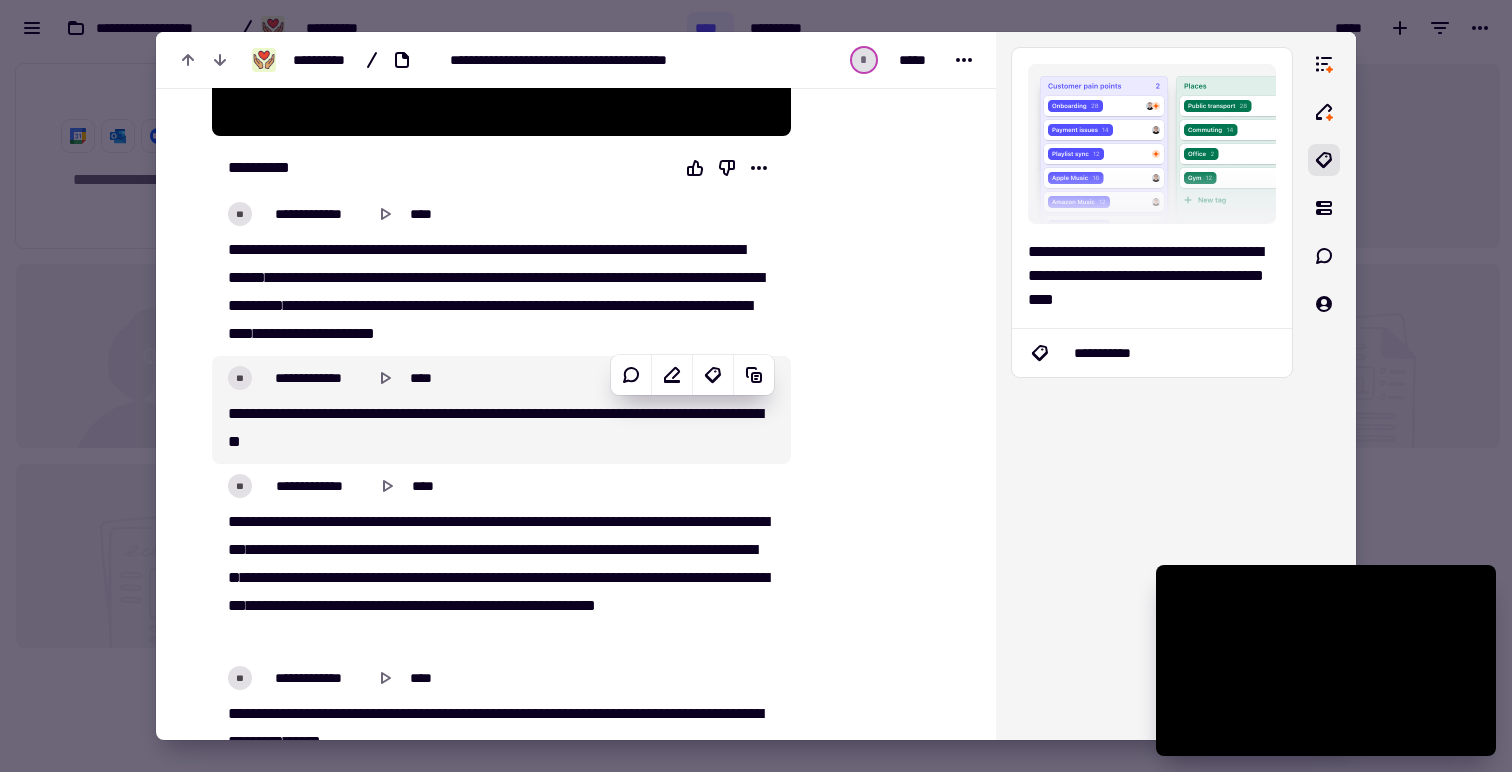 click at bounding box center (756, 386) 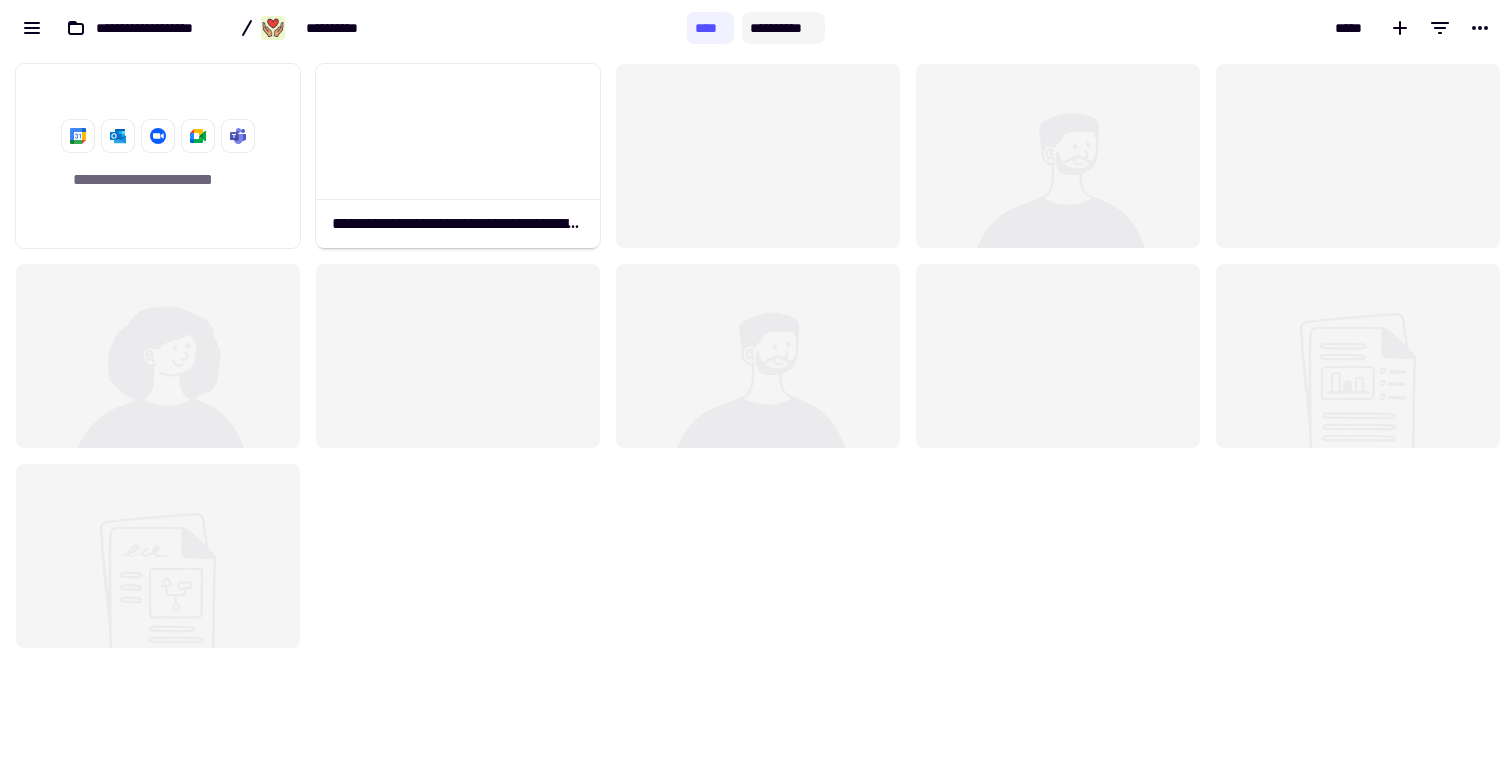 click on "**********" 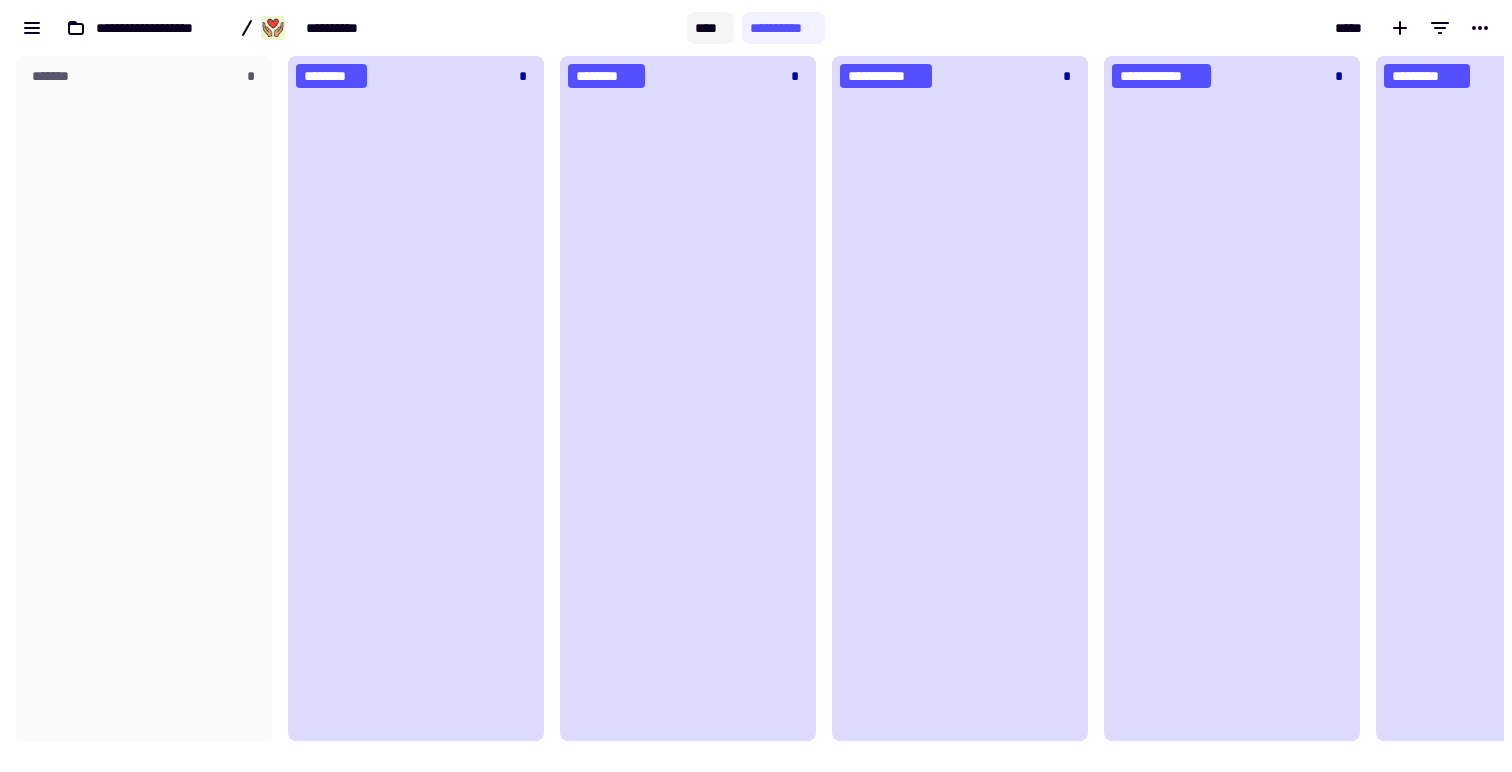 click on "****" 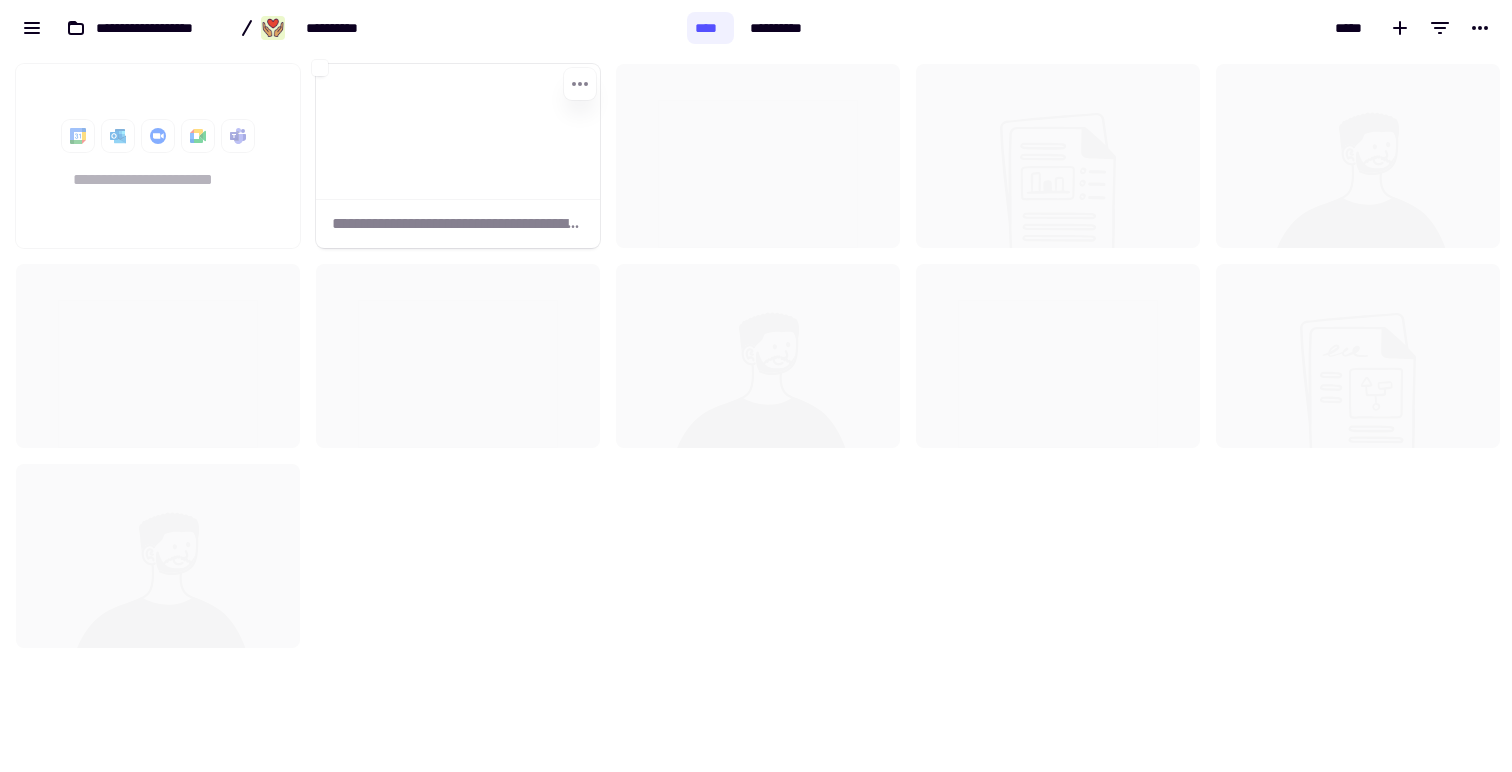 click 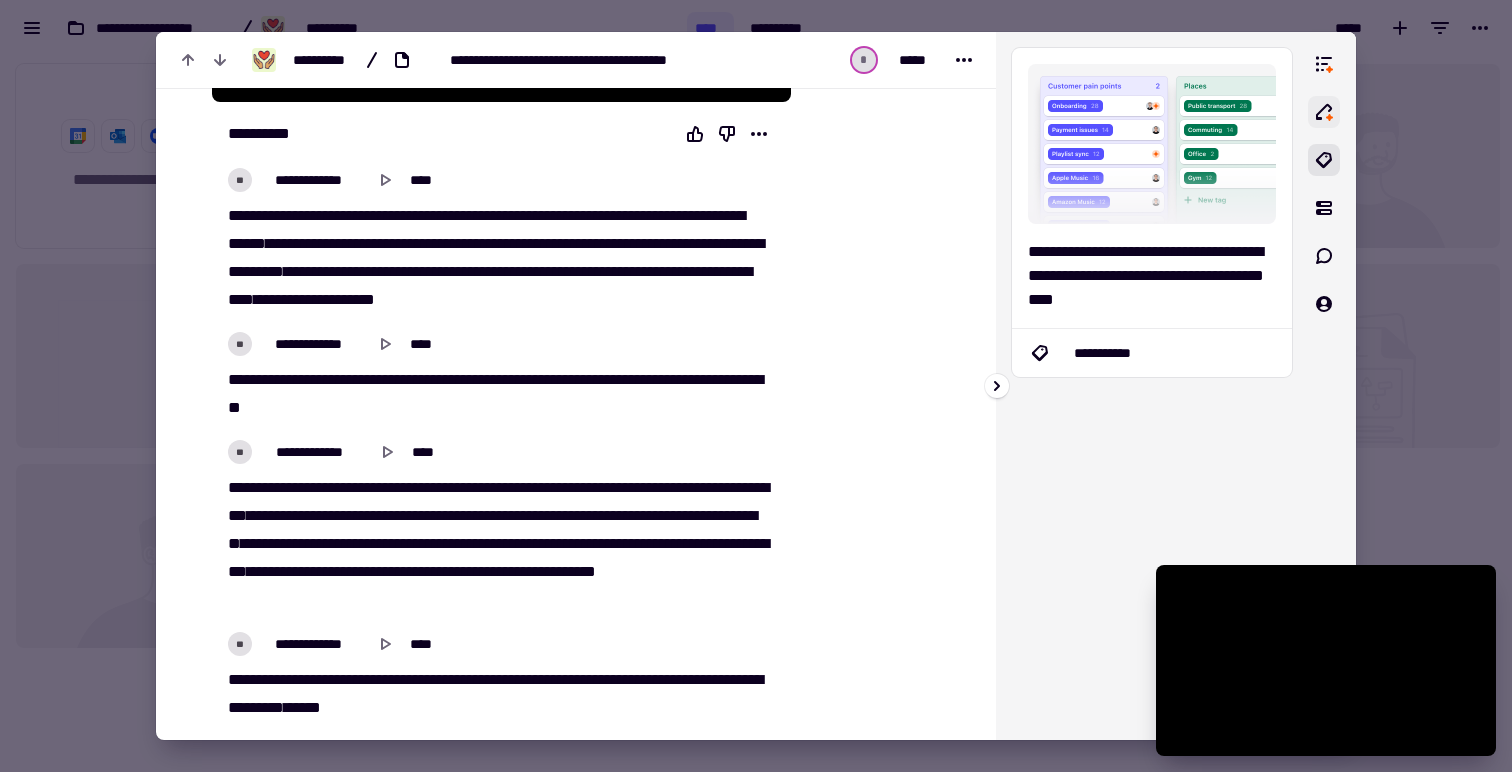 click 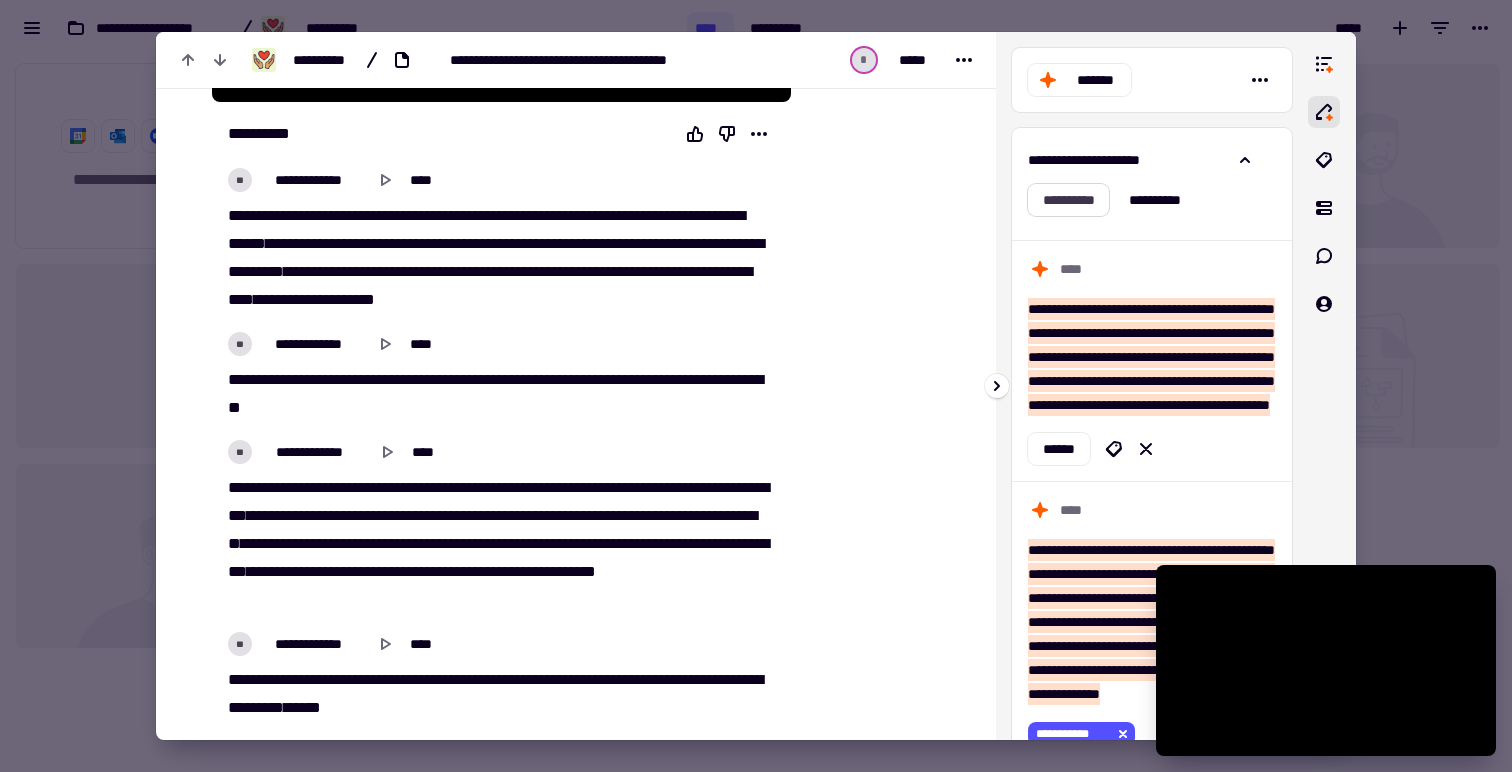 click on "**********" 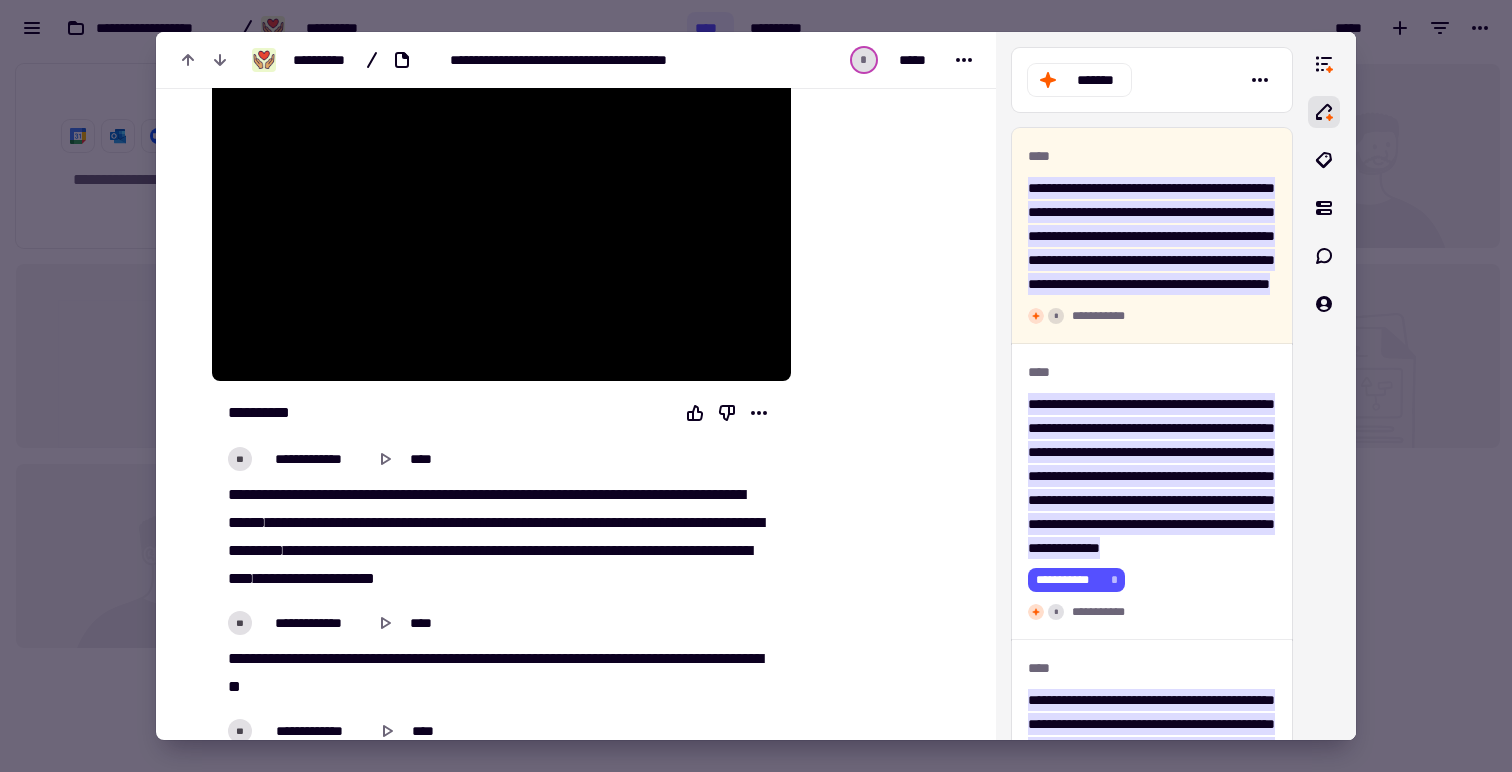 click at bounding box center [756, 386] 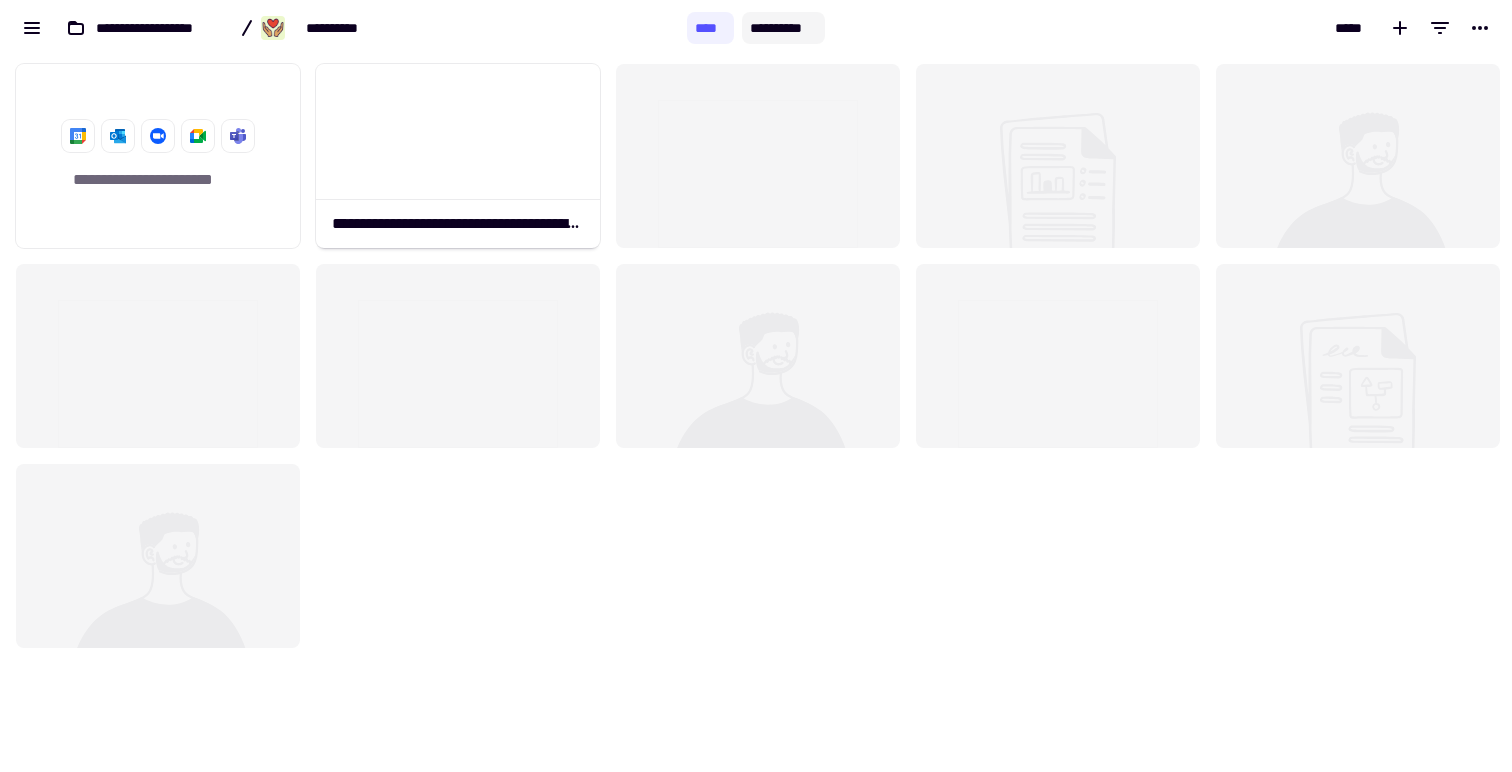 click on "**********" 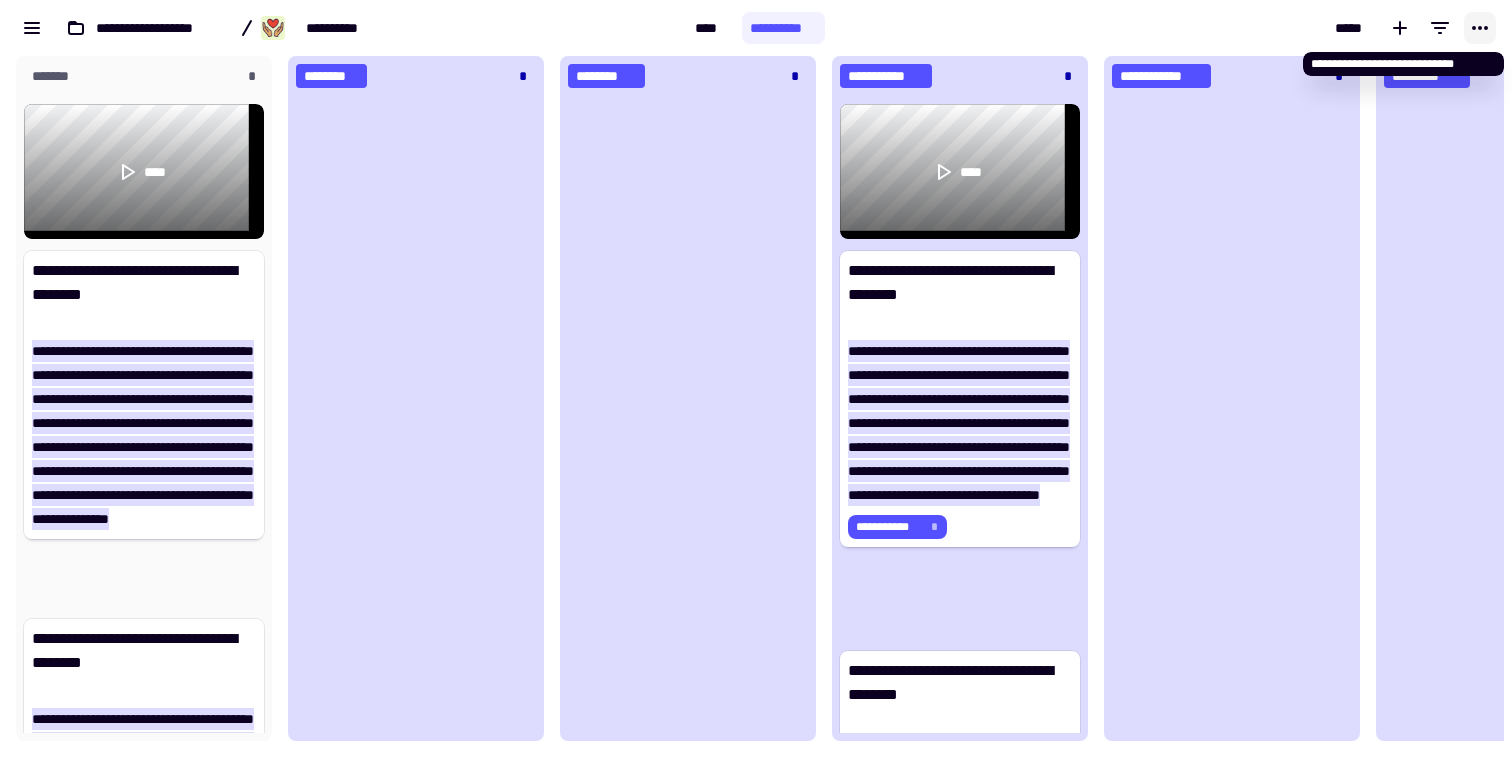 click 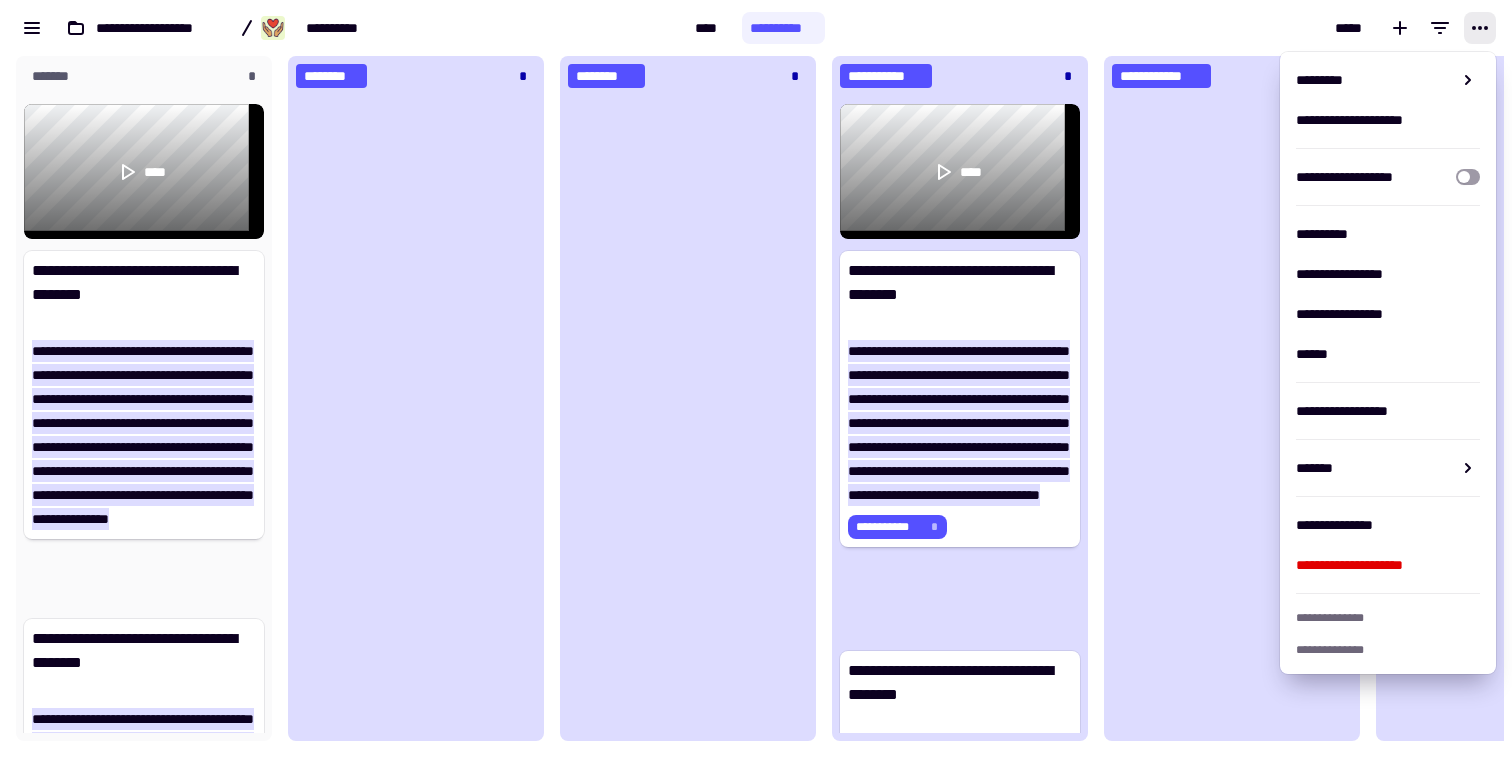 click on "*****" at bounding box center [1168, 28] 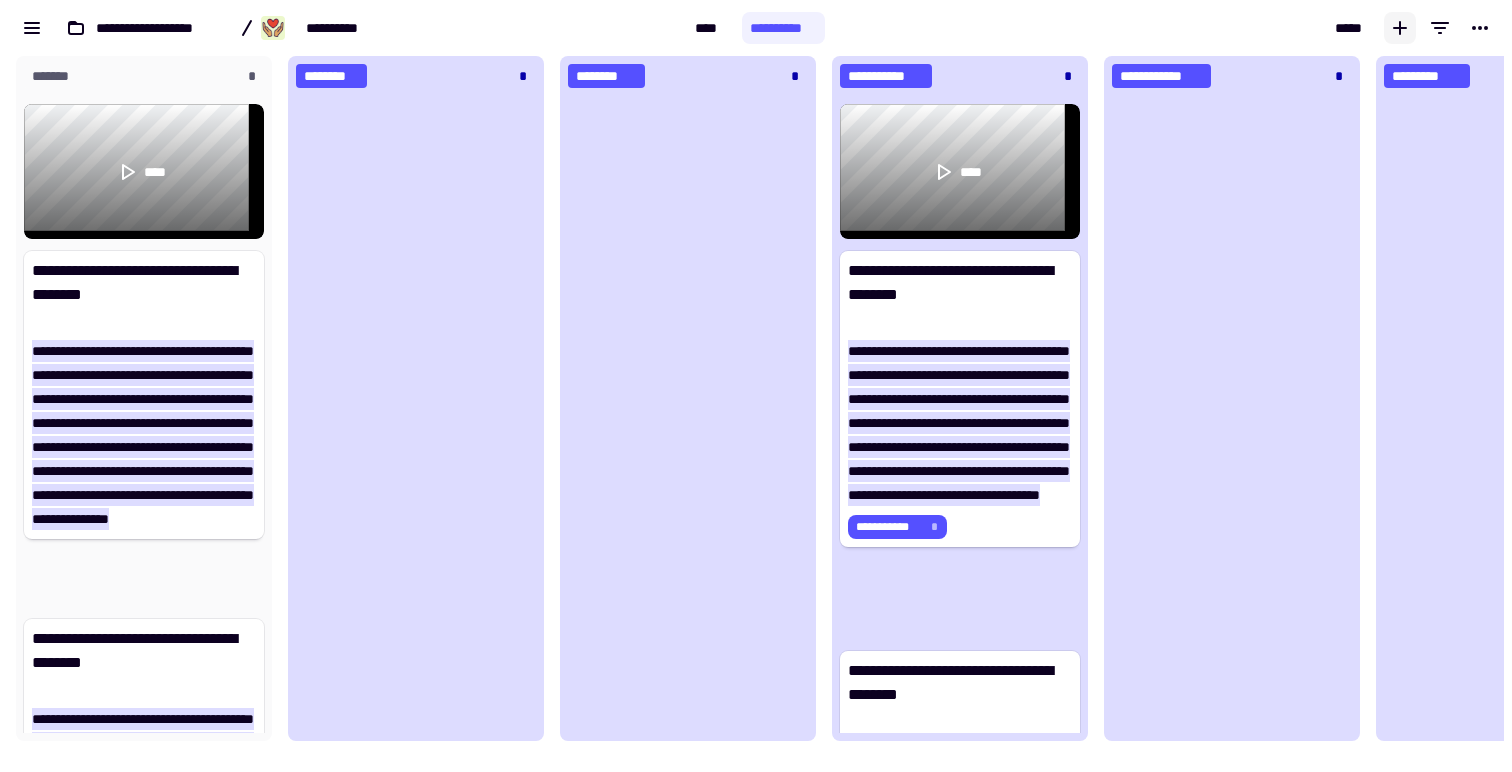click 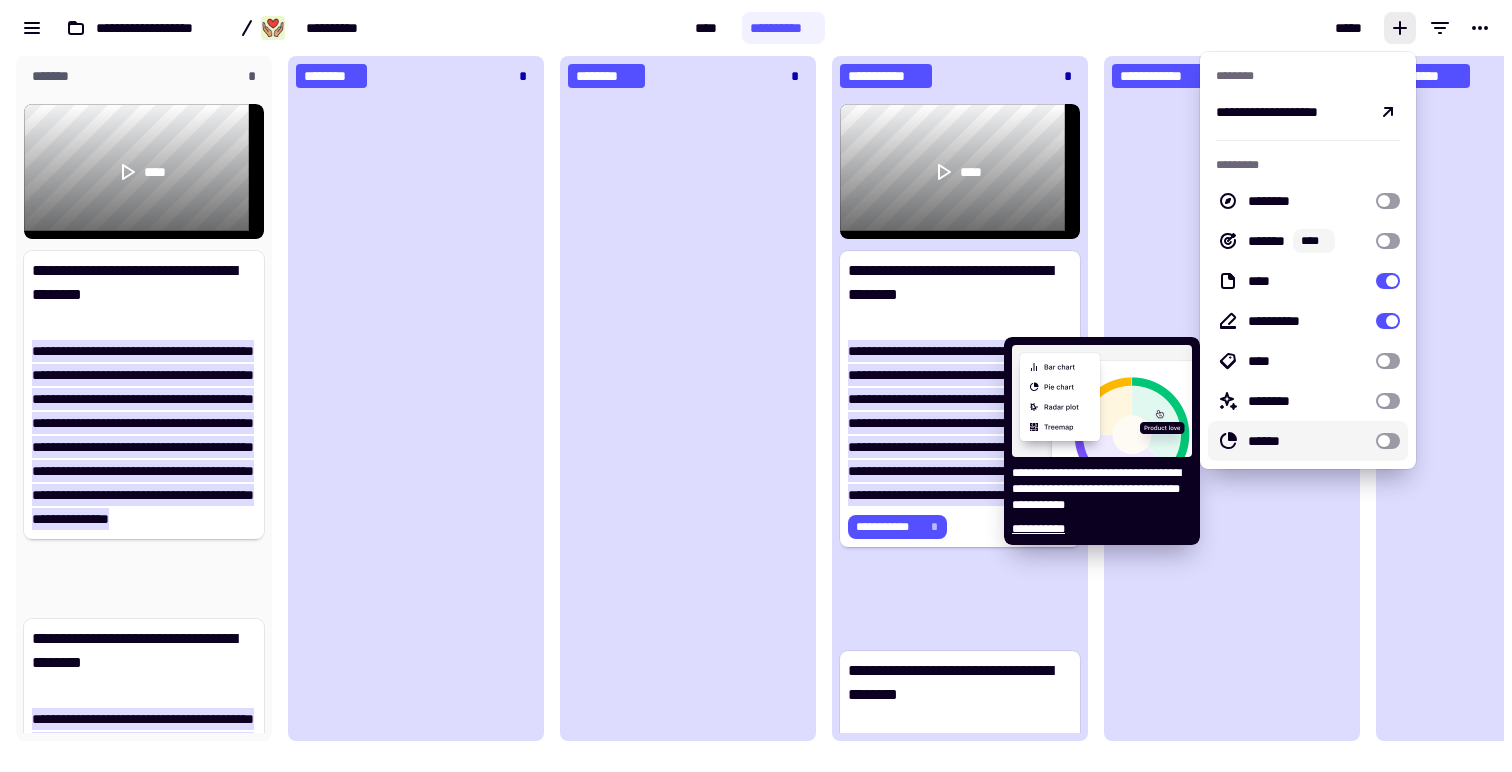 click at bounding box center (1388, 441) 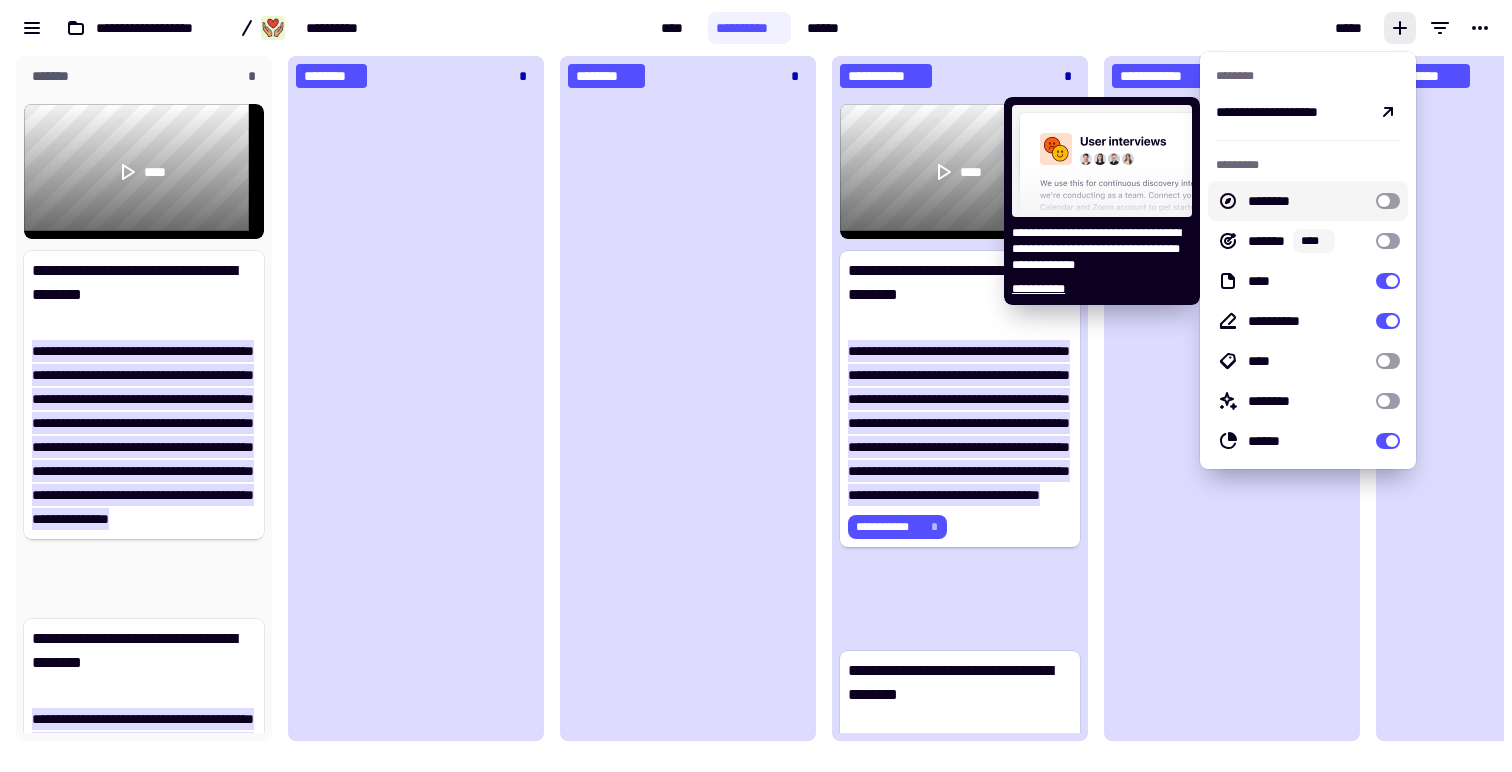 click at bounding box center (1388, 201) 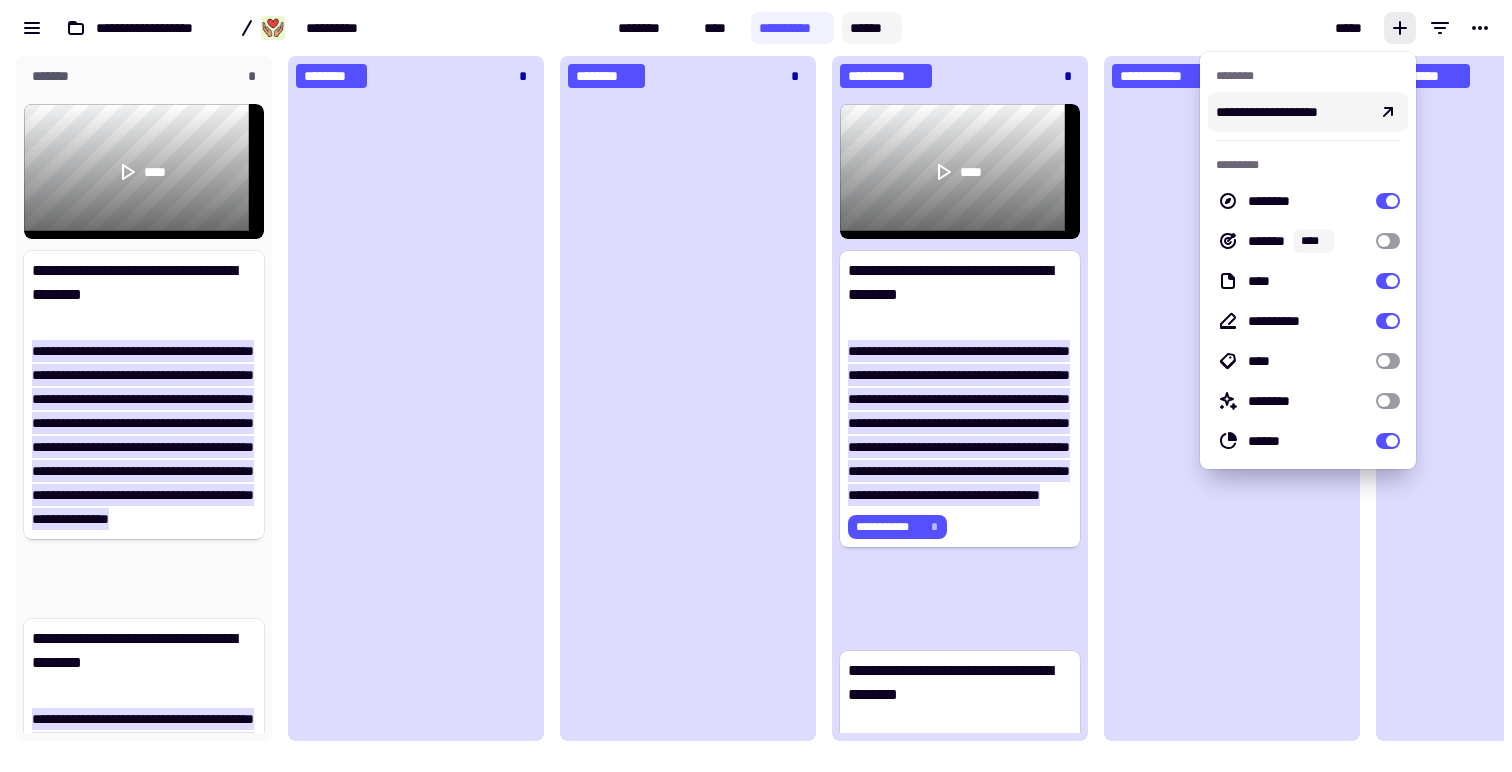 click on "******" 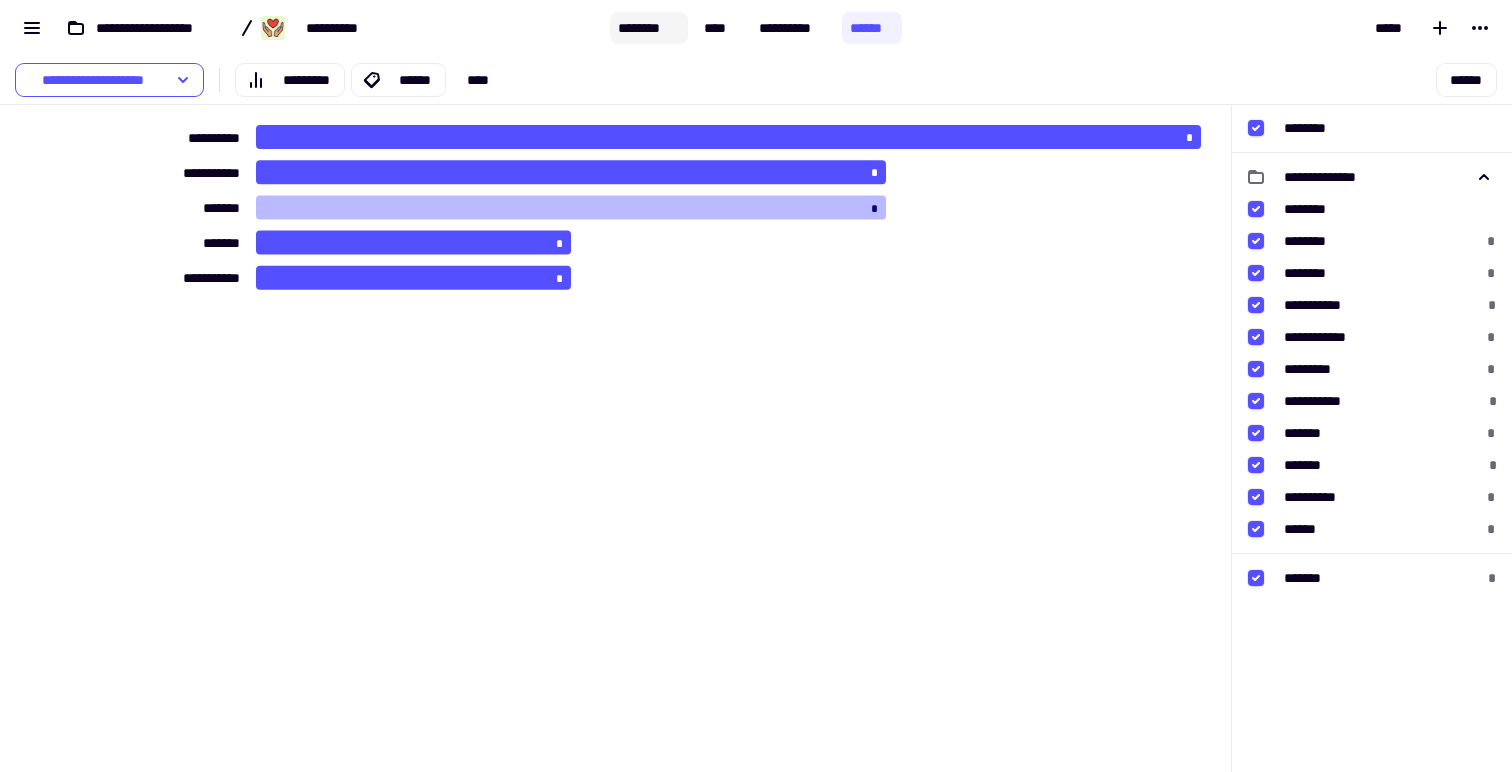 click on "********" 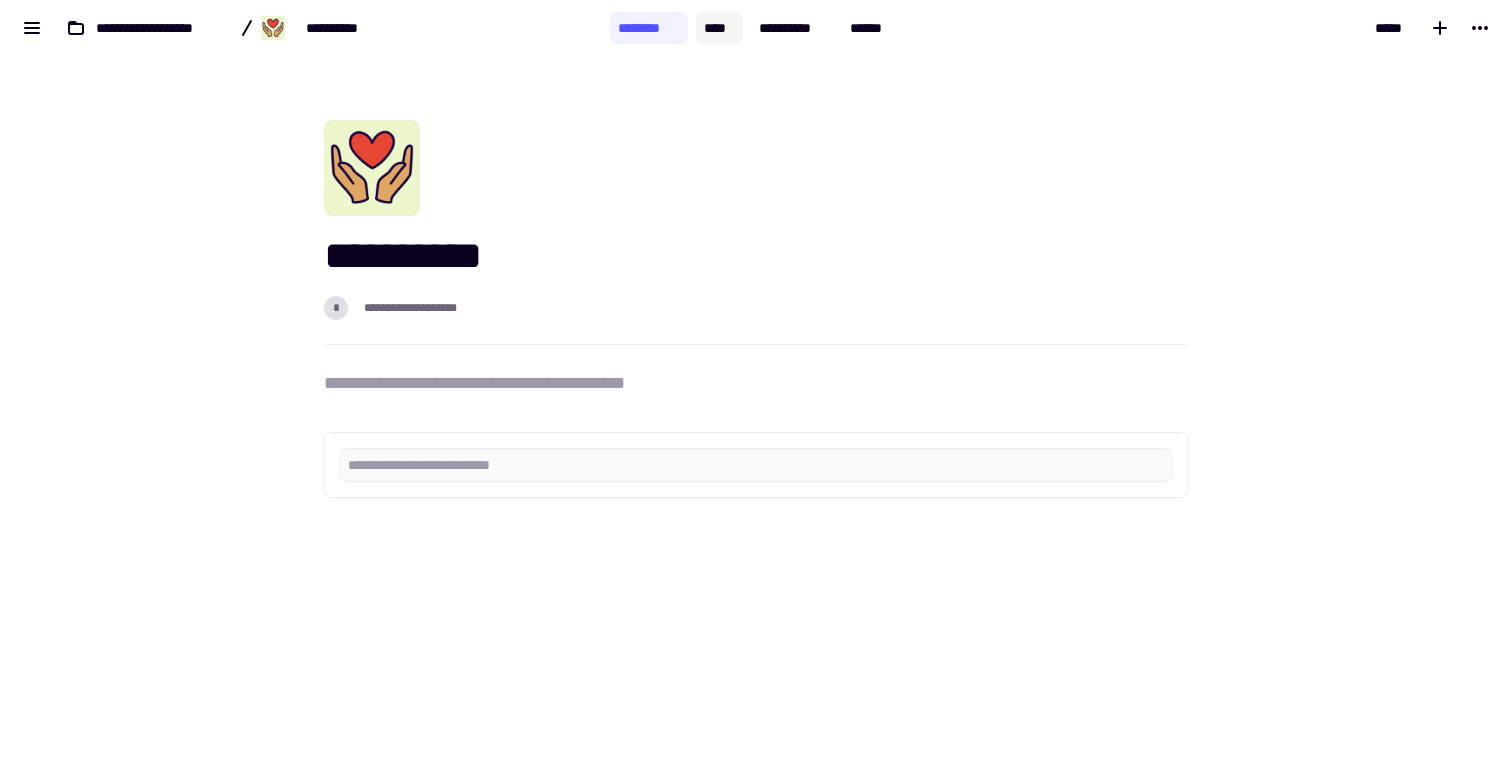click on "****" 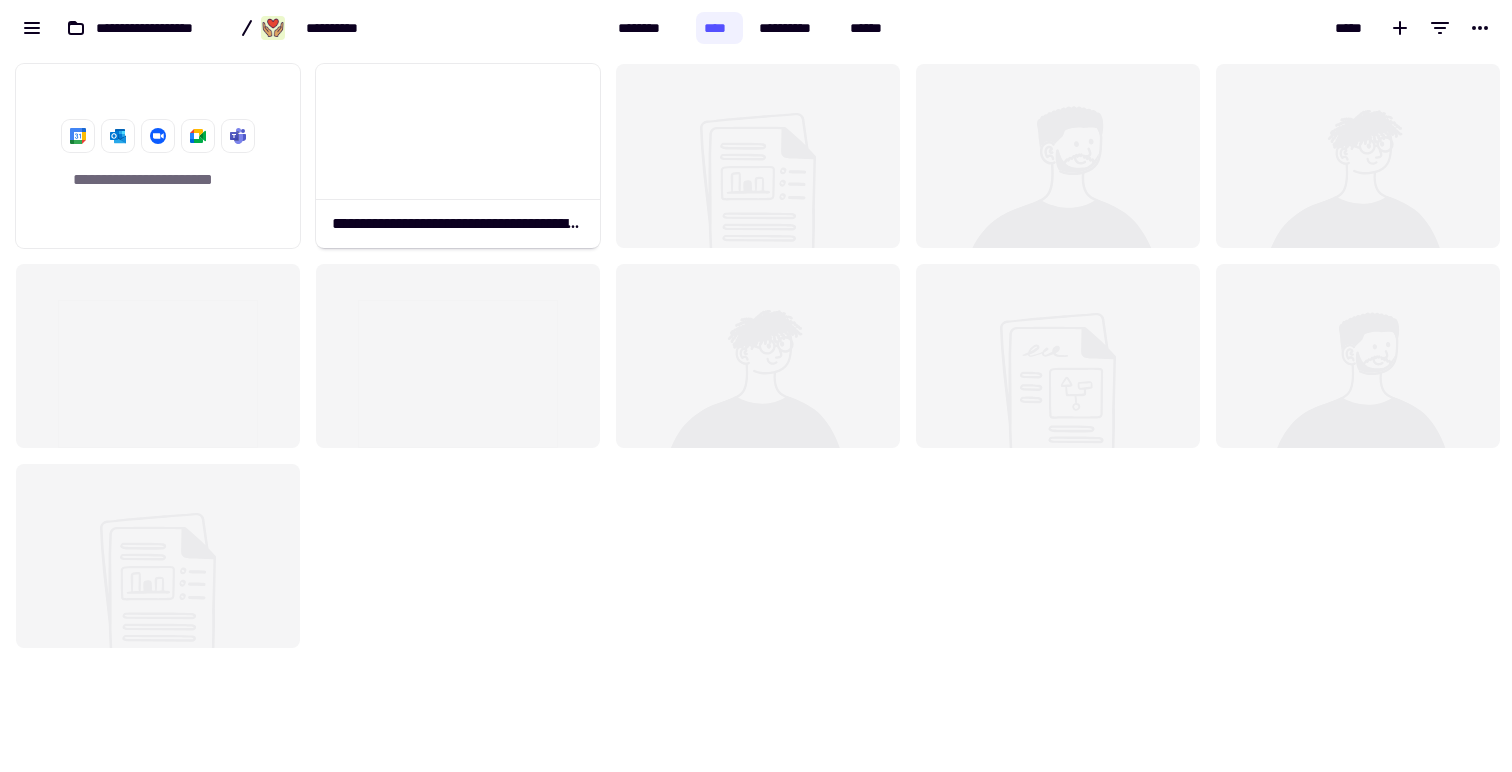 scroll, scrollTop: 16, scrollLeft: 16, axis: both 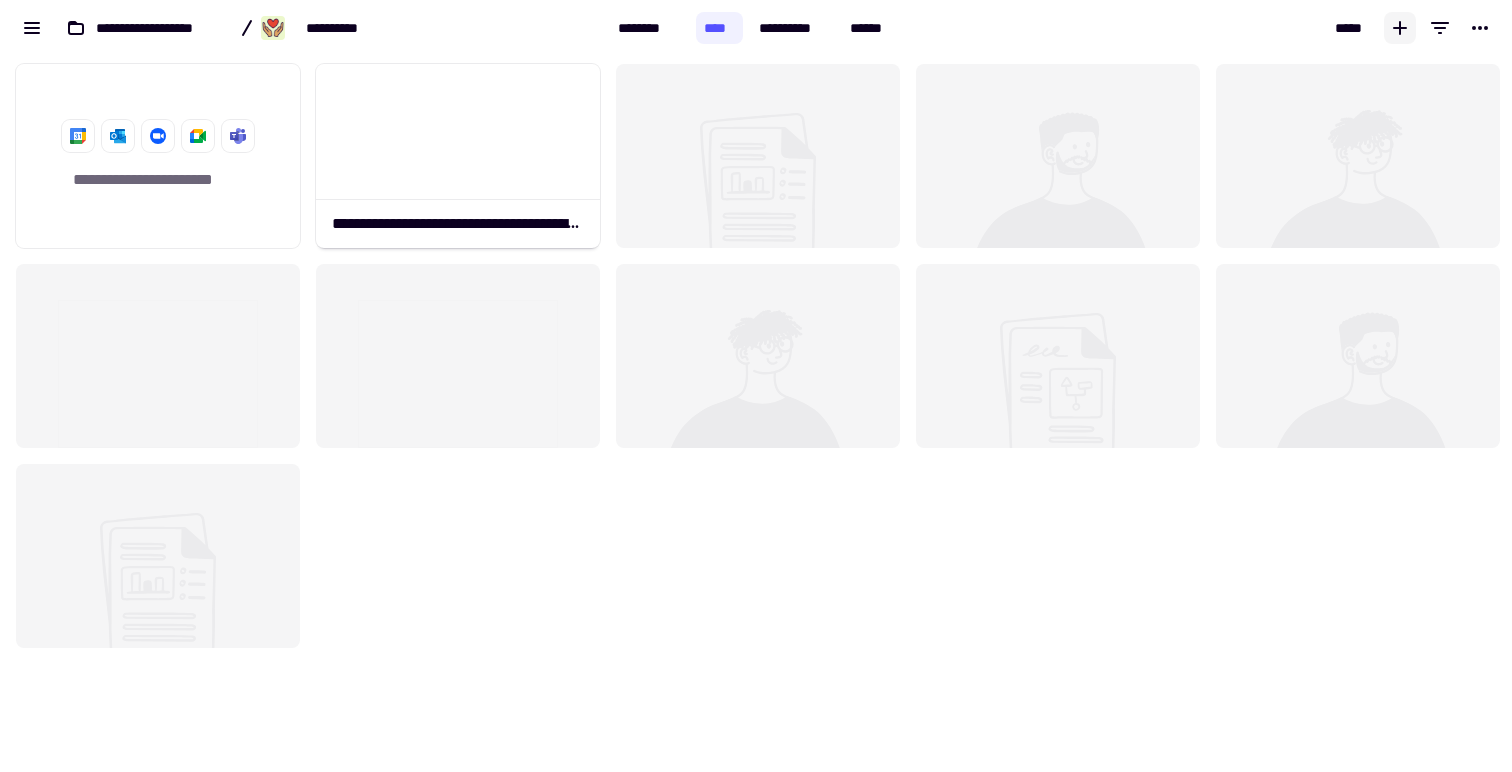 click 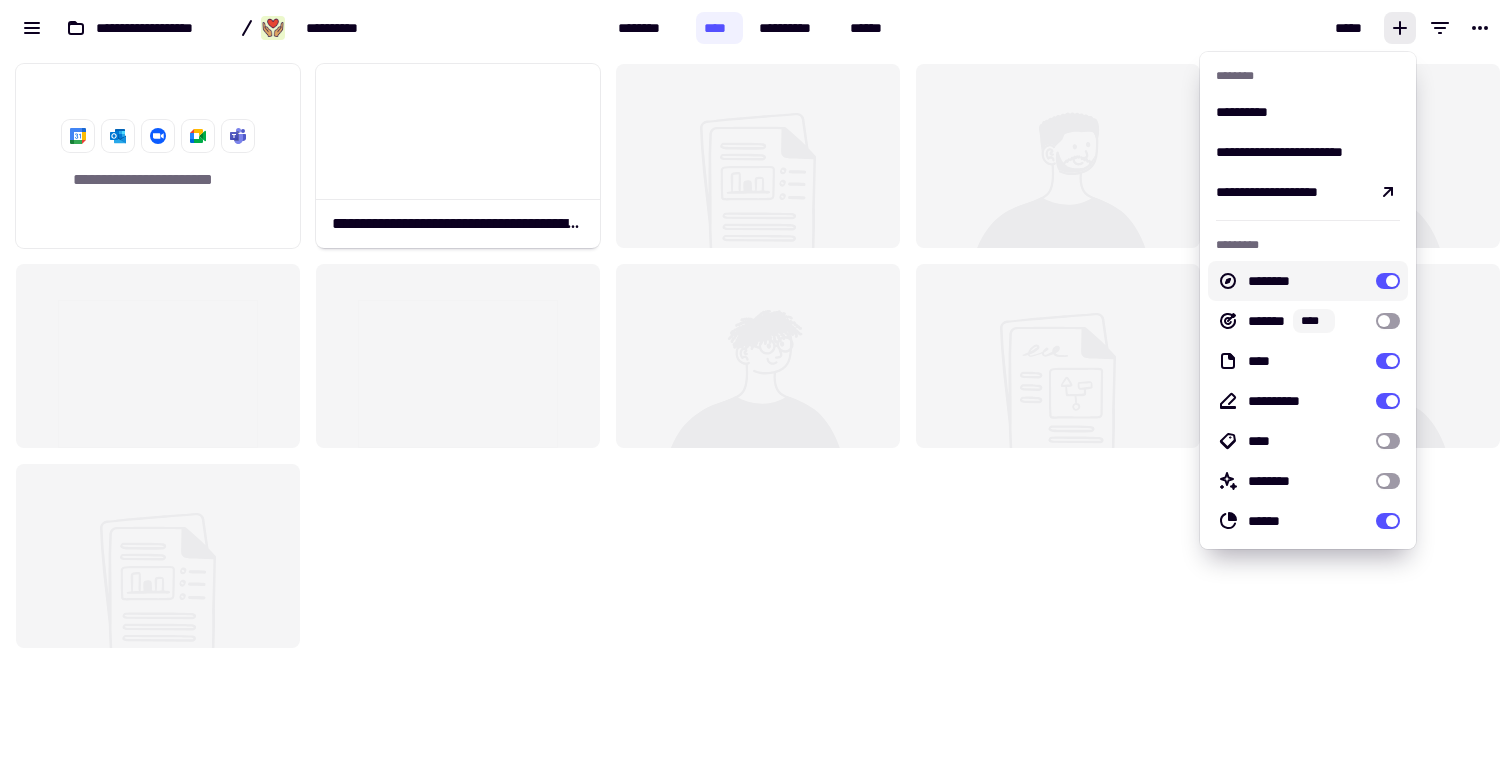 click at bounding box center (1388, 281) 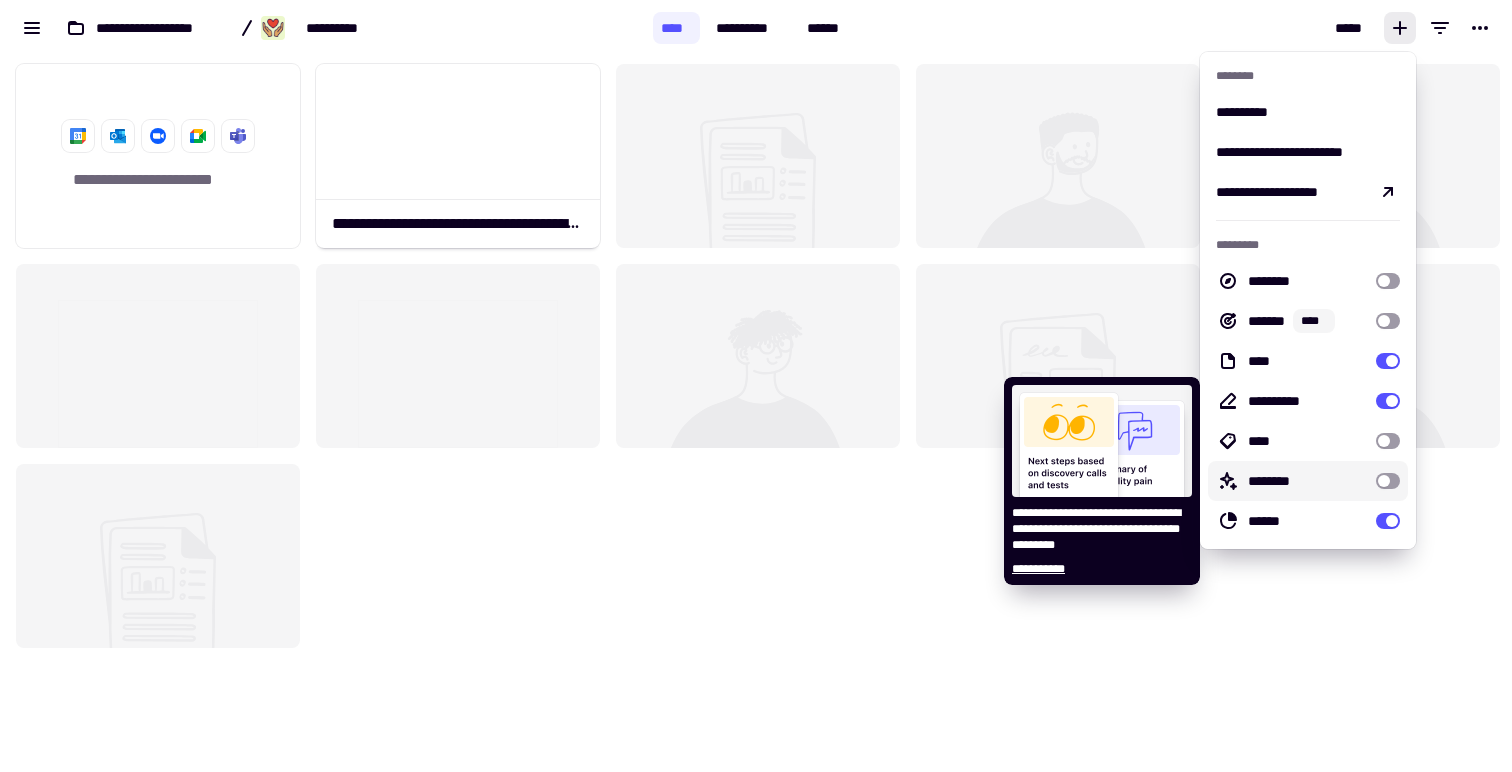click at bounding box center [1388, 481] 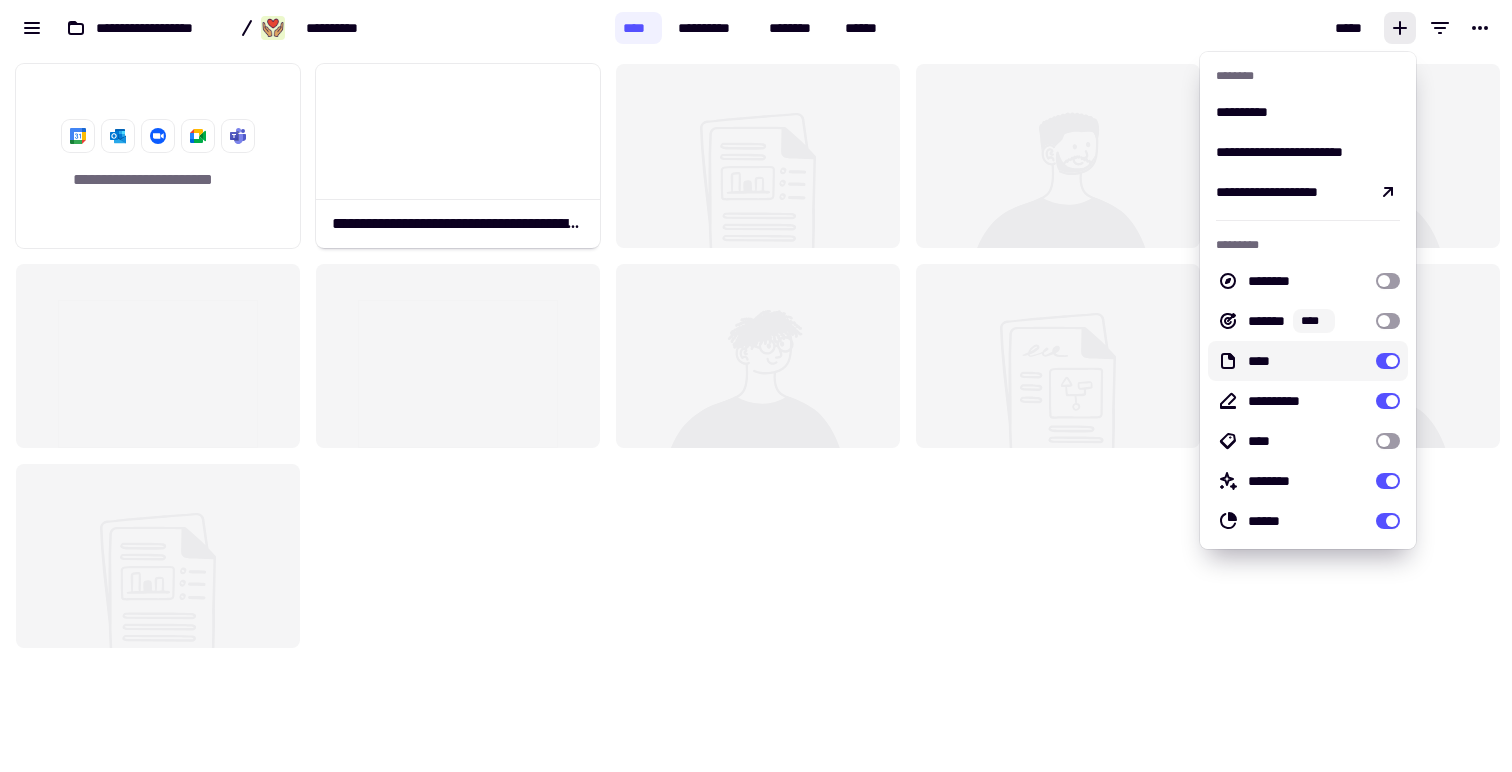 click on "*****" at bounding box center (1204, 28) 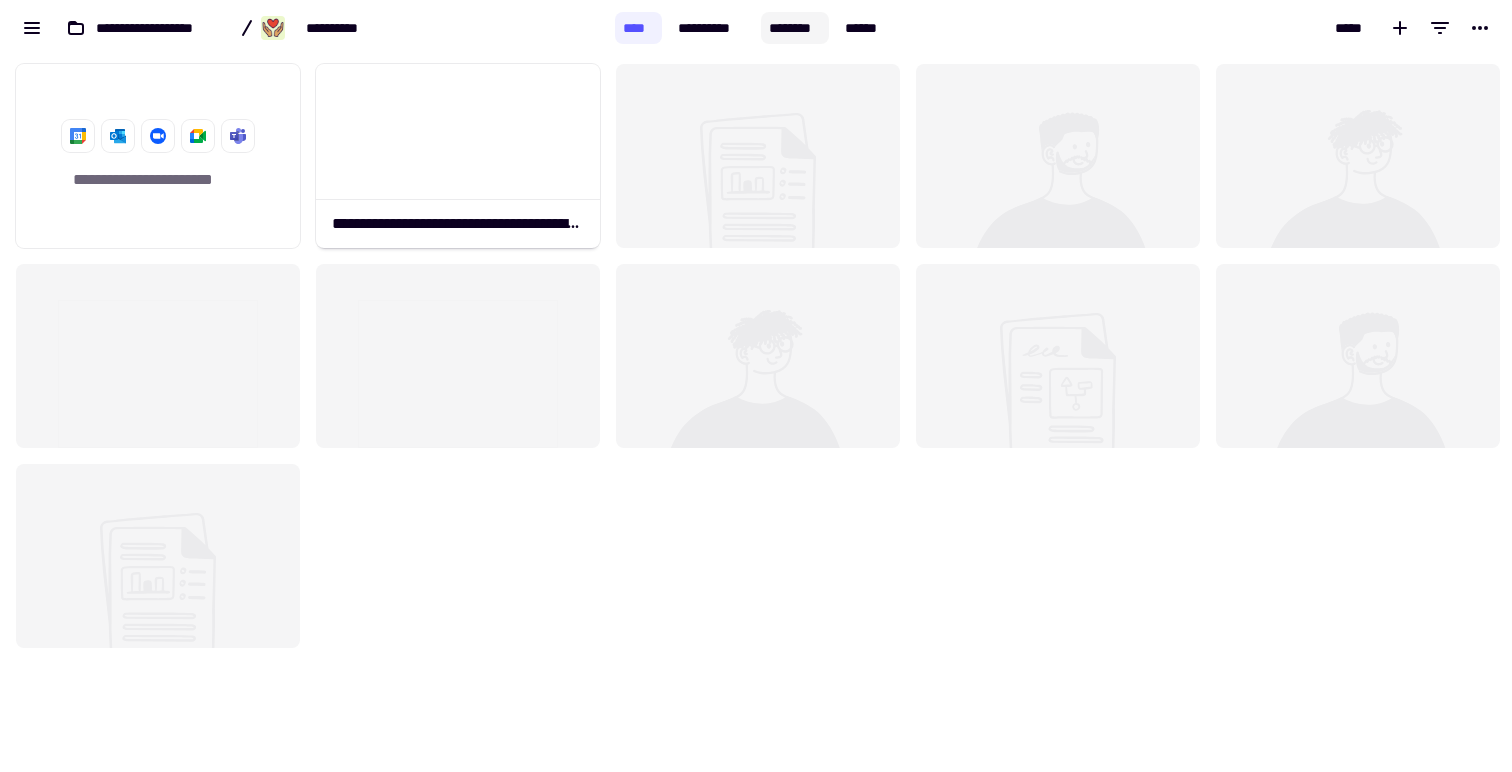 click on "********" 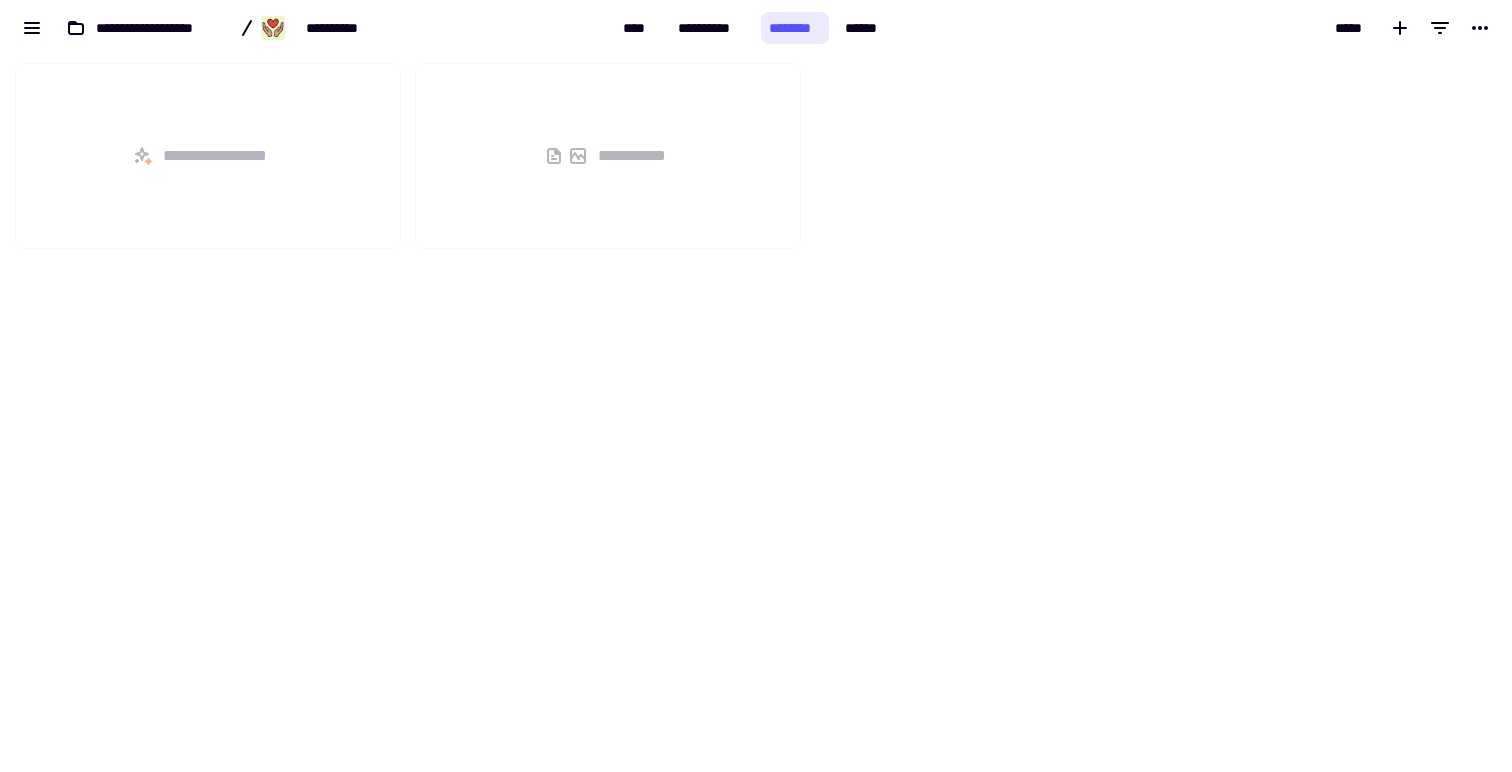 scroll, scrollTop: 16, scrollLeft: 16, axis: both 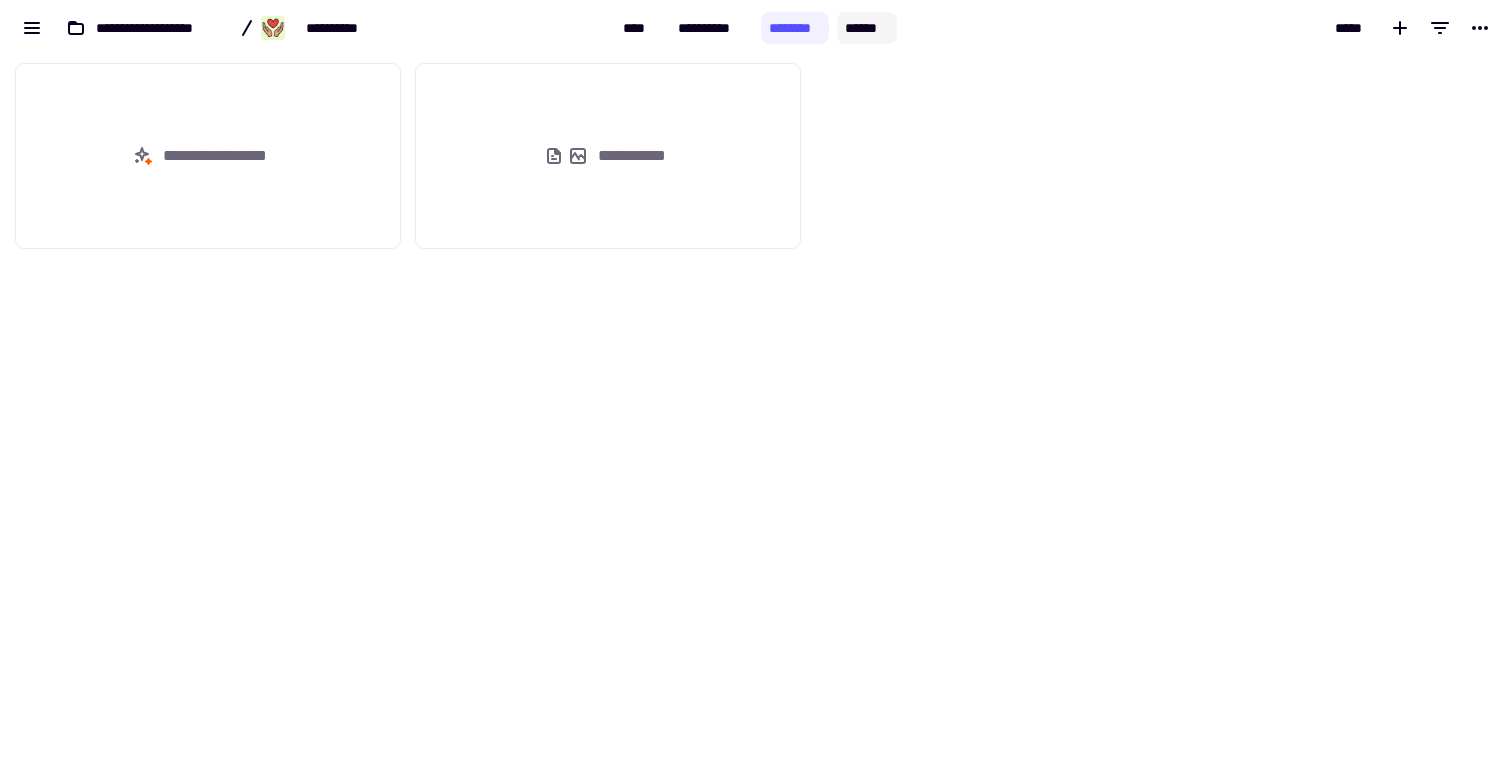 click on "******" 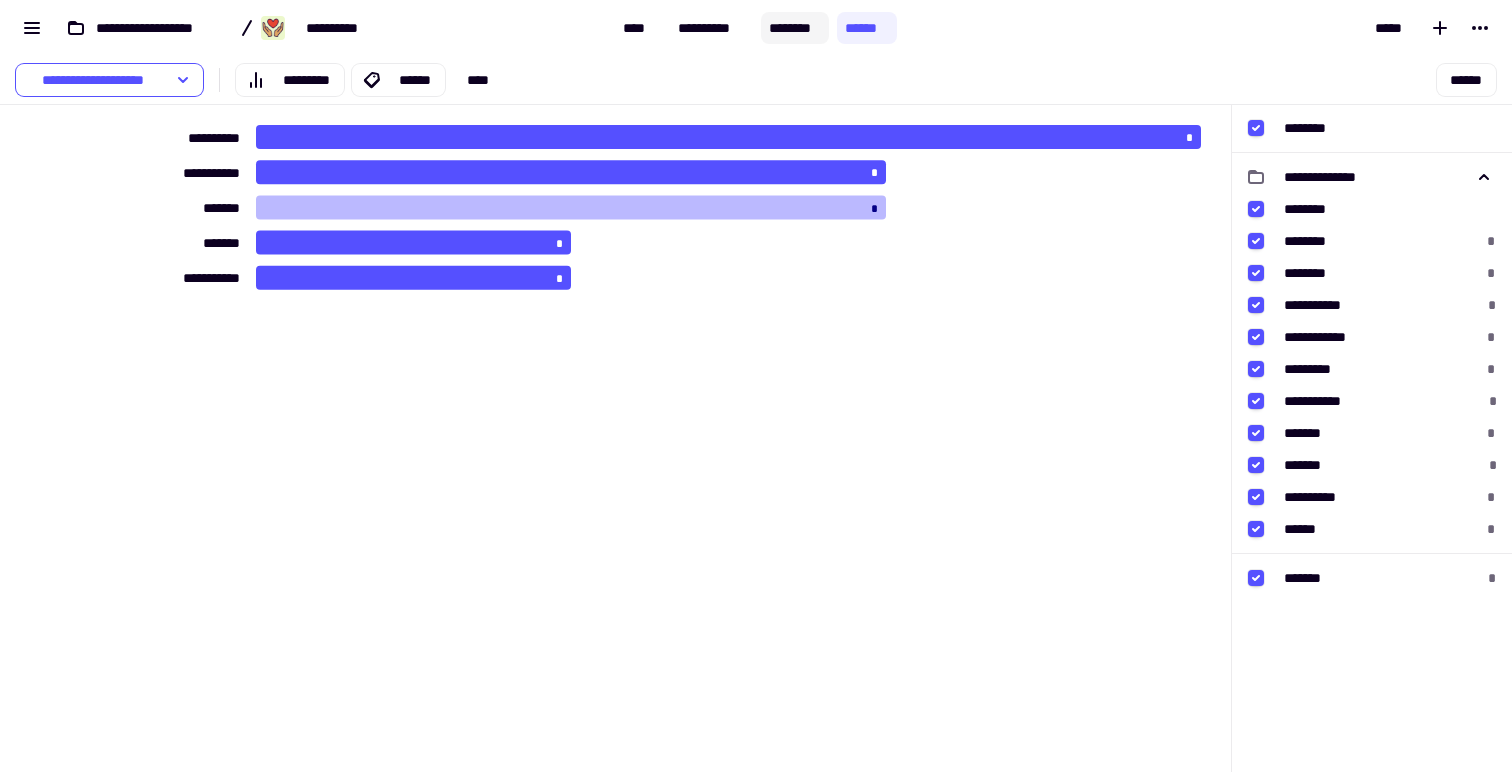 click on "********" 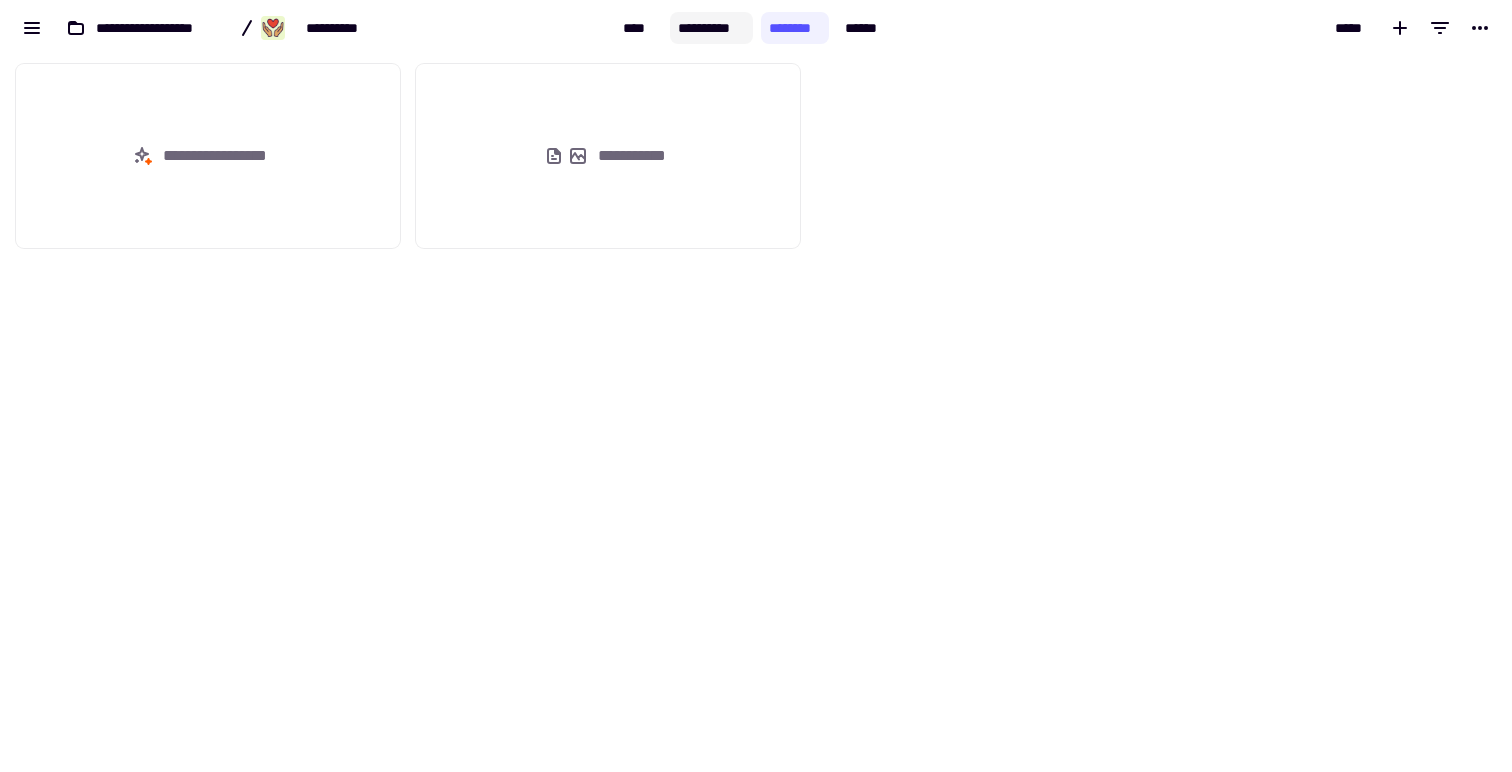 scroll, scrollTop: 16, scrollLeft: 16, axis: both 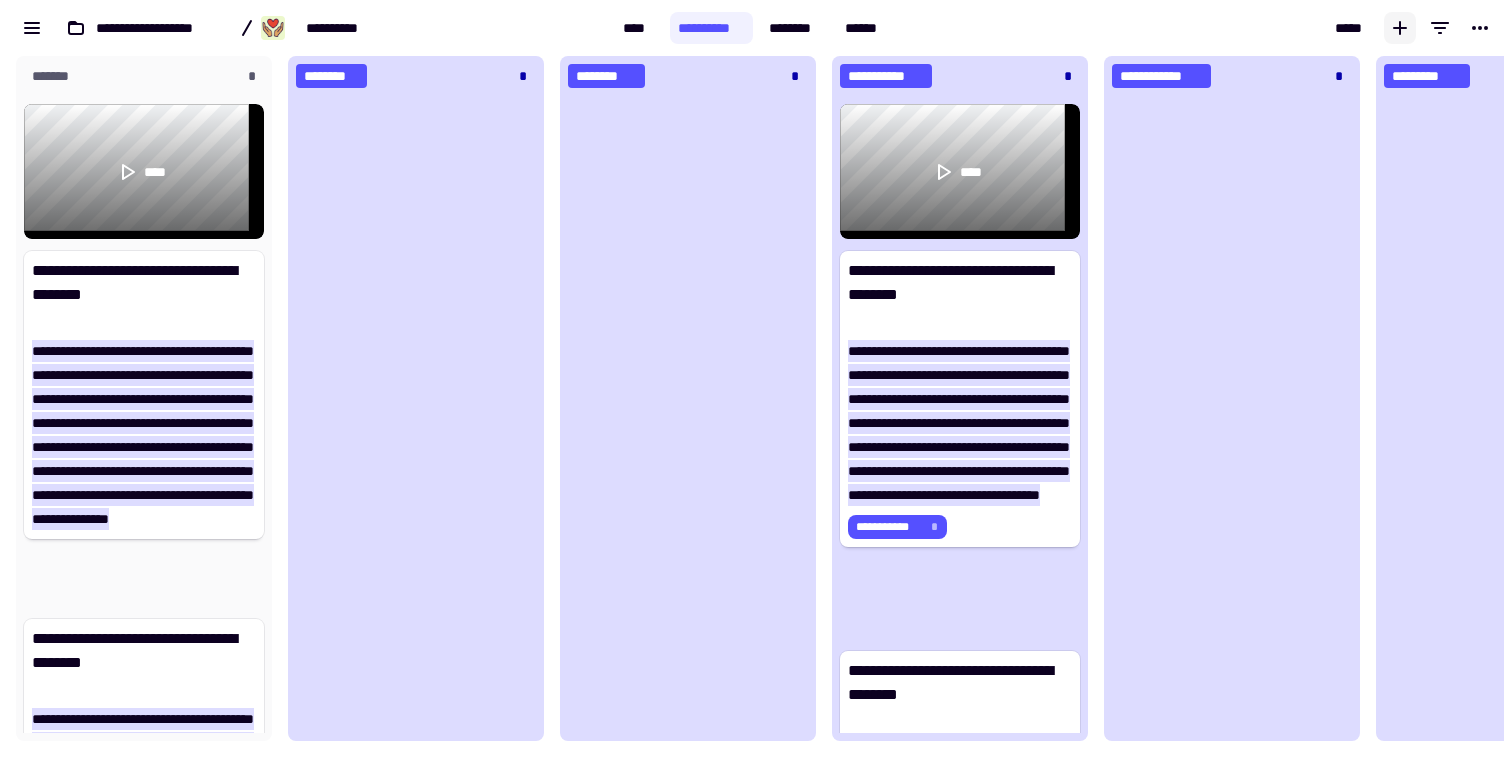 click 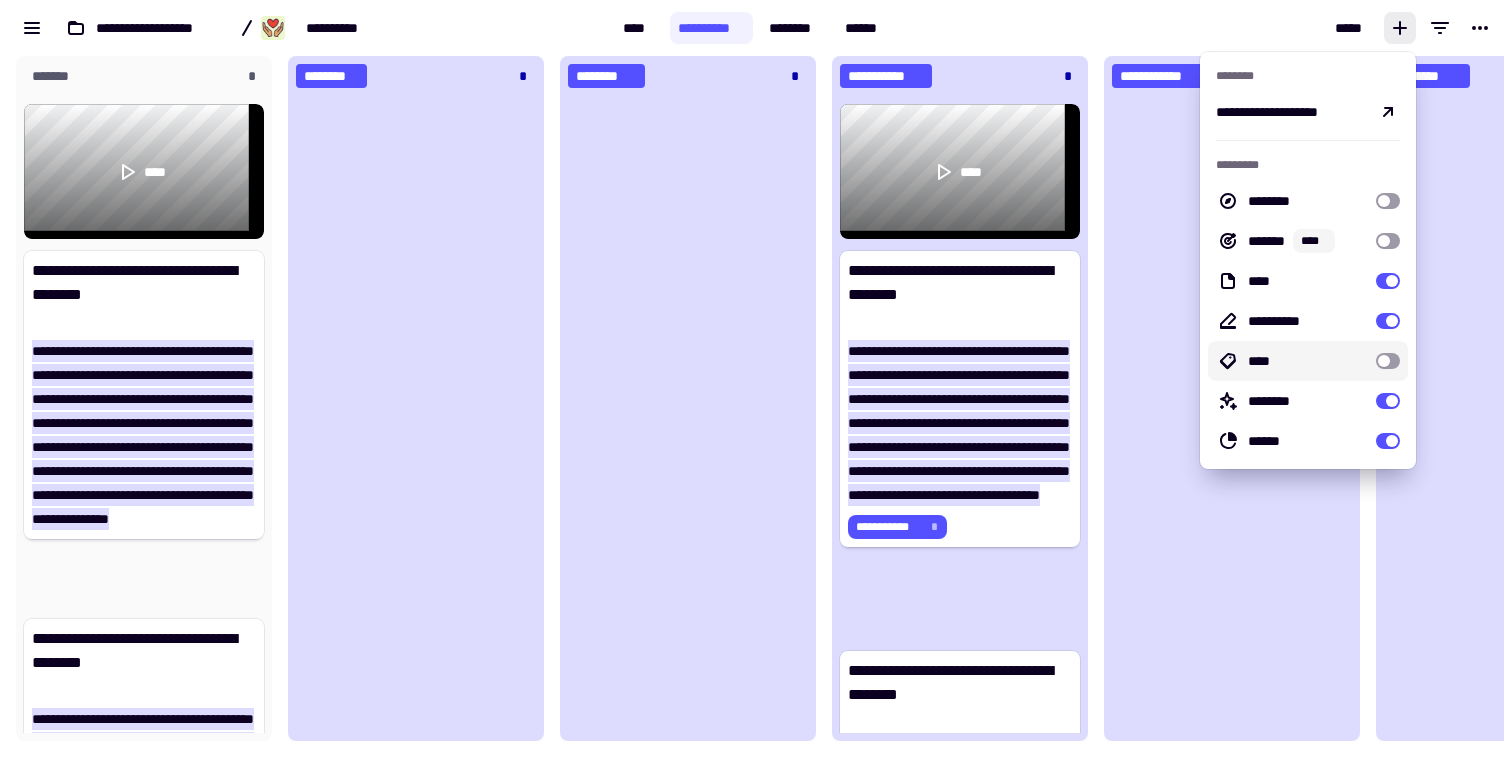 click at bounding box center (1388, 361) 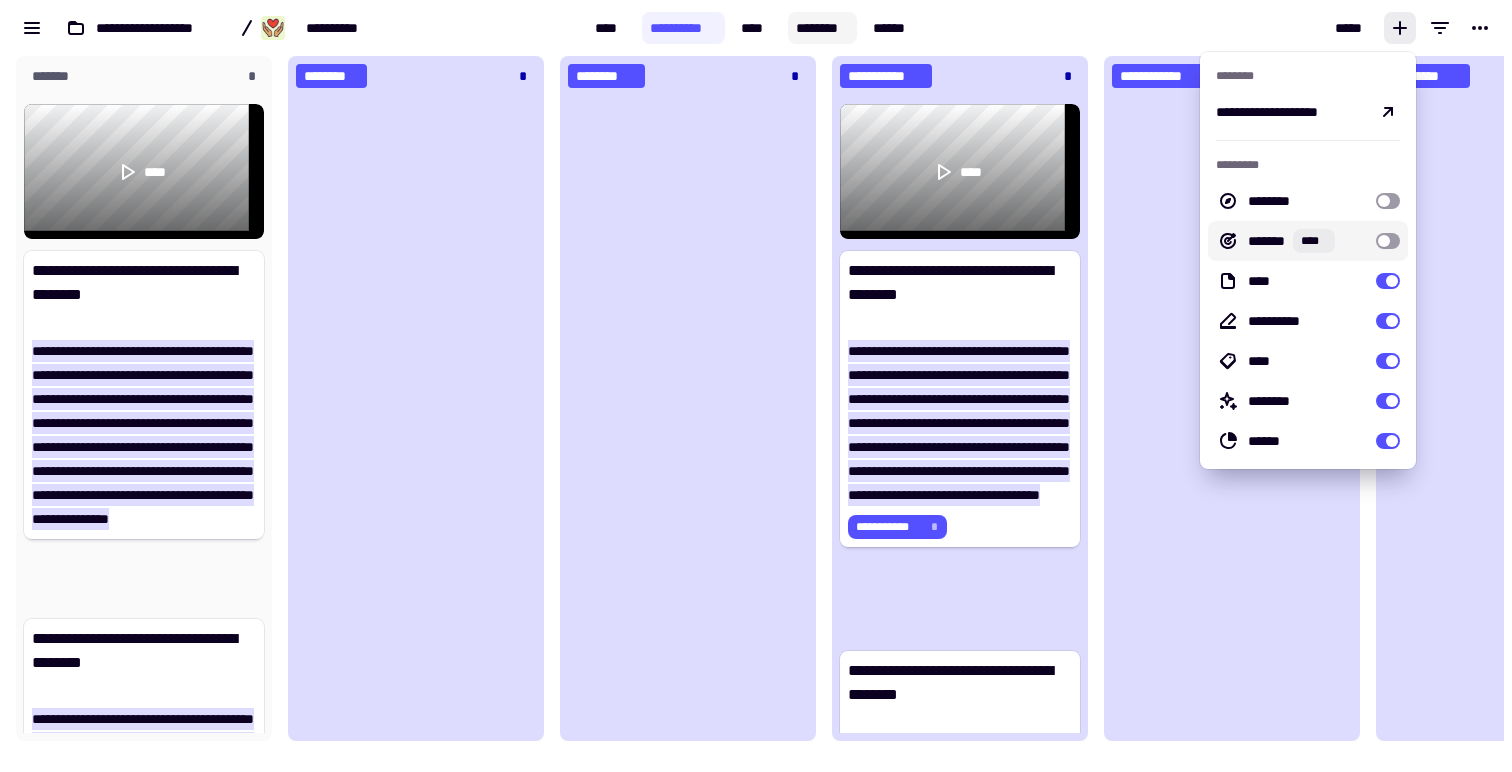 click on "********" 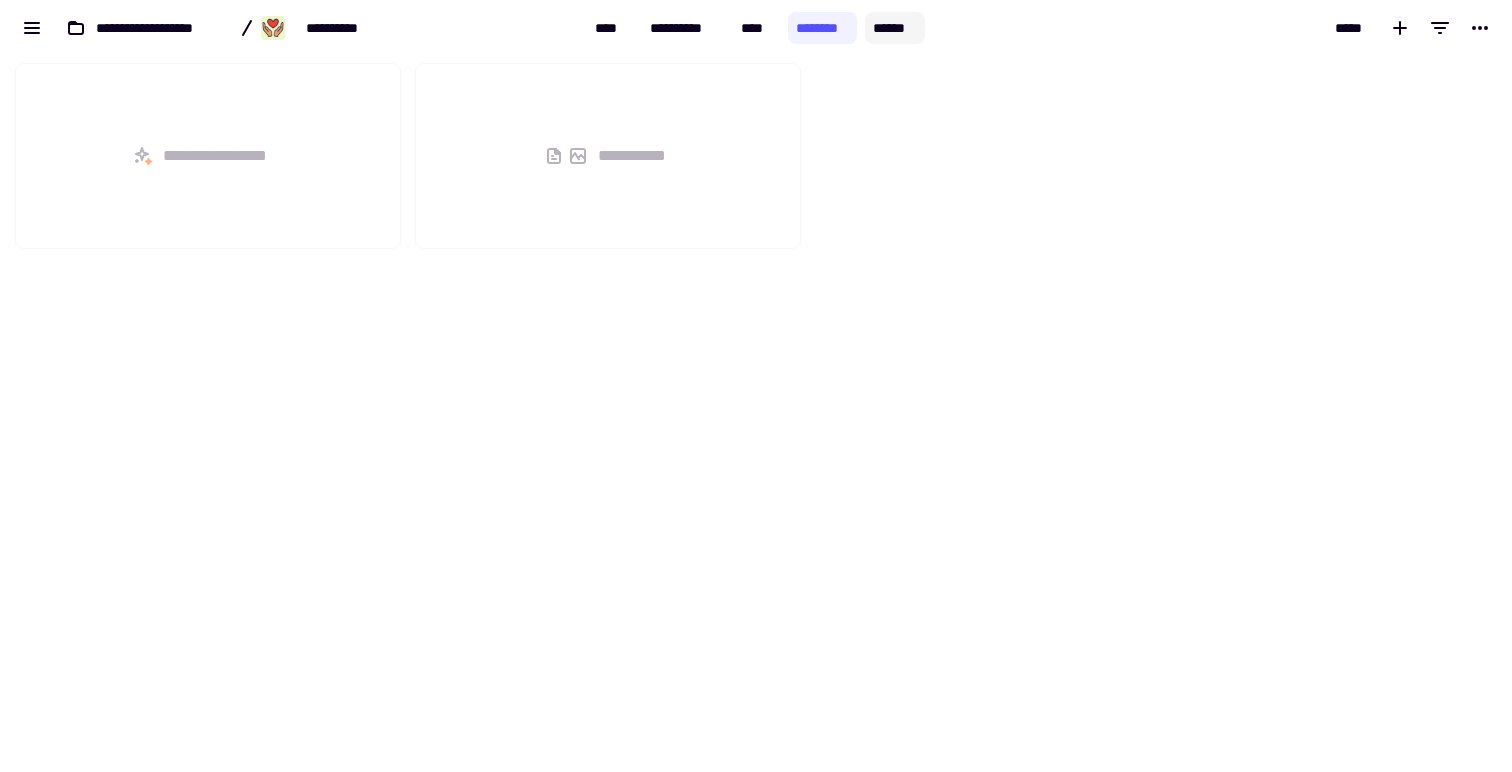 click on "******" 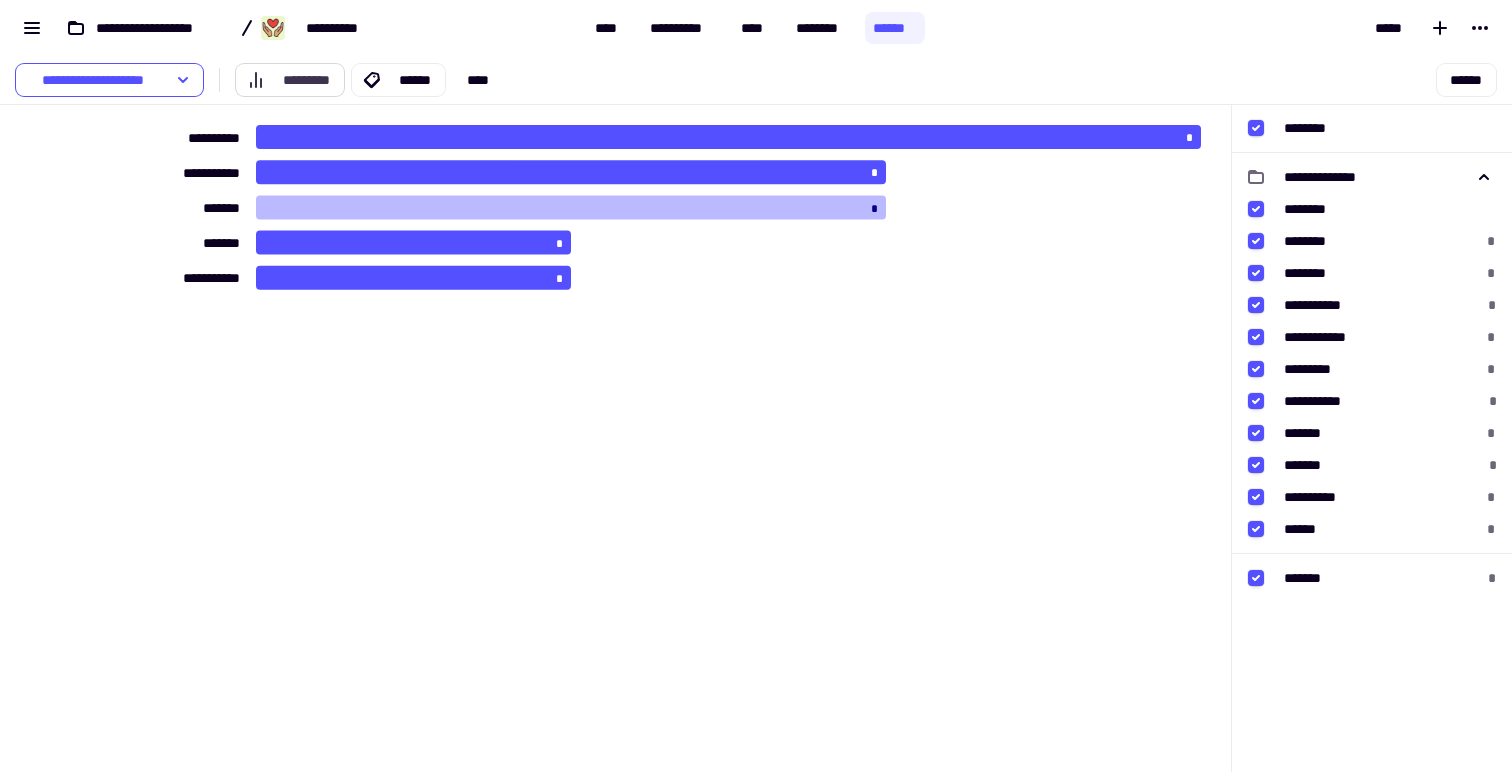 click on "*********" 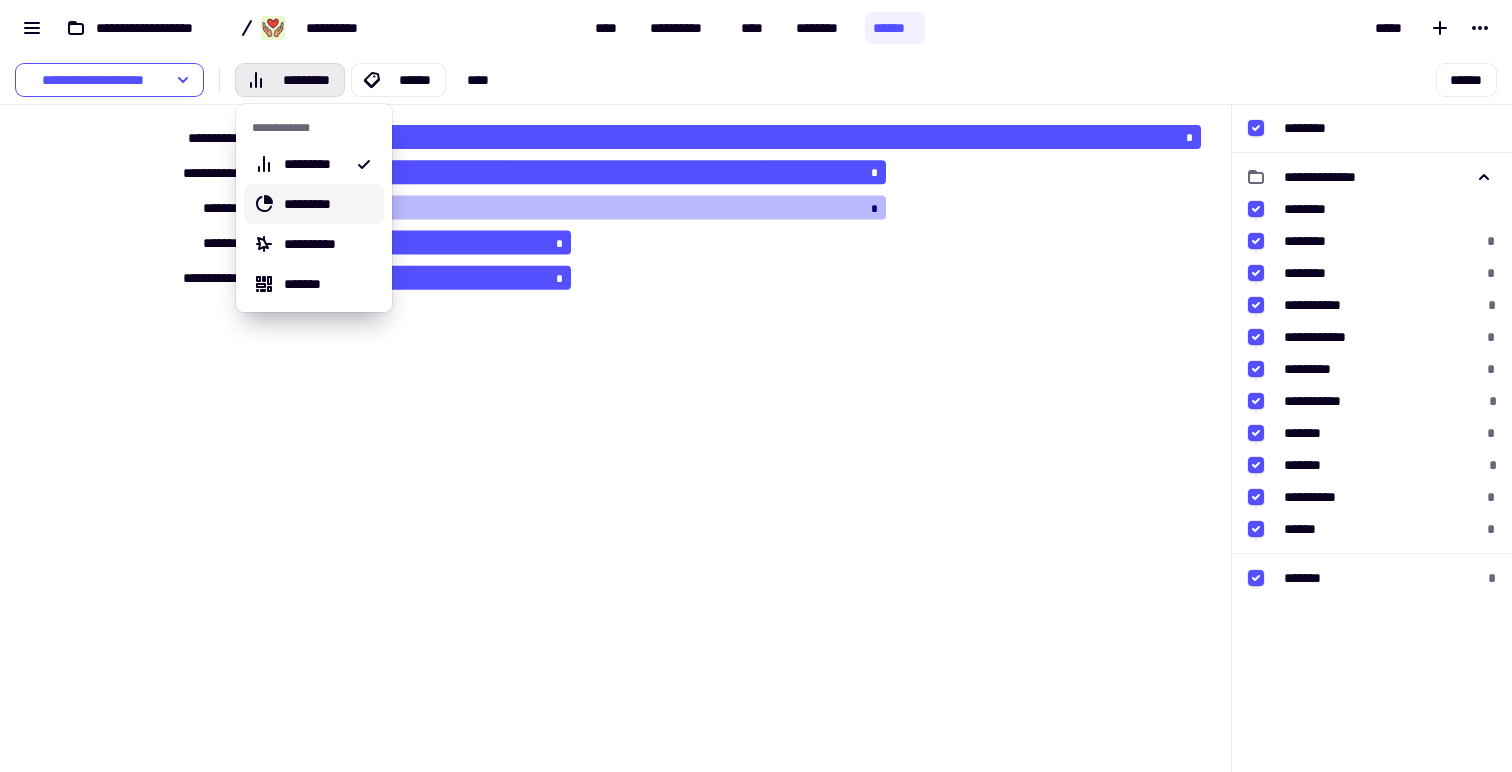 click on "*********" at bounding box center (330, 204) 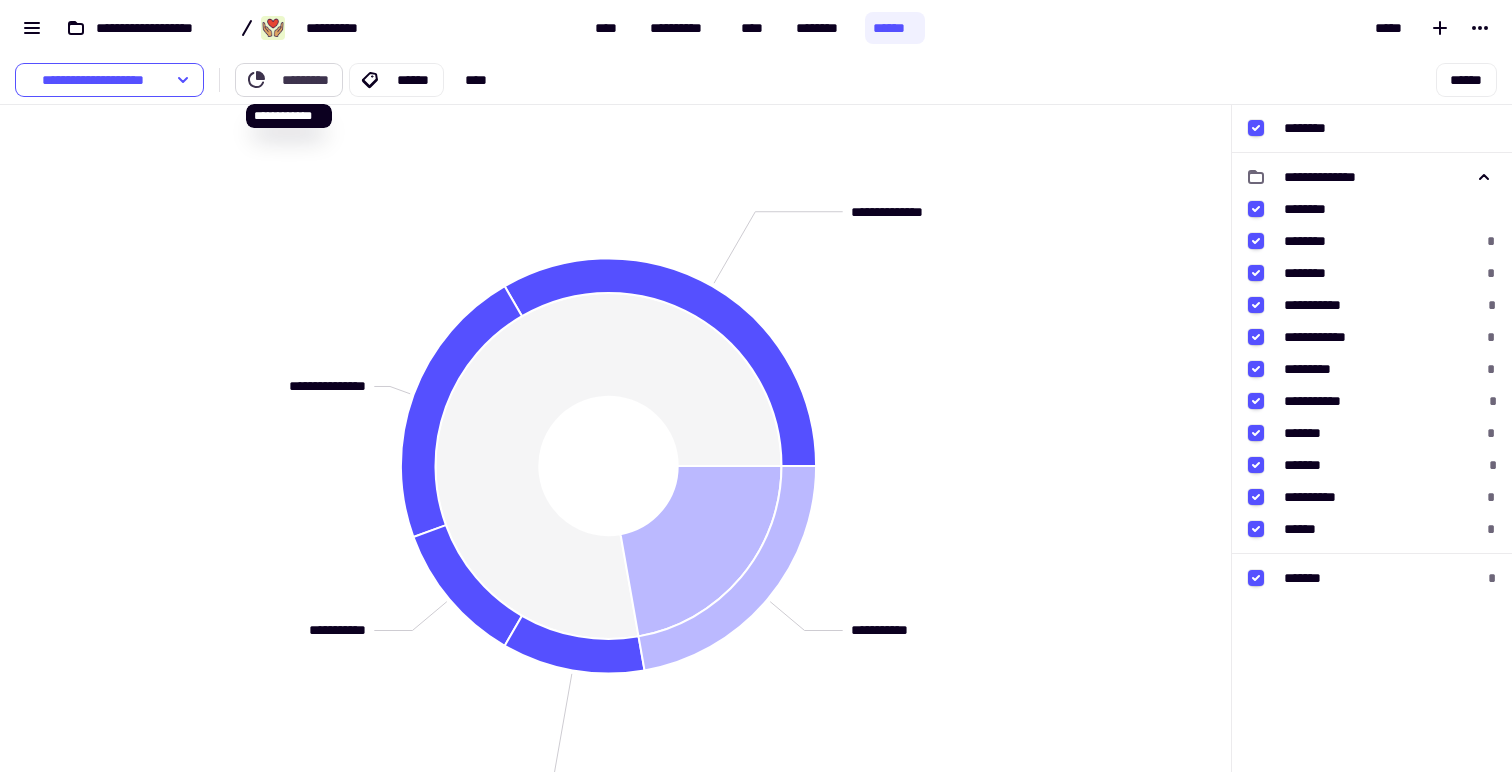 click on "*********" 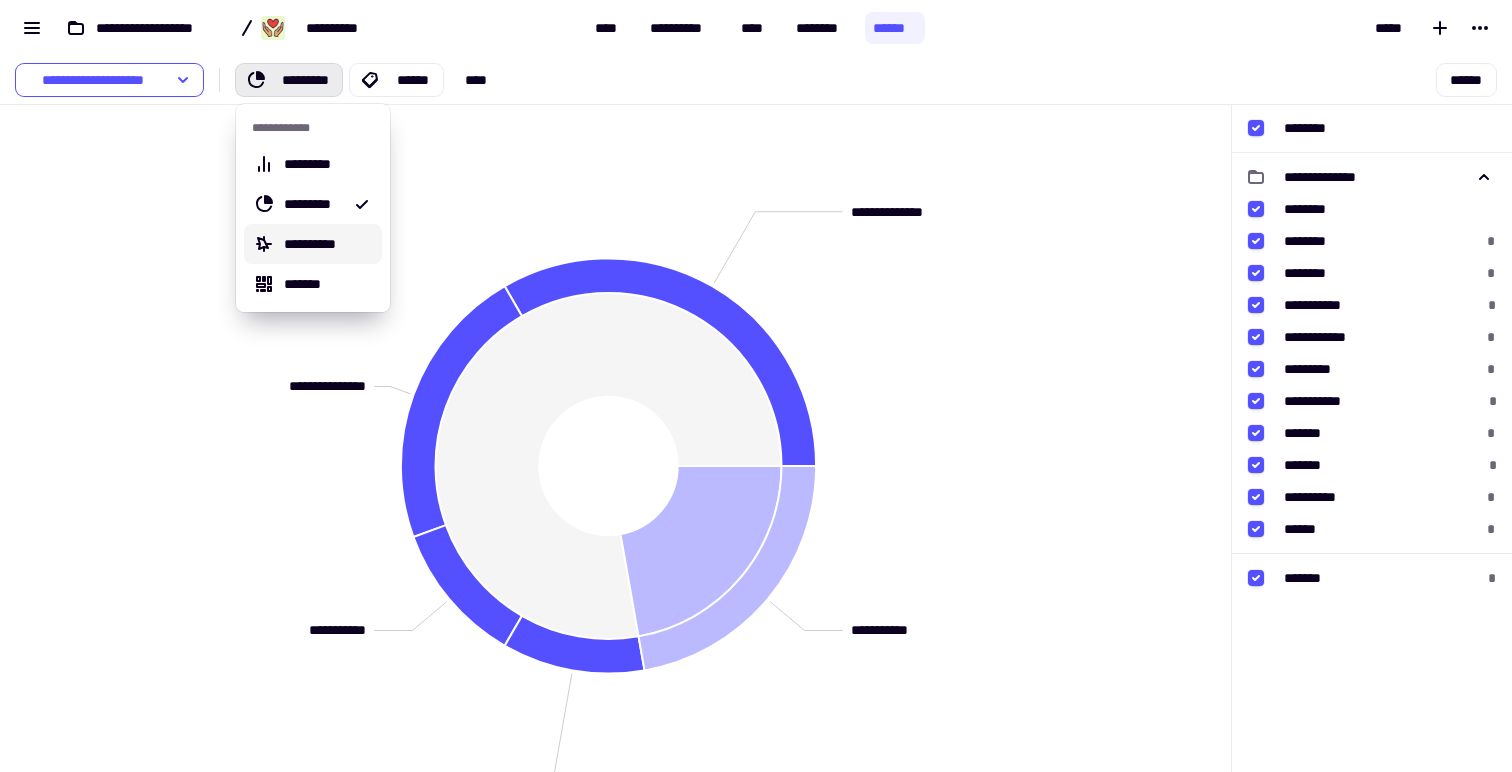 click on "**********" at bounding box center (329, 244) 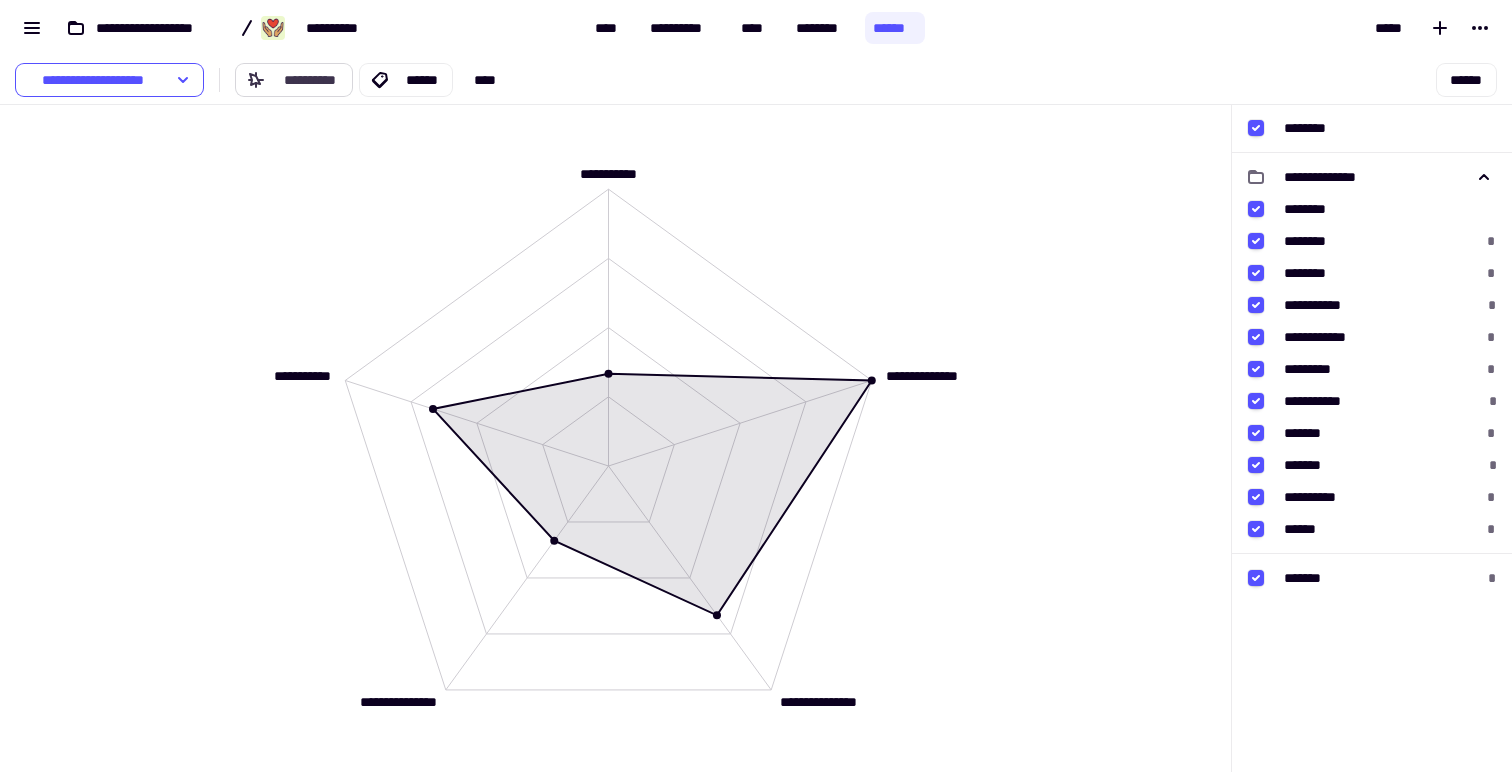 click on "**********" 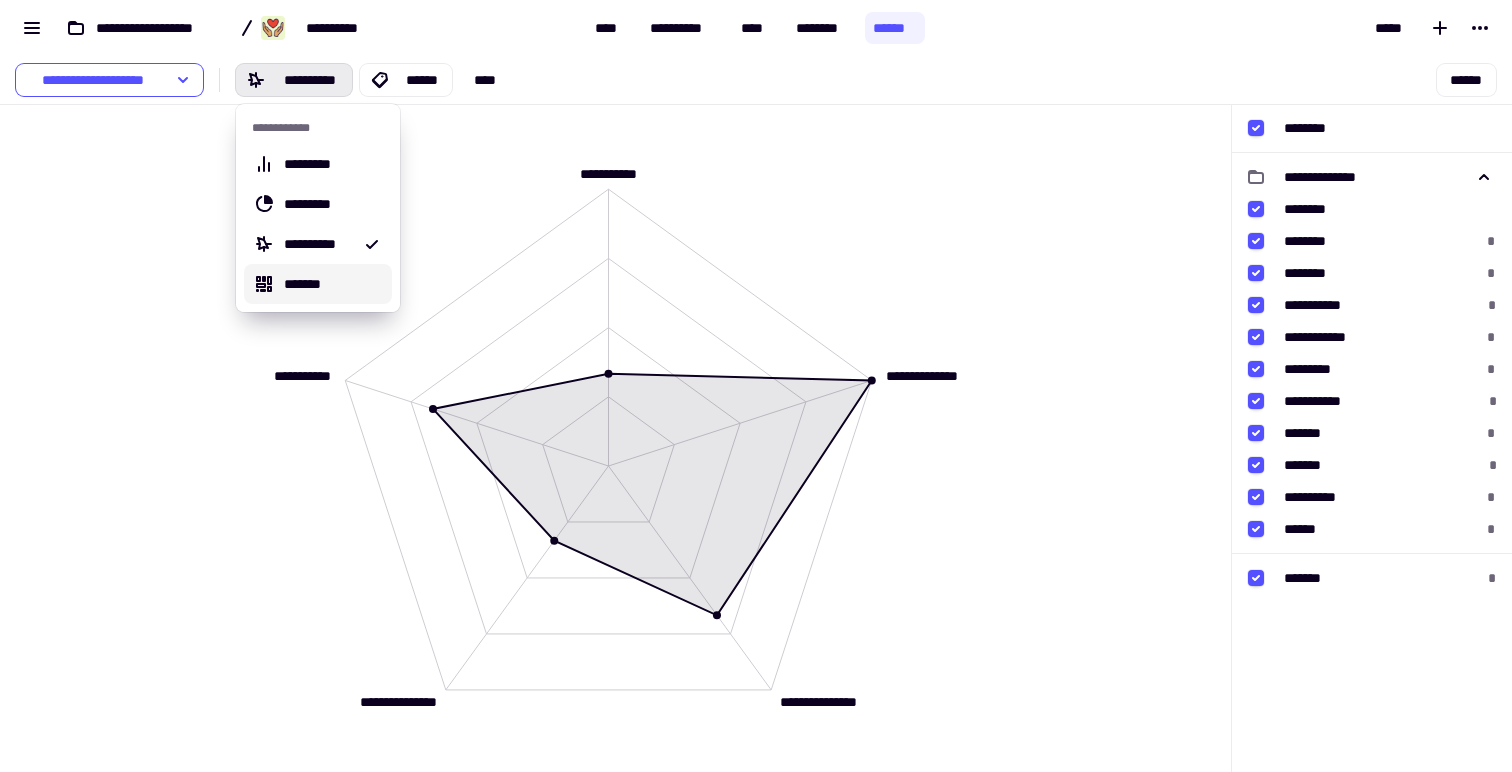 click on "*******" at bounding box center (334, 284) 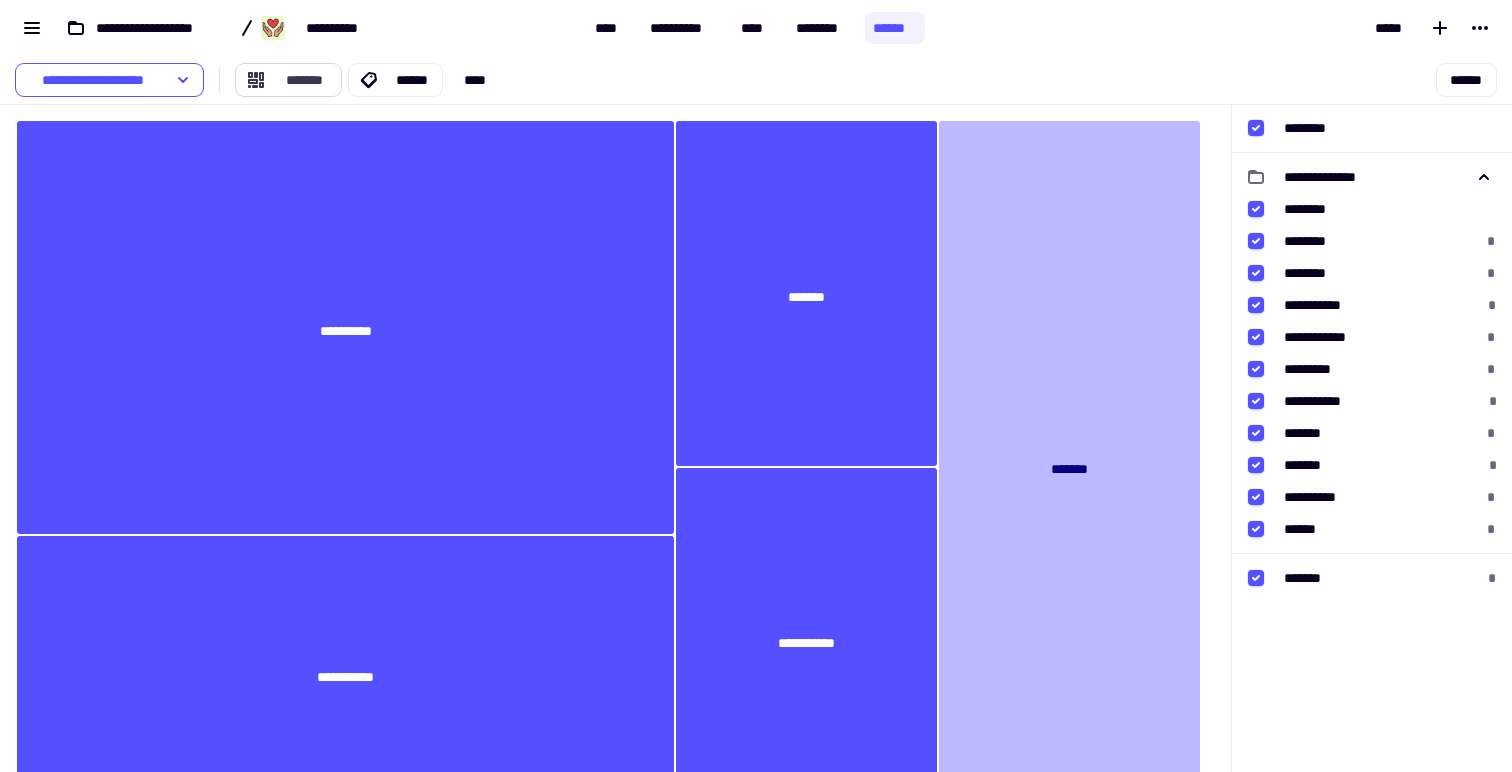 click on "*******" 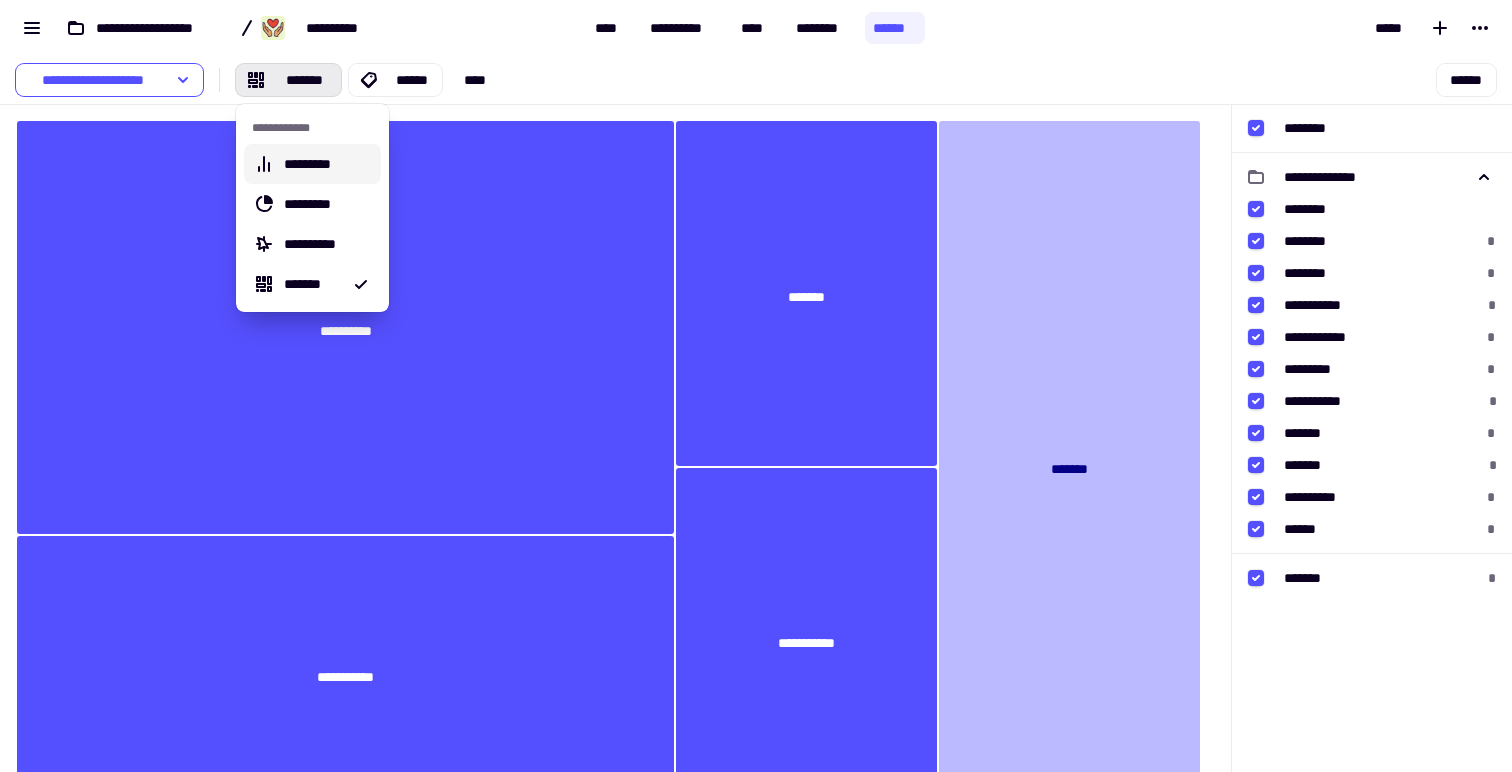 click on "*********" at bounding box center [329, 164] 